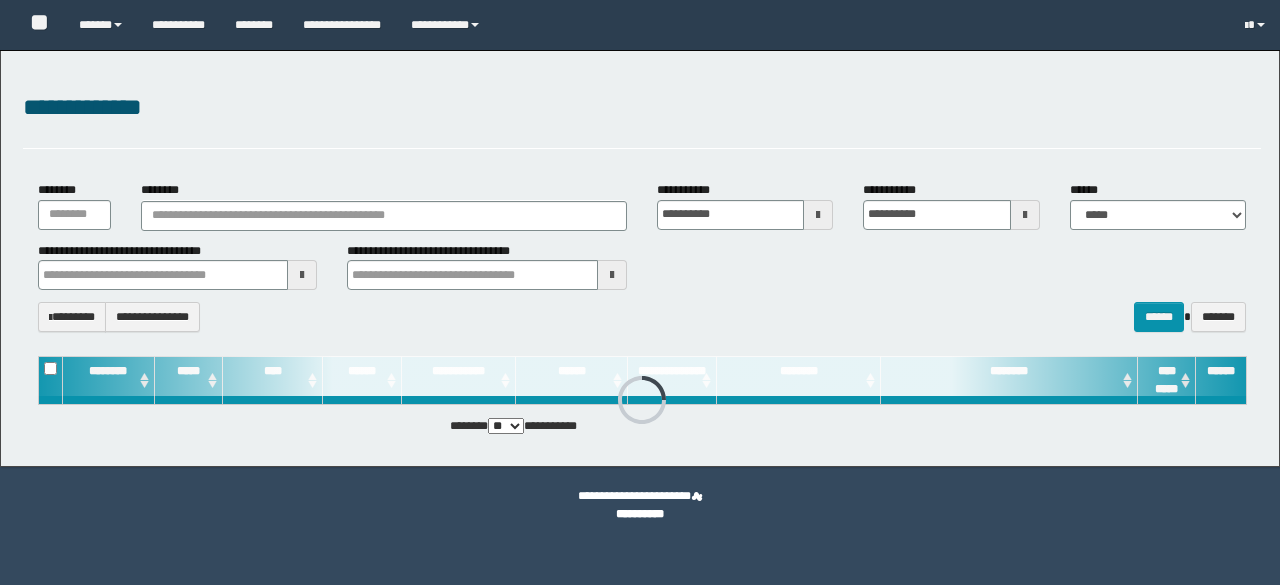 scroll, scrollTop: 0, scrollLeft: 0, axis: both 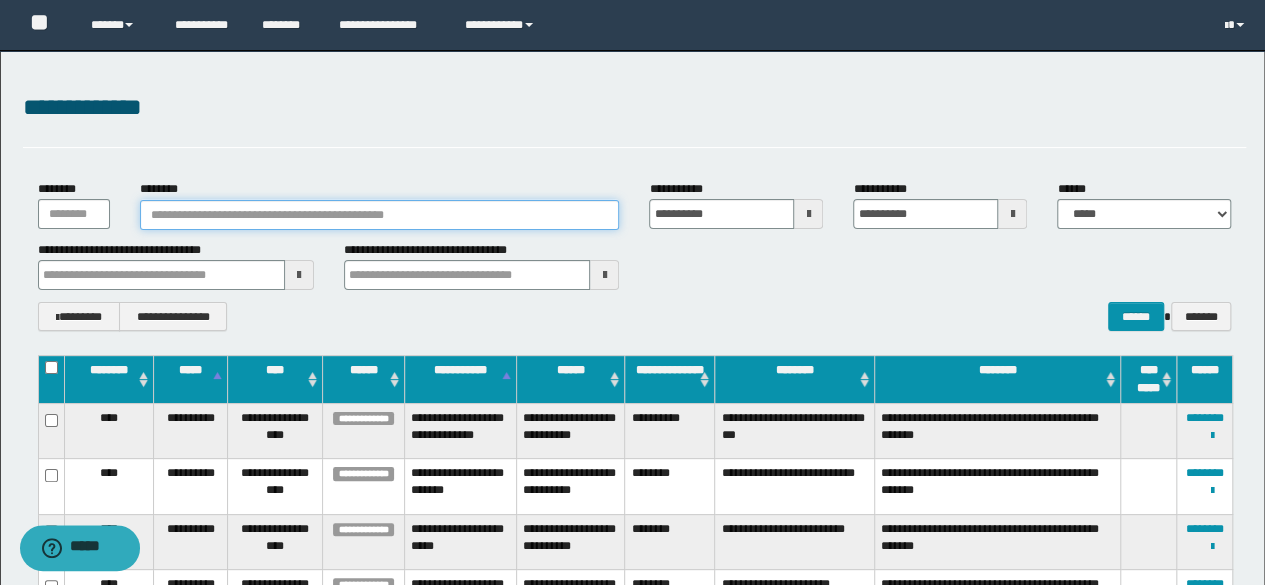 click on "********" at bounding box center (380, 215) 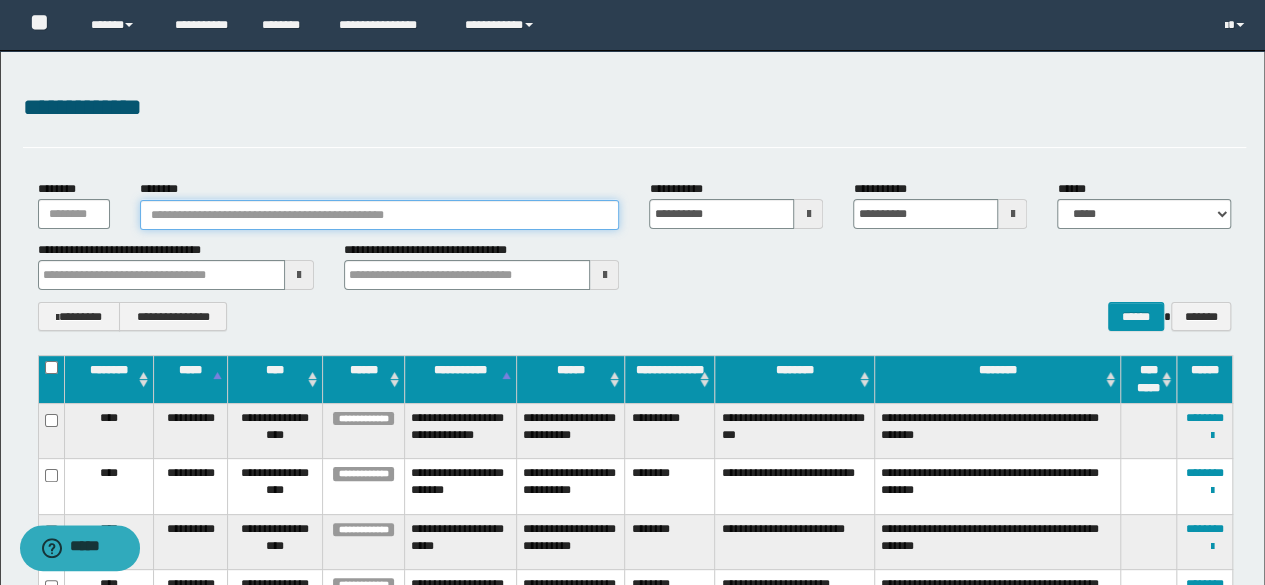 paste on "********" 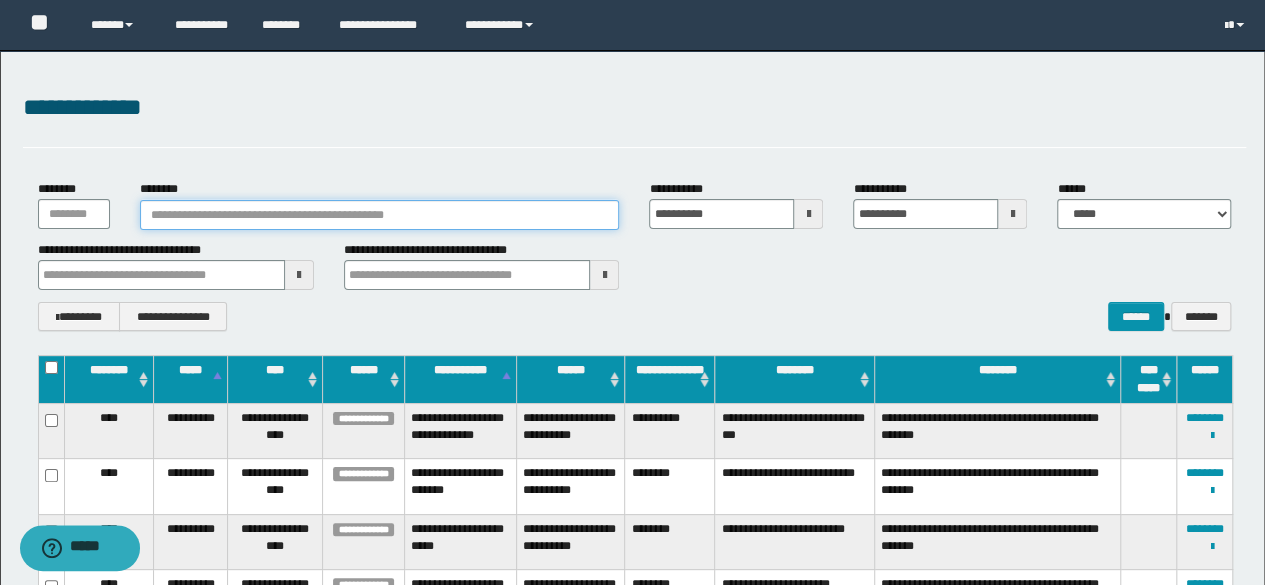 type on "********" 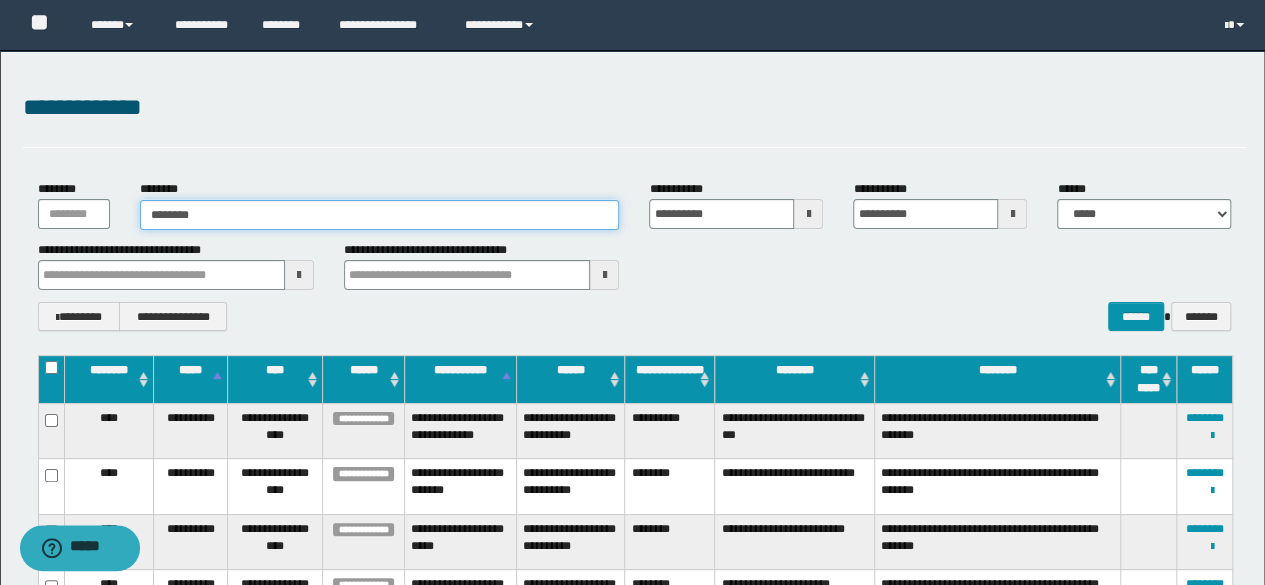 type on "********" 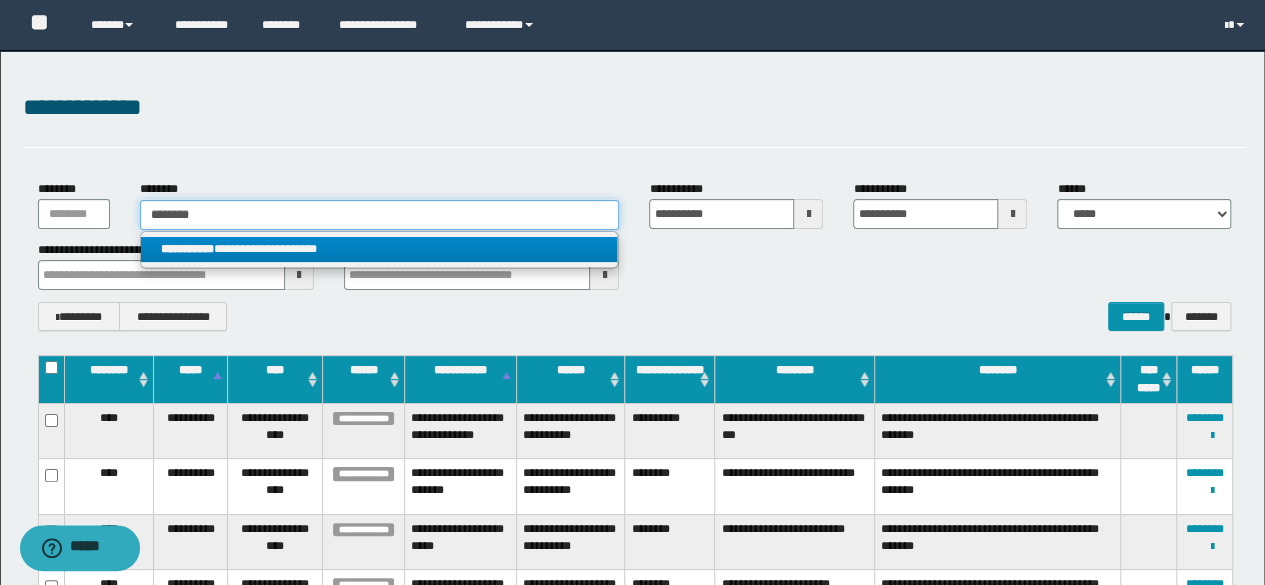 type on "********" 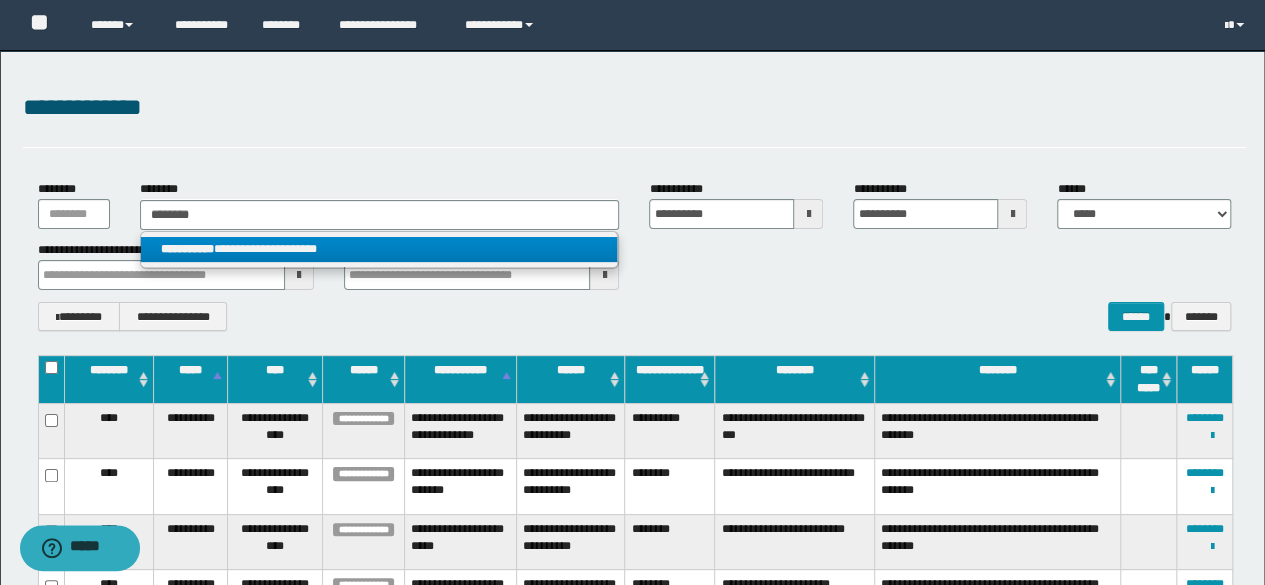 click on "**********" at bounding box center [379, 249] 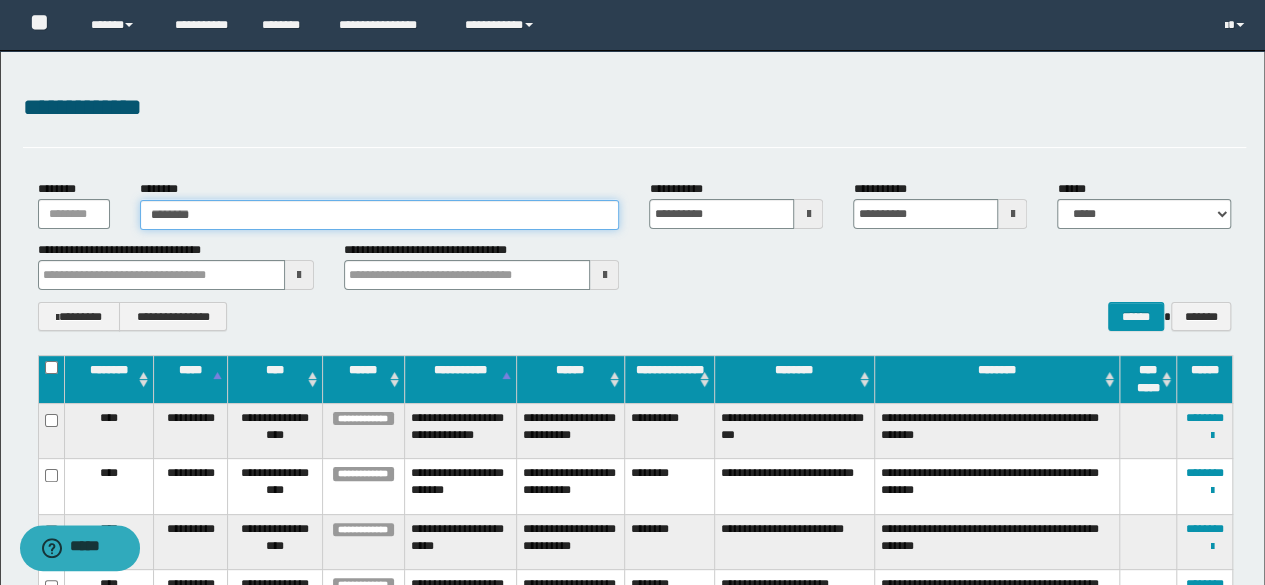 type 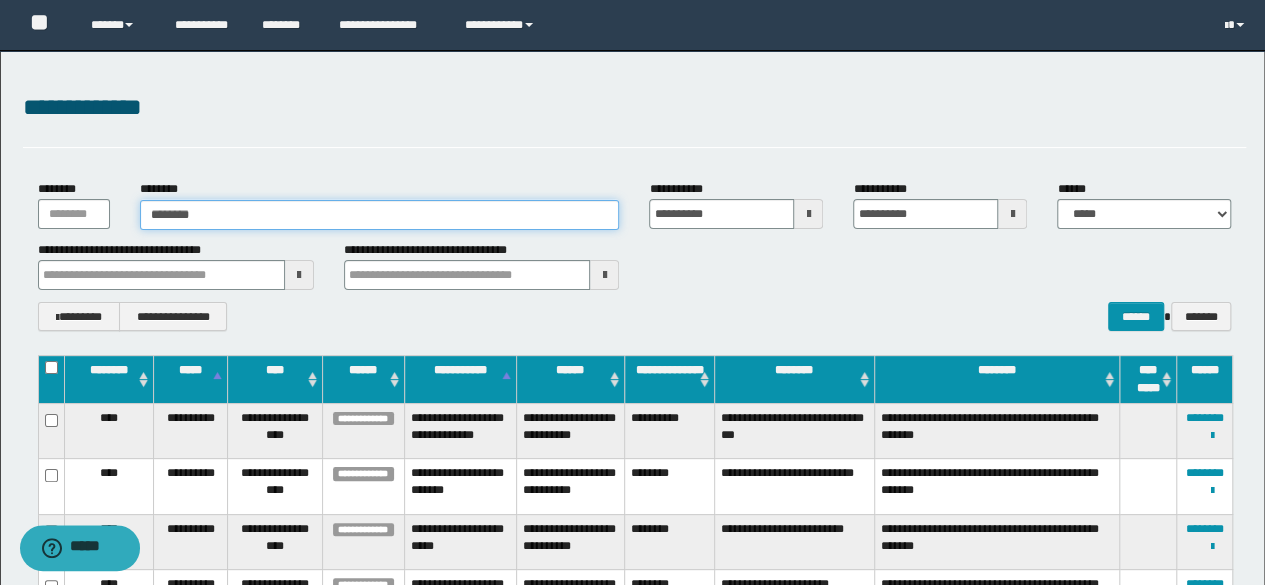 type on "**********" 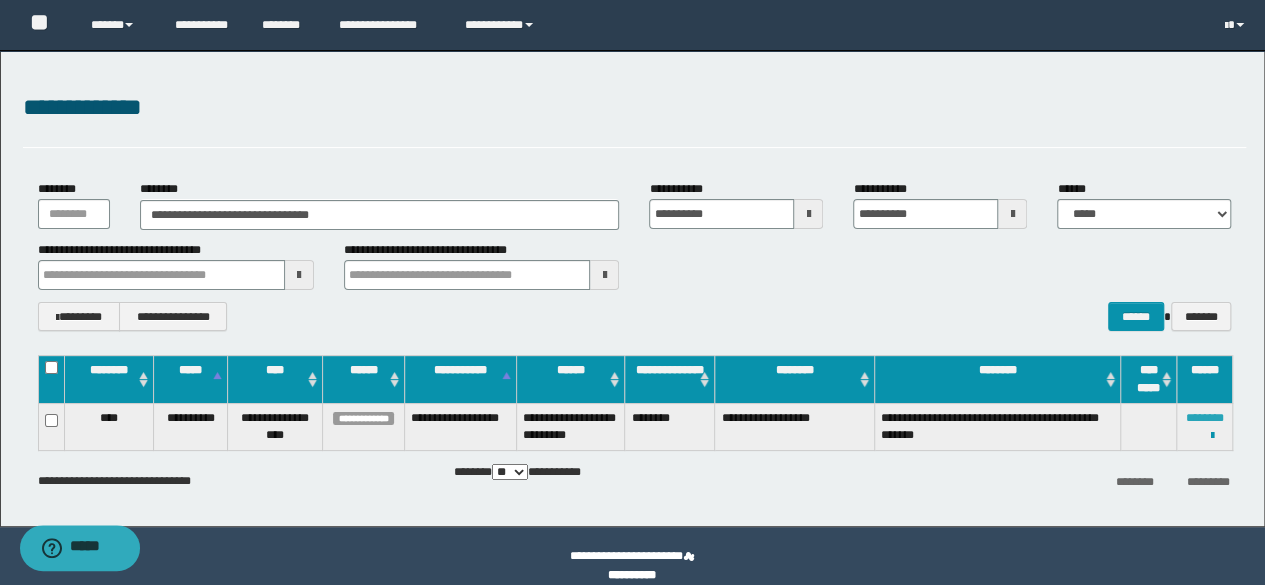 click on "********" at bounding box center [1205, 418] 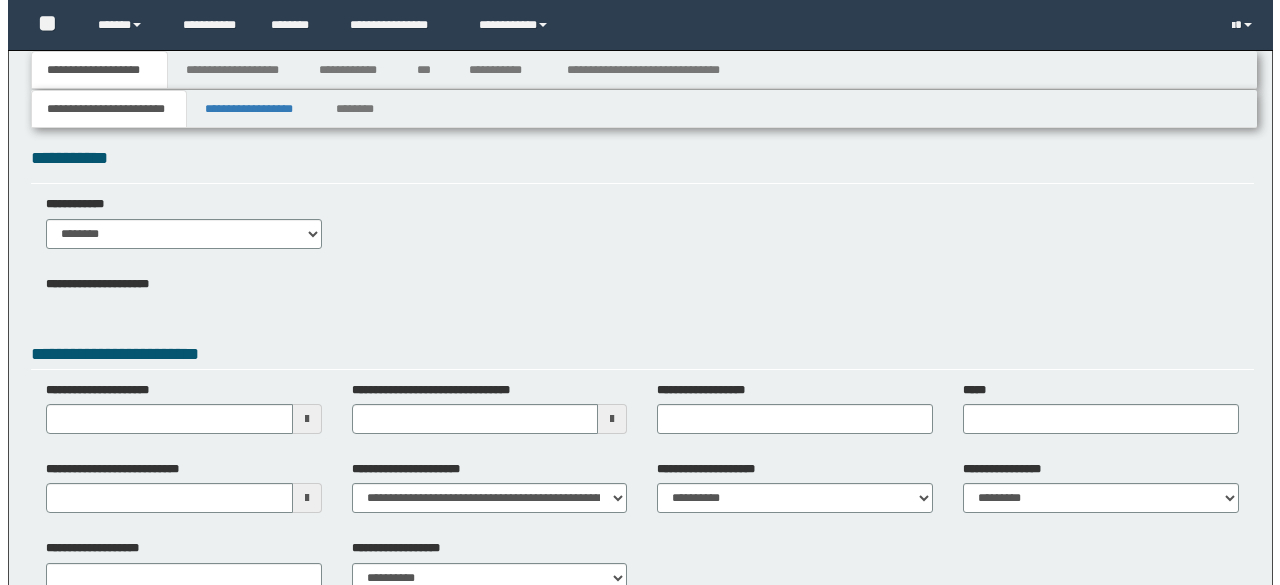 scroll, scrollTop: 0, scrollLeft: 0, axis: both 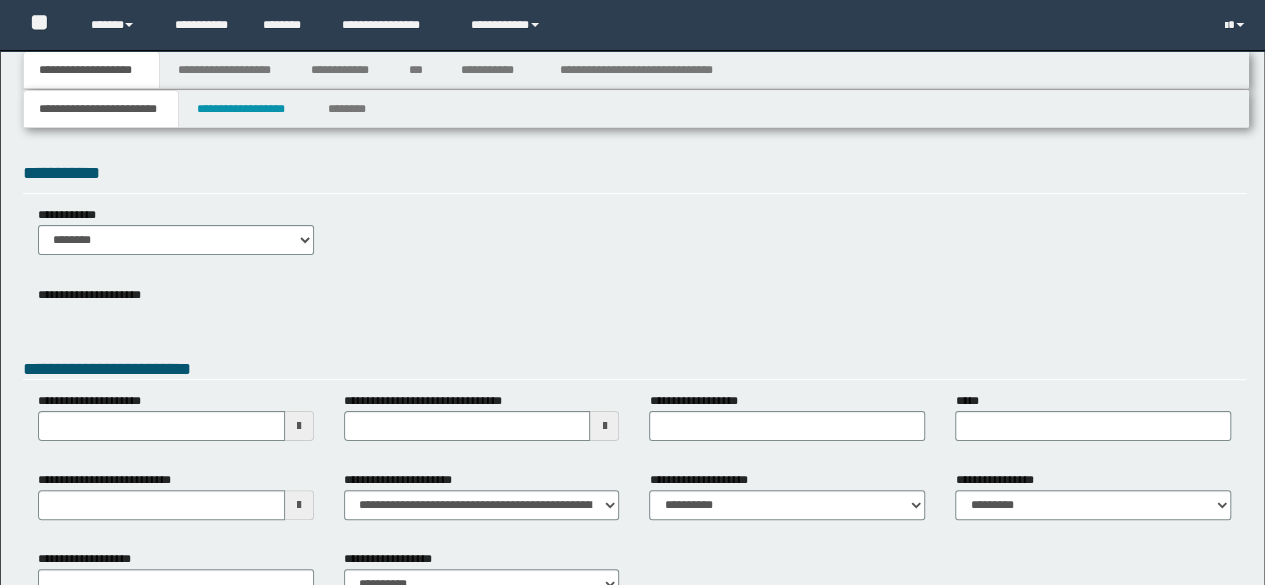 type 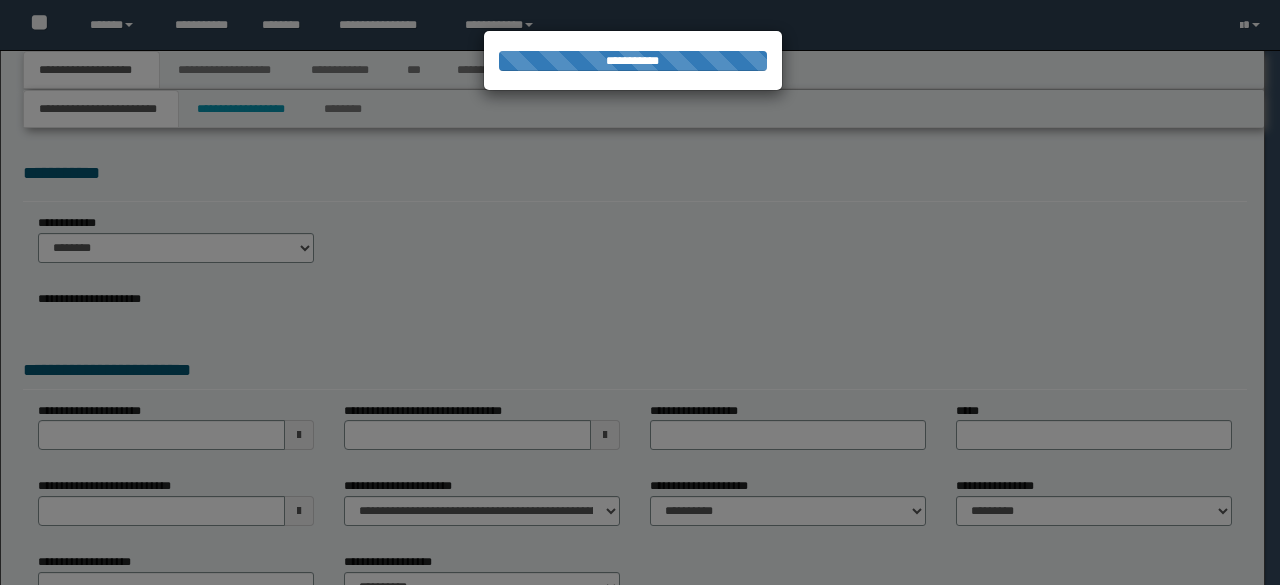 scroll, scrollTop: 0, scrollLeft: 0, axis: both 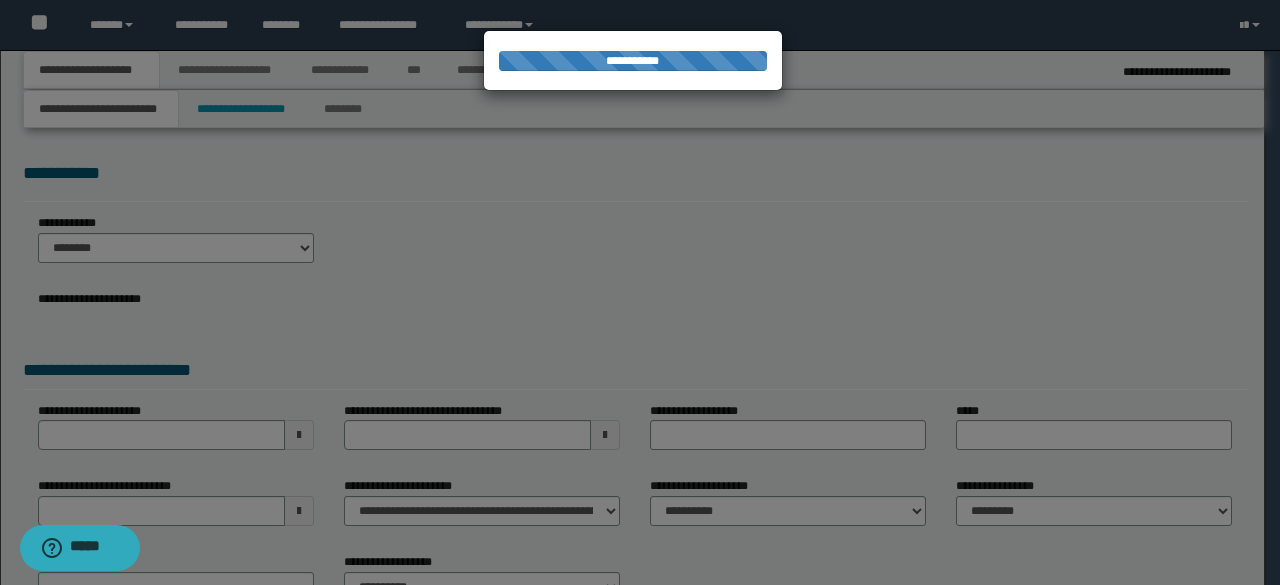 select on "*" 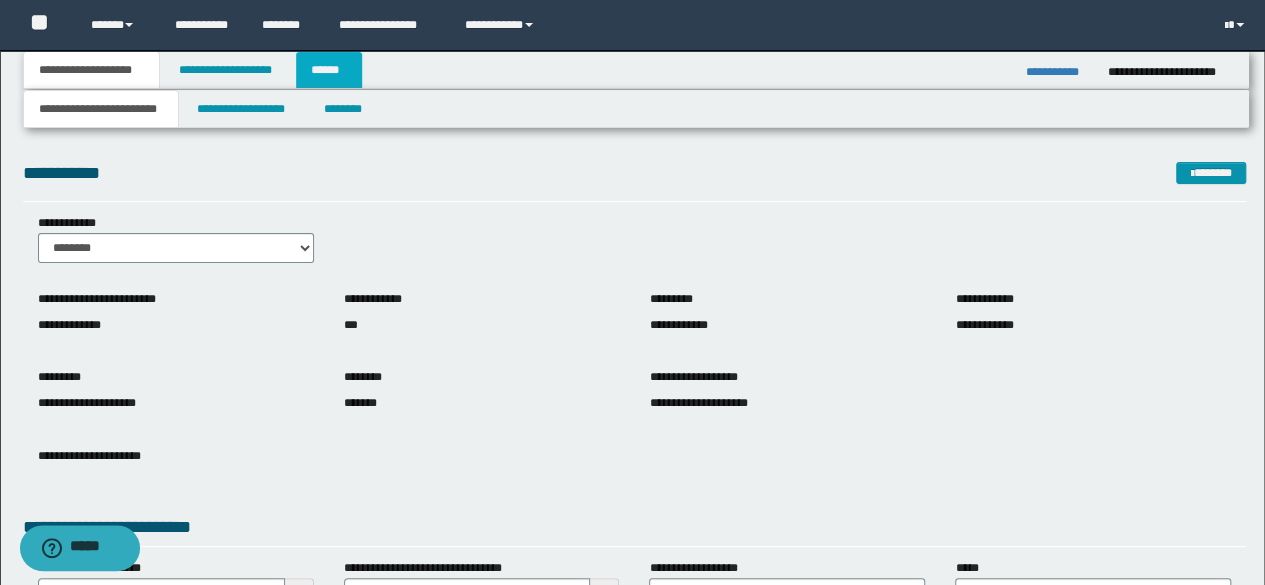 click on "******" at bounding box center [329, 70] 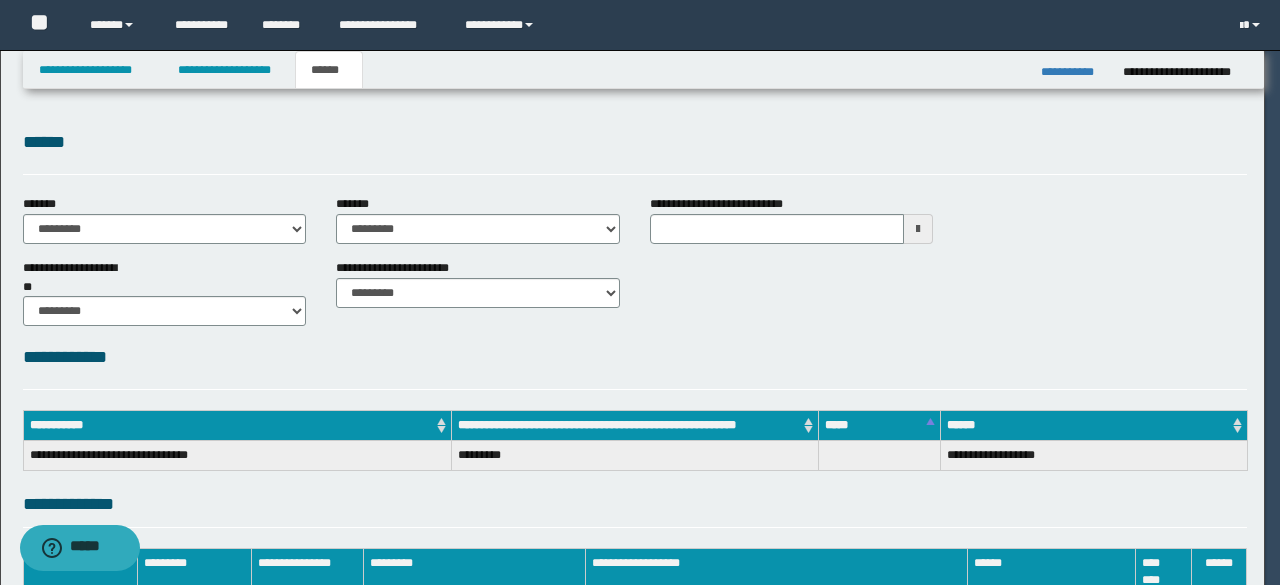 scroll, scrollTop: 0, scrollLeft: 0, axis: both 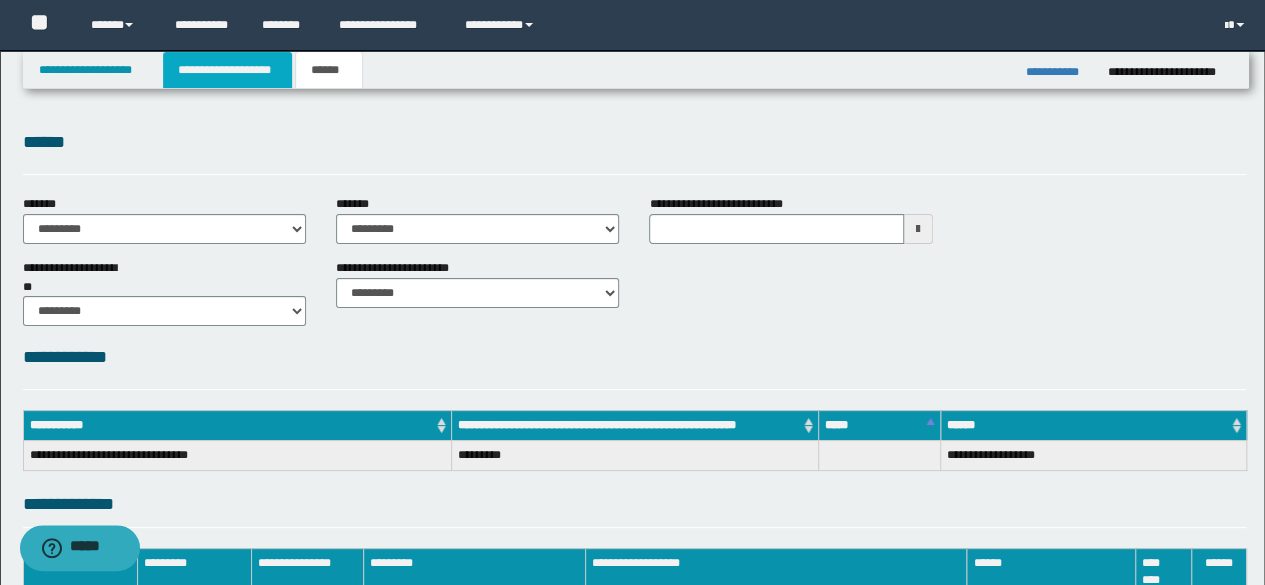 click on "**********" at bounding box center (227, 70) 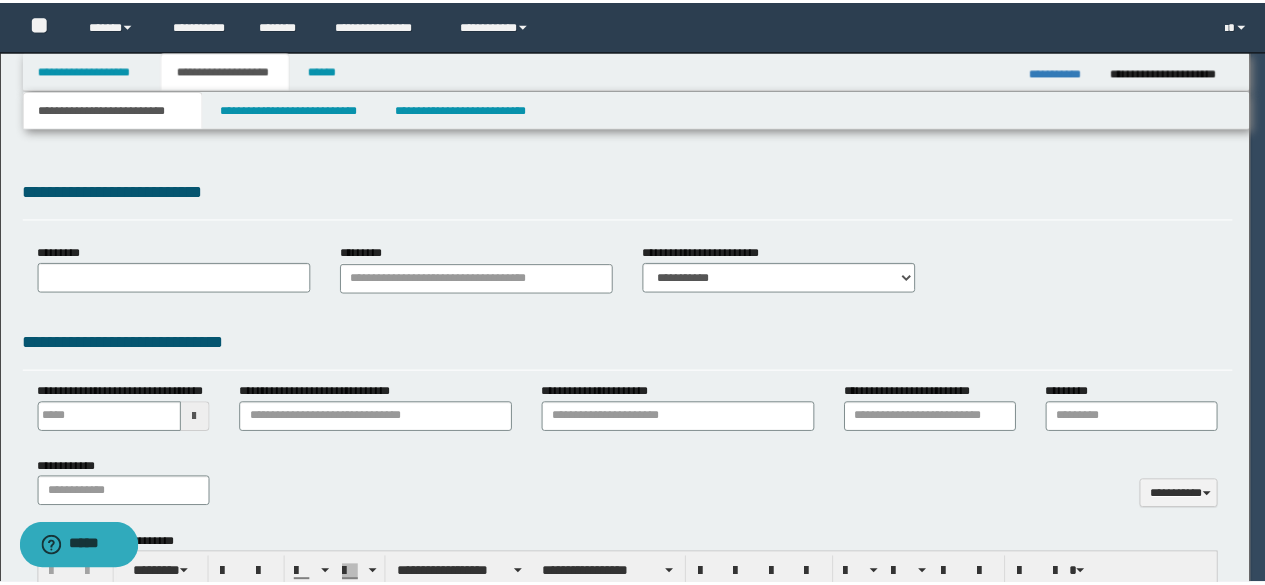 scroll, scrollTop: 0, scrollLeft: 0, axis: both 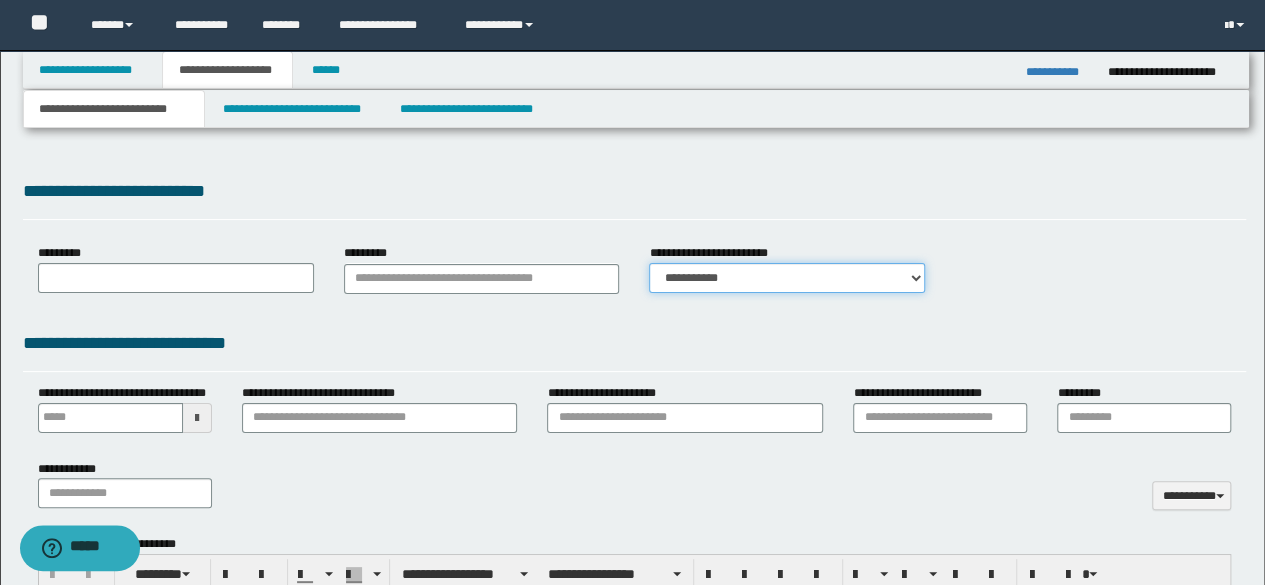 click on "**********" at bounding box center [787, 278] 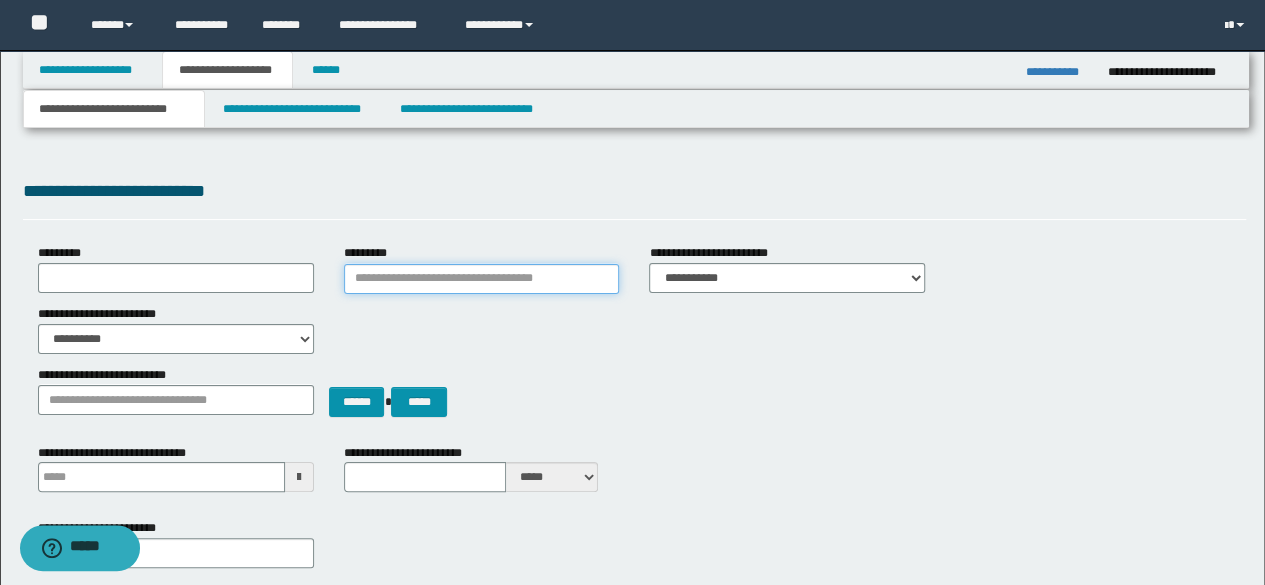 click on "*********" at bounding box center (482, 279) 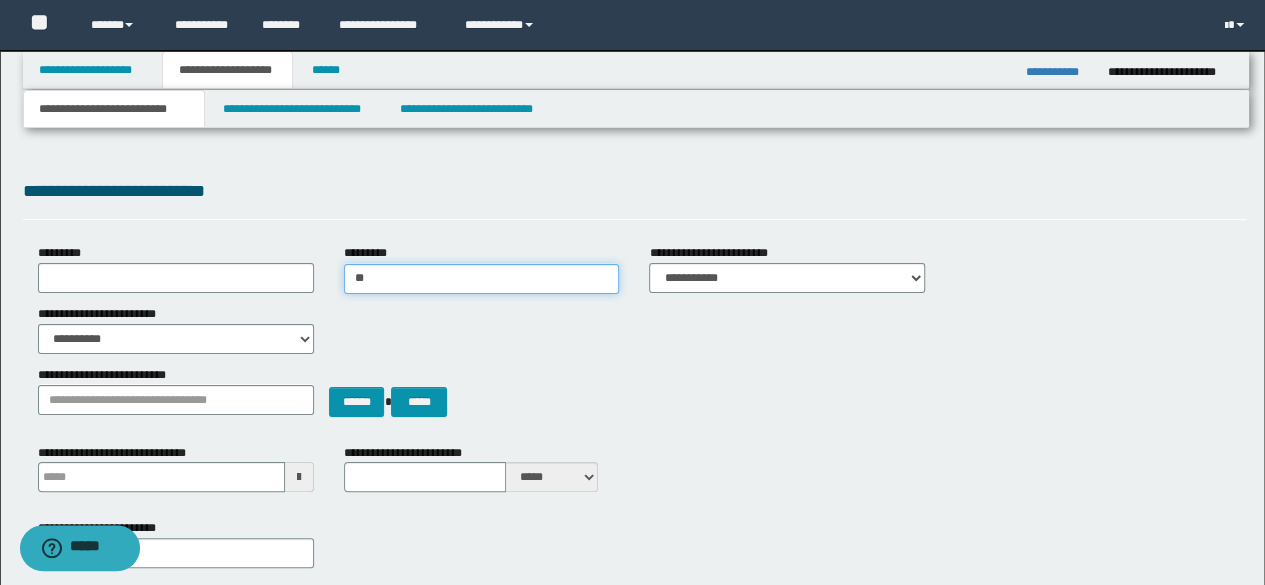 type on "***" 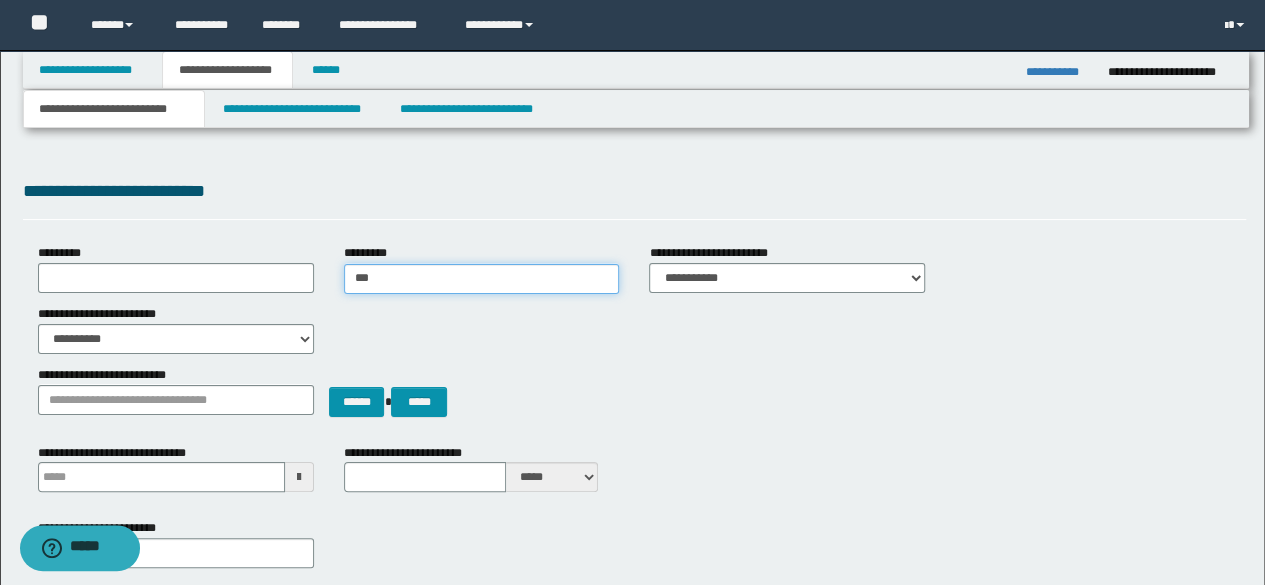 type 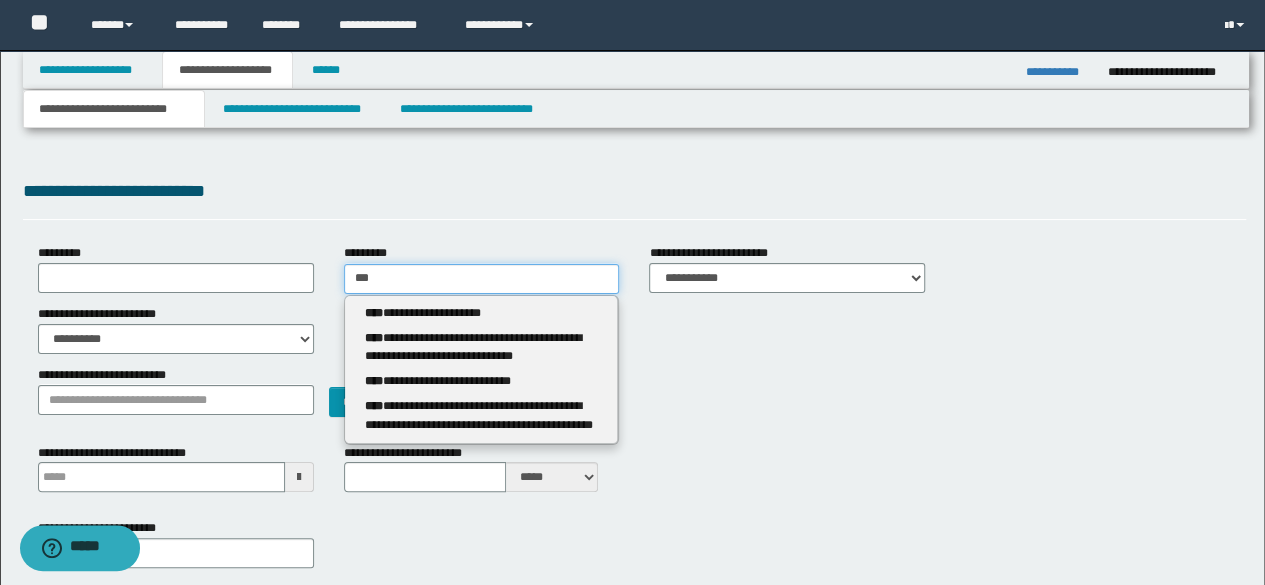 type 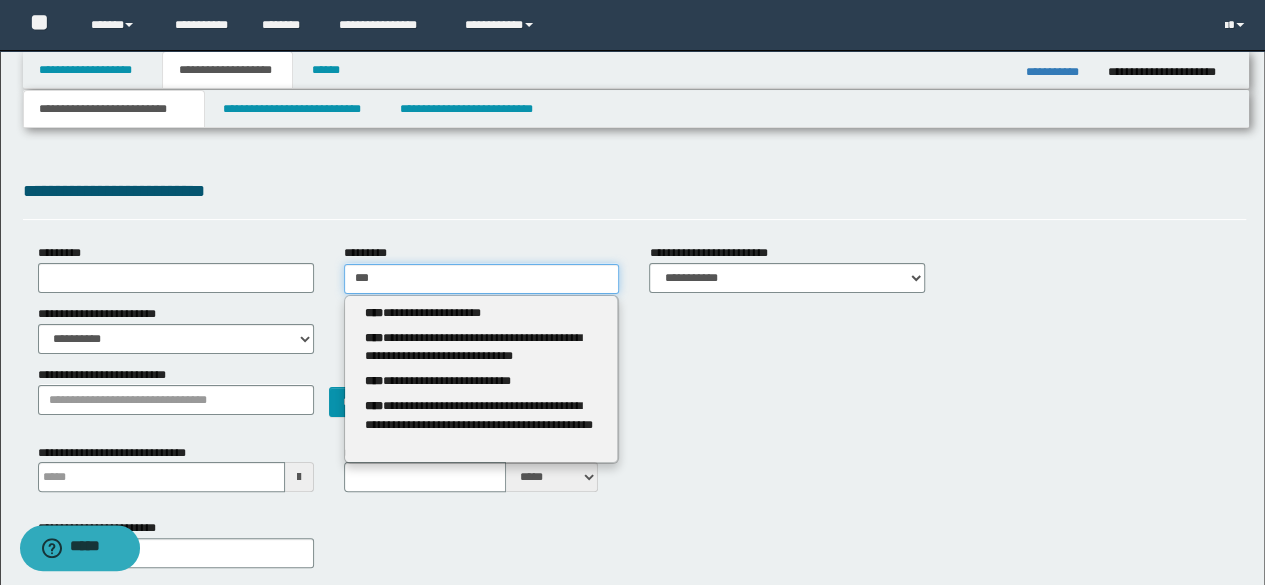 type 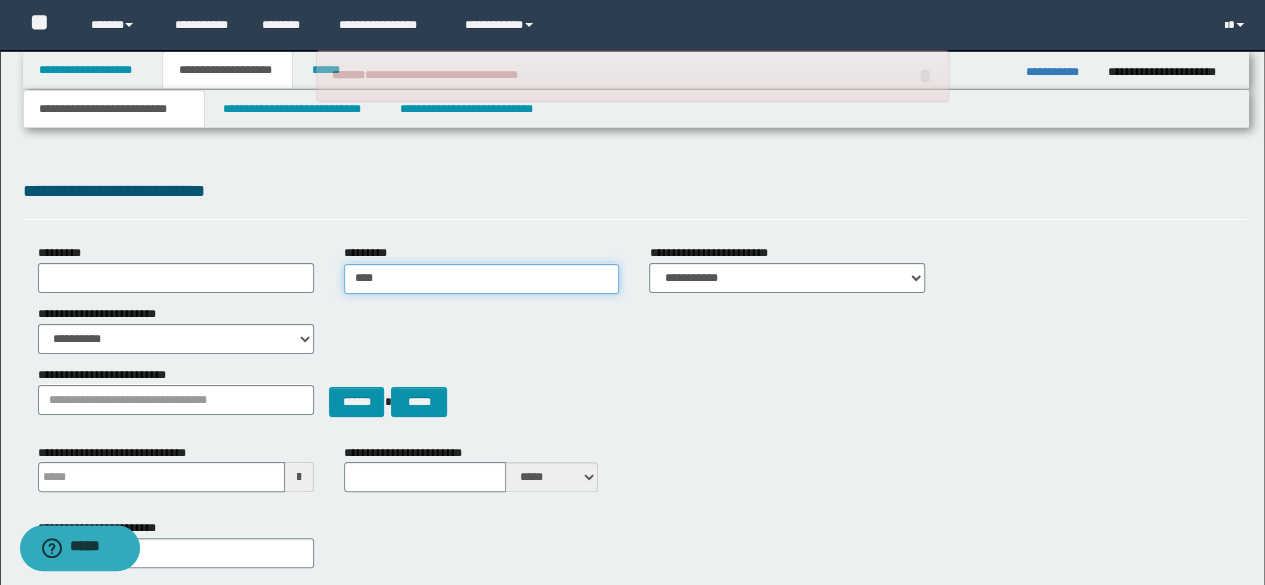 type 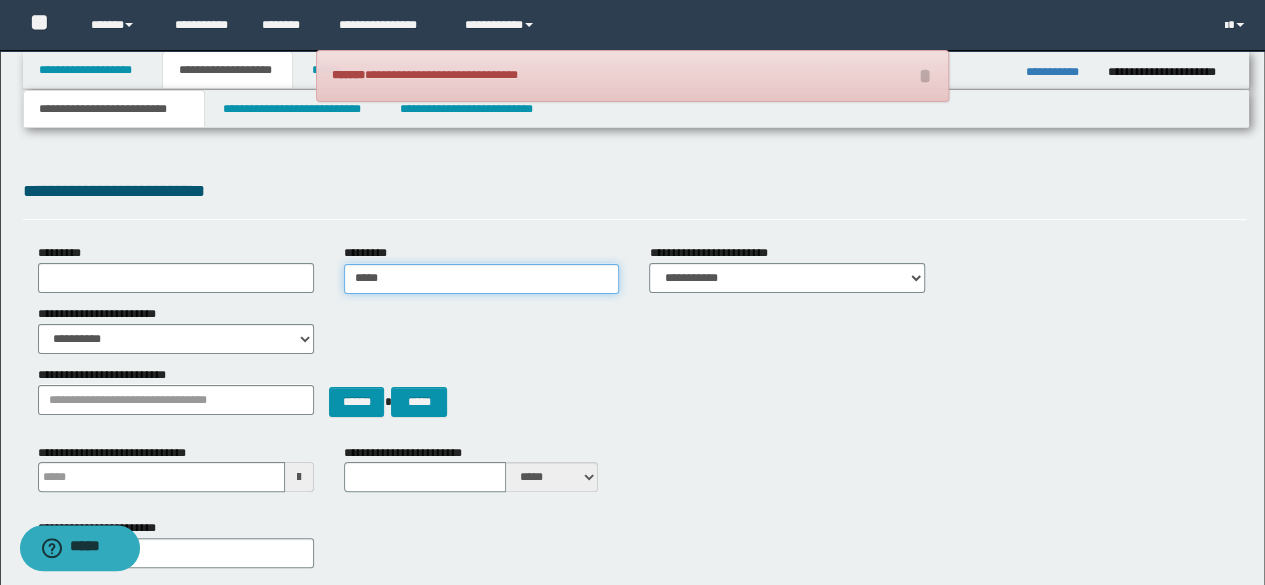 type on "*****" 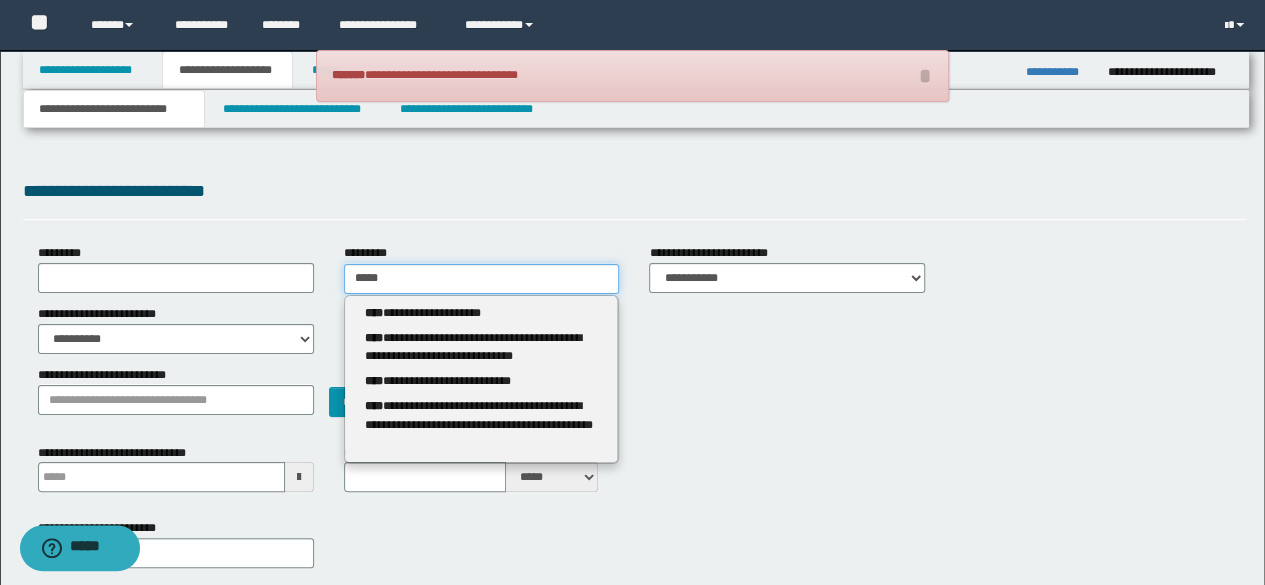 type 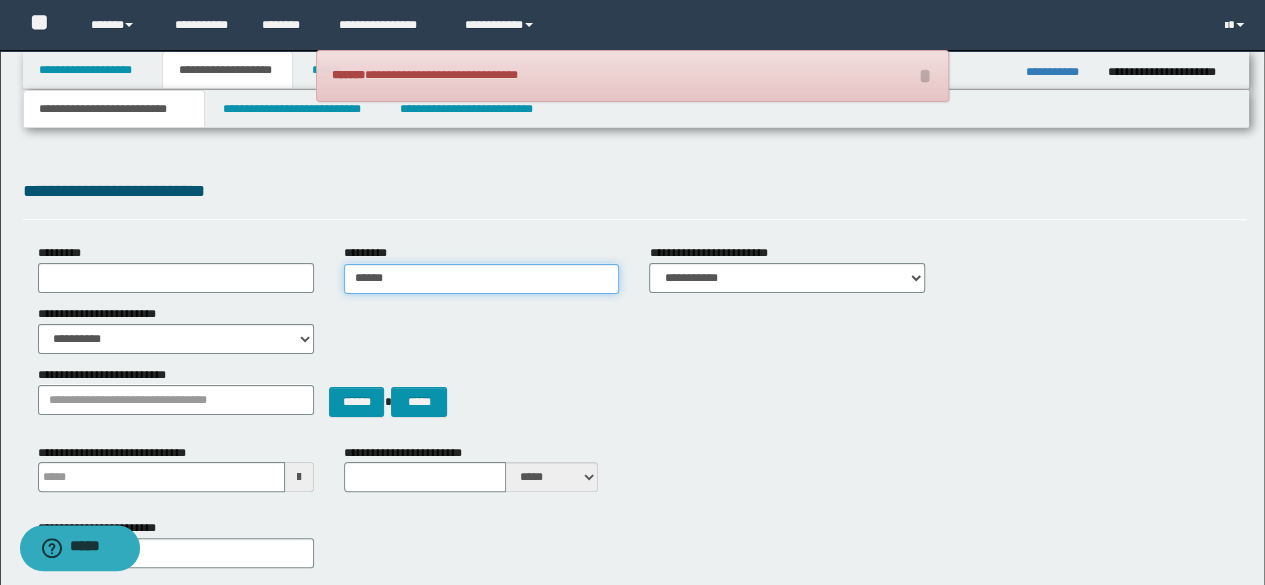 type on "******" 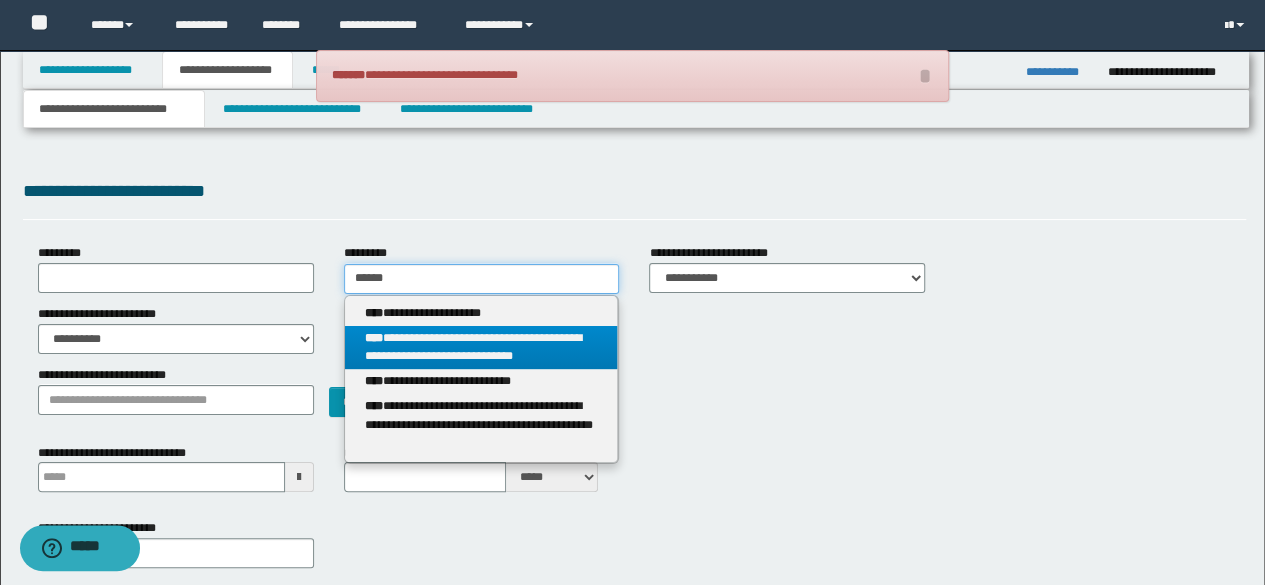 type on "******" 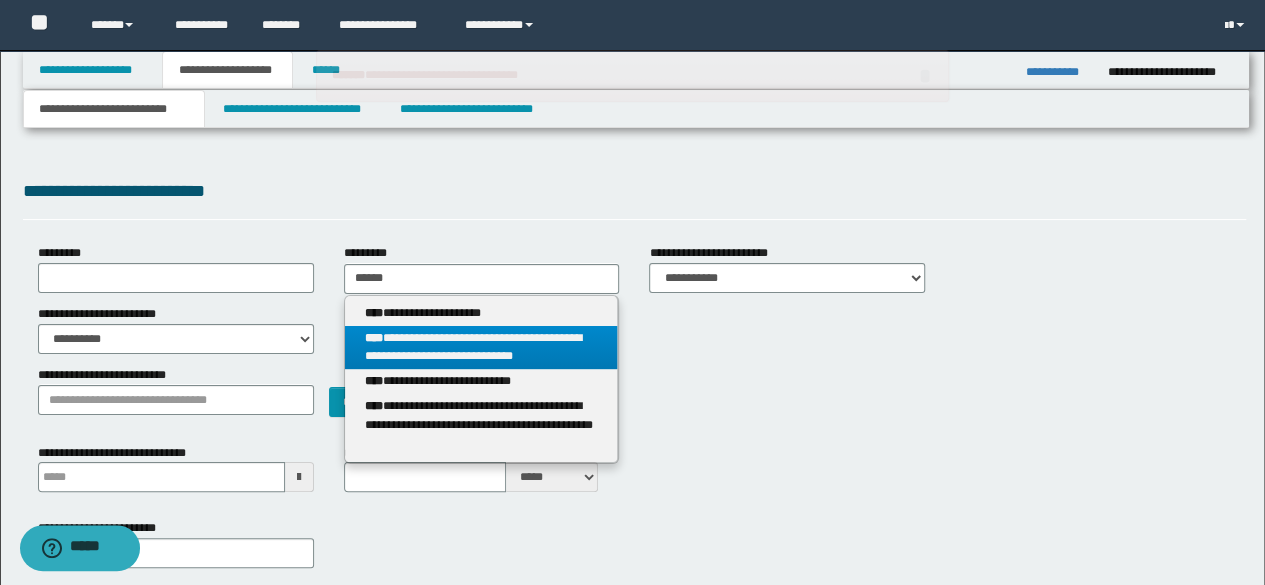 click on "**********" at bounding box center [481, 348] 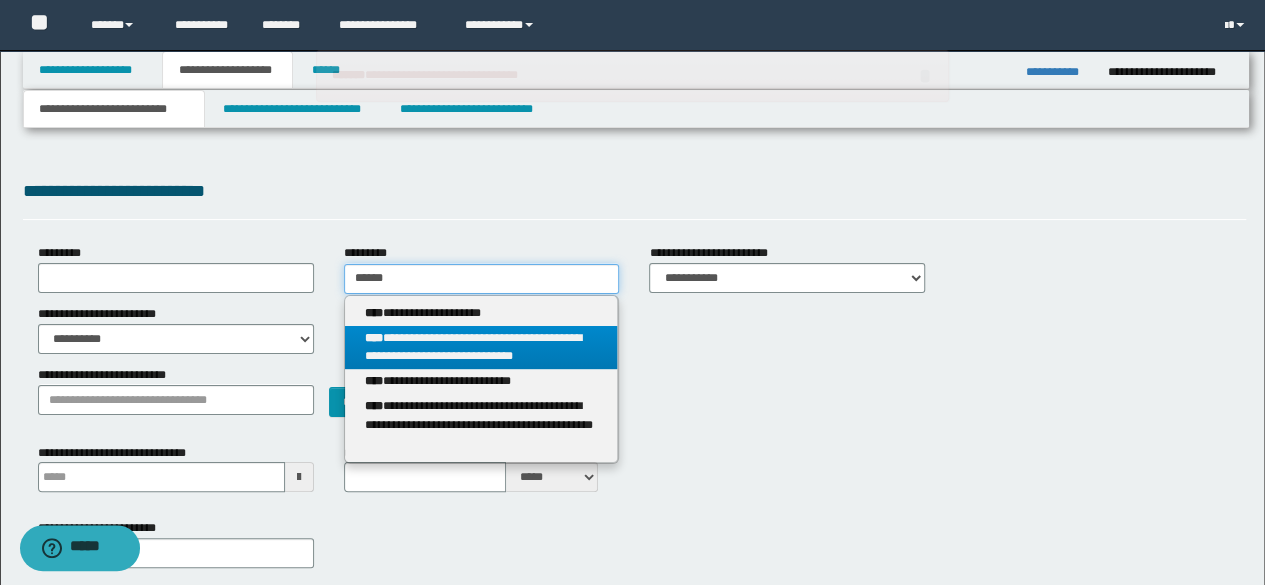 type 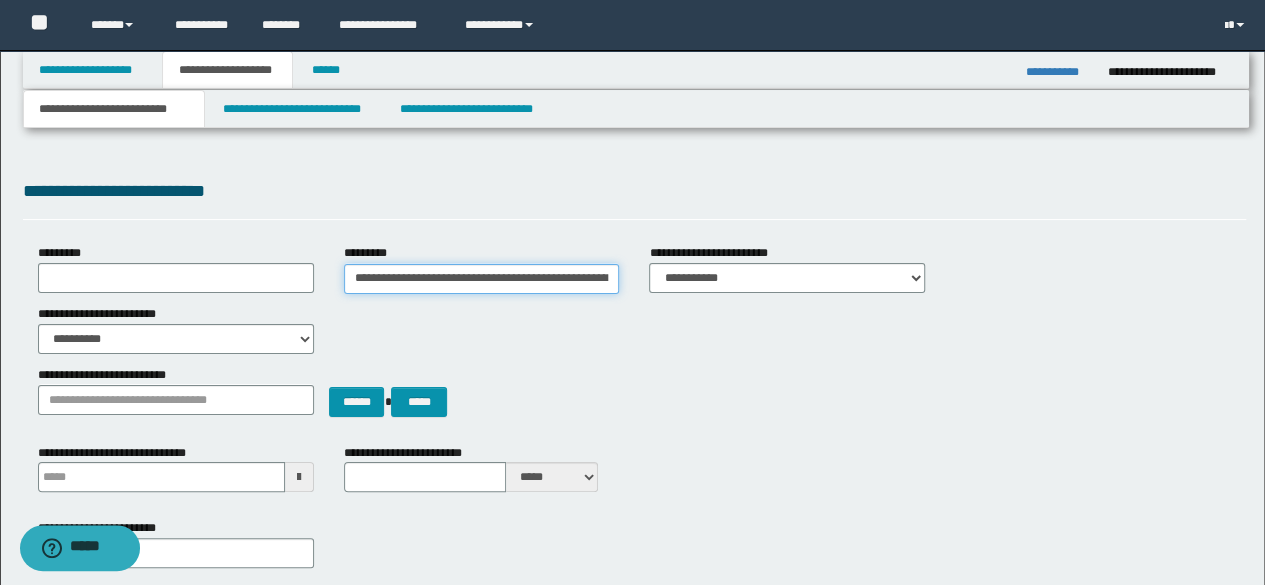 scroll, scrollTop: 0, scrollLeft: 110, axis: horizontal 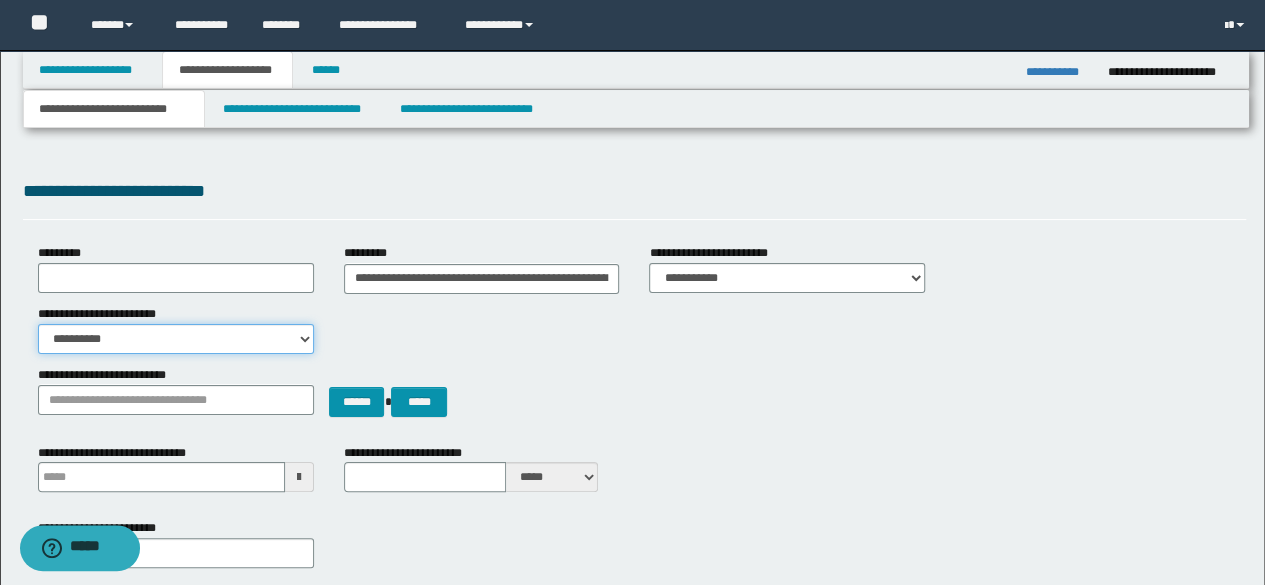 click on "**********" at bounding box center [176, 339] 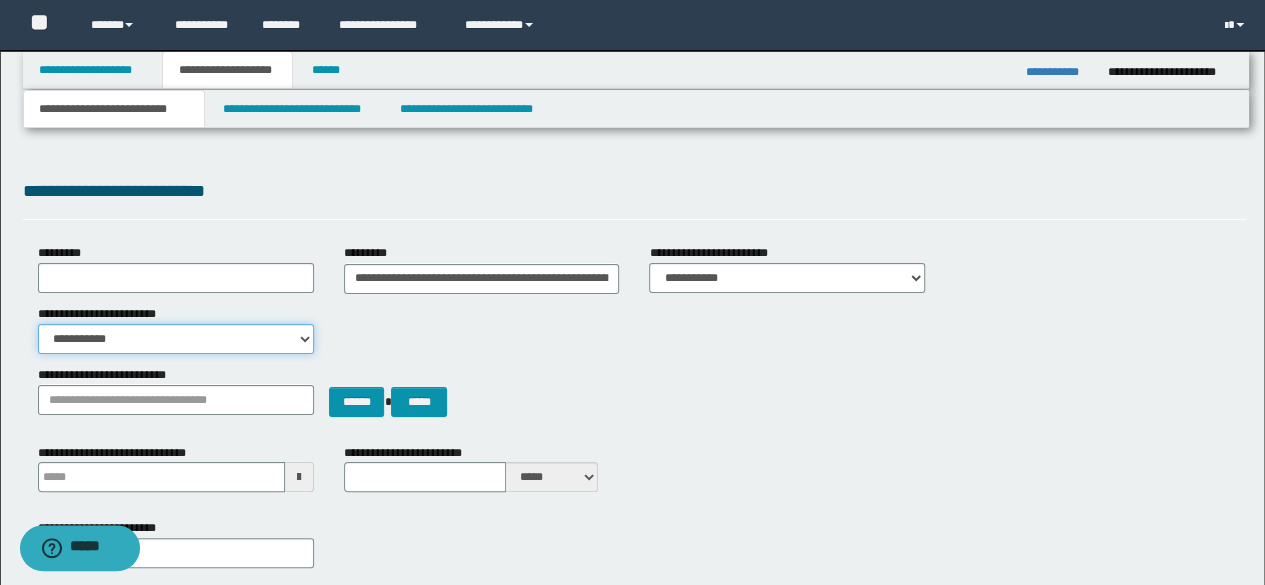 click on "**********" at bounding box center [176, 339] 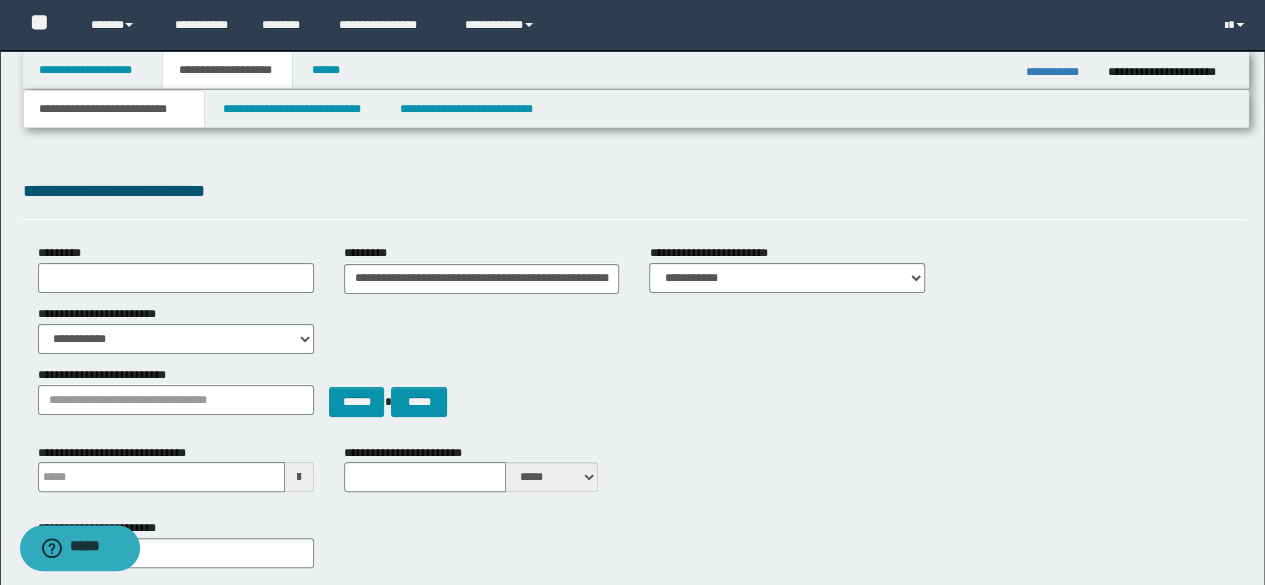 click on "**********" at bounding box center [635, 191] 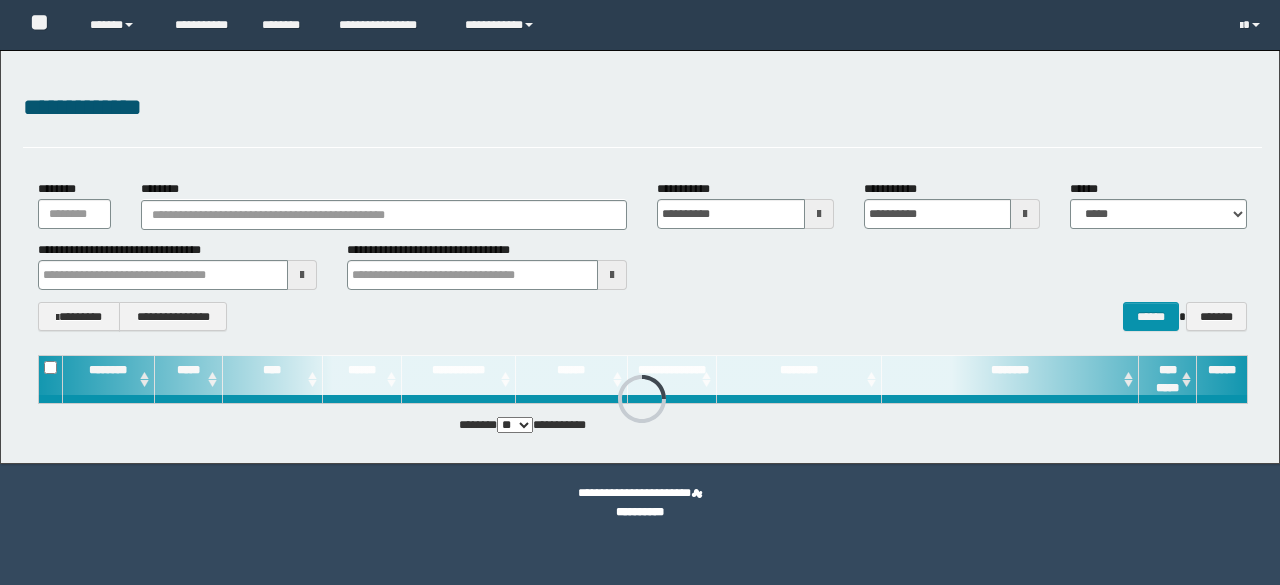 scroll, scrollTop: 0, scrollLeft: 0, axis: both 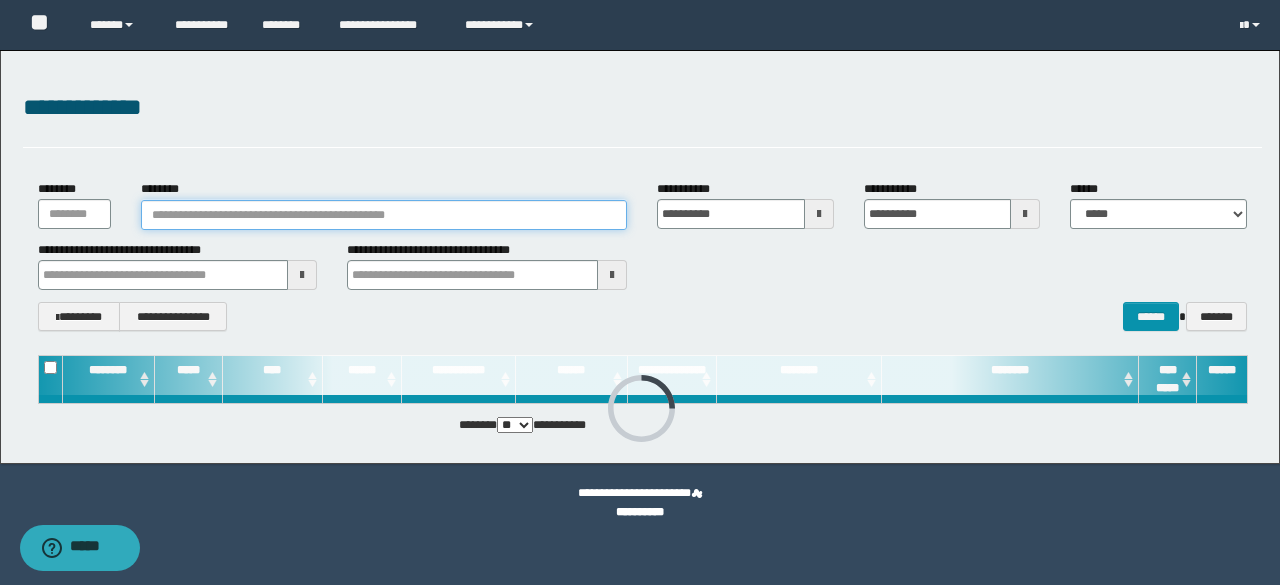 click on "********" at bounding box center [384, 215] 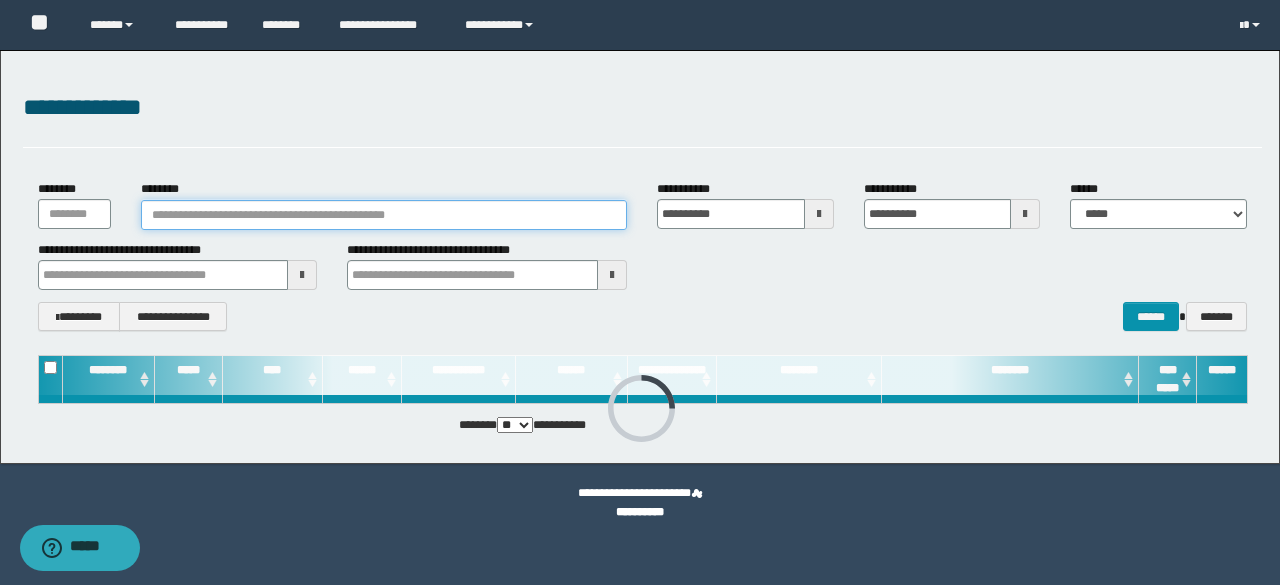 paste on "********" 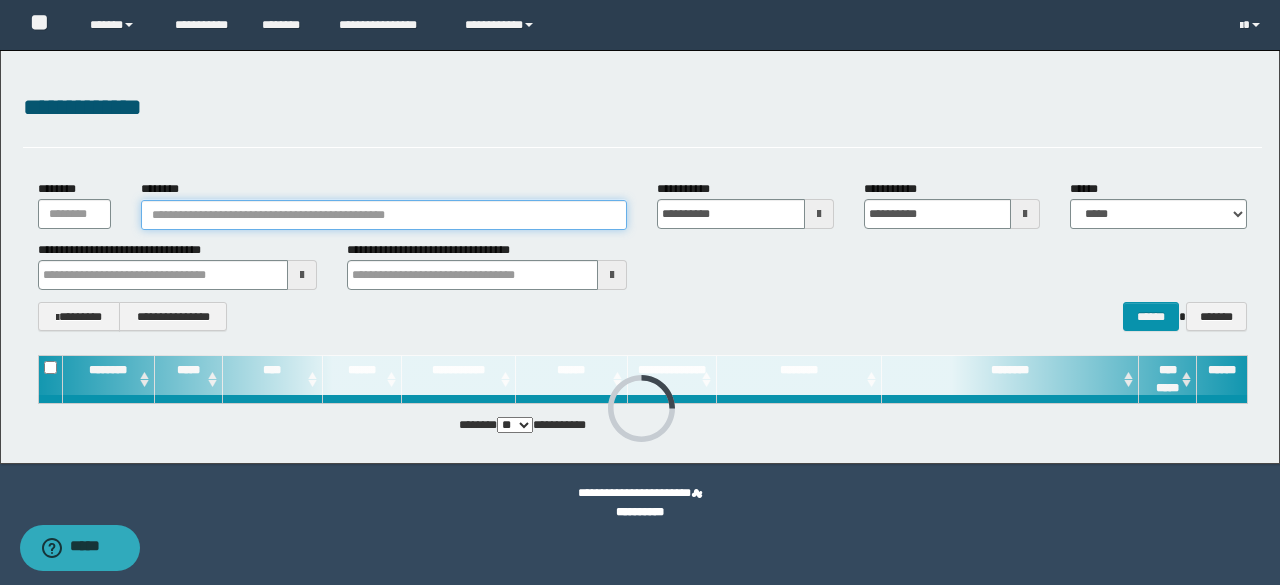 type on "********" 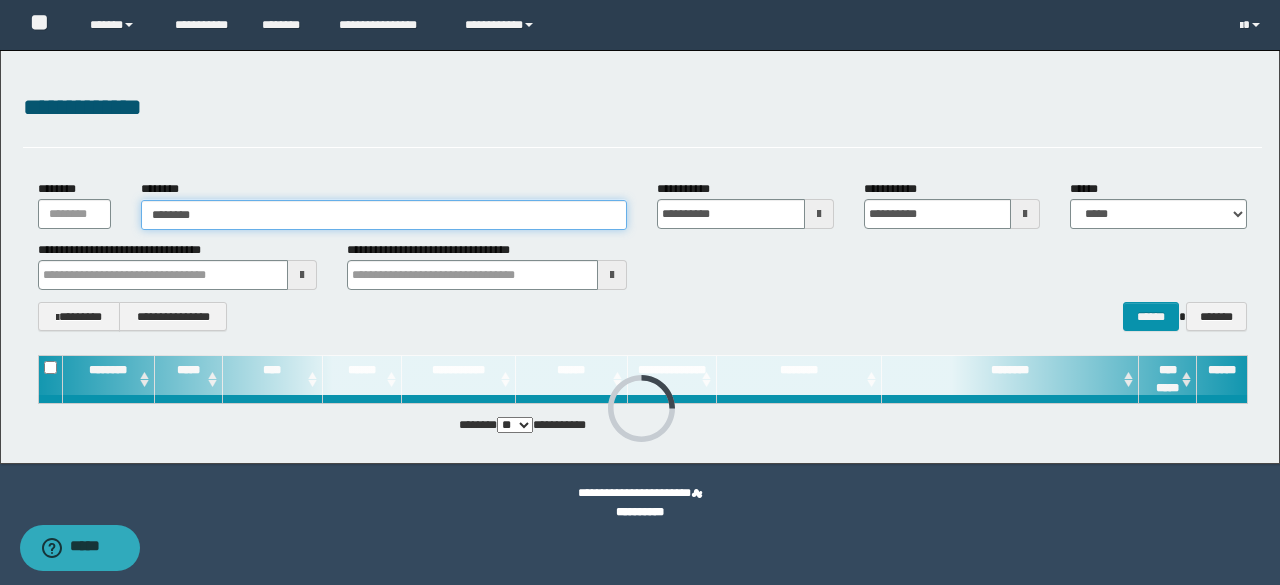 type on "********" 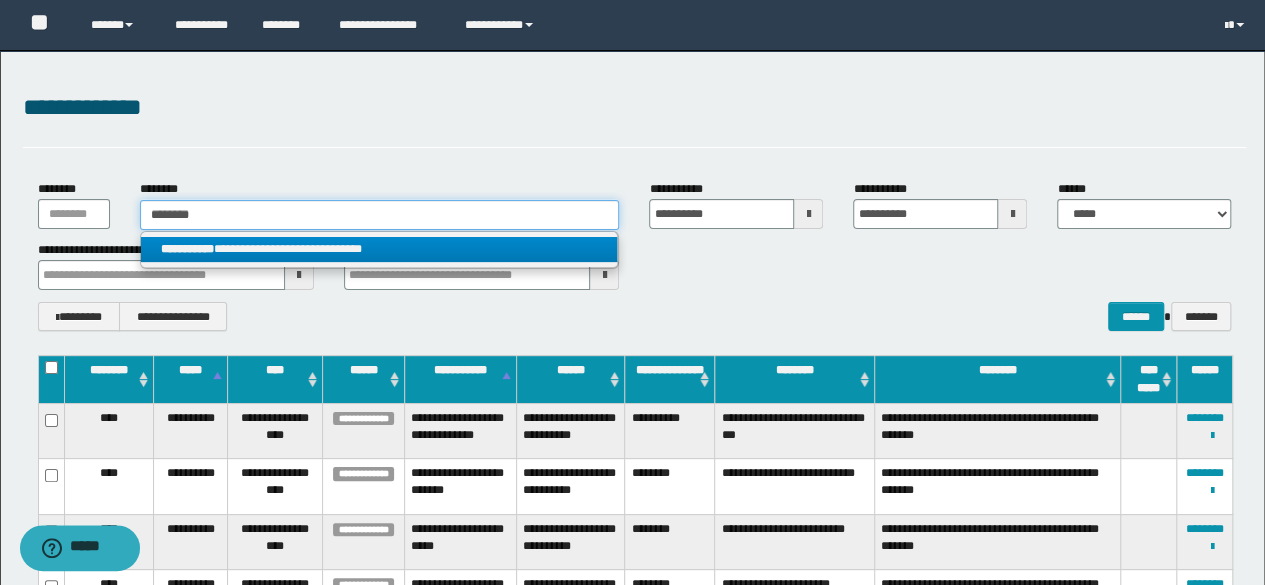 type on "********" 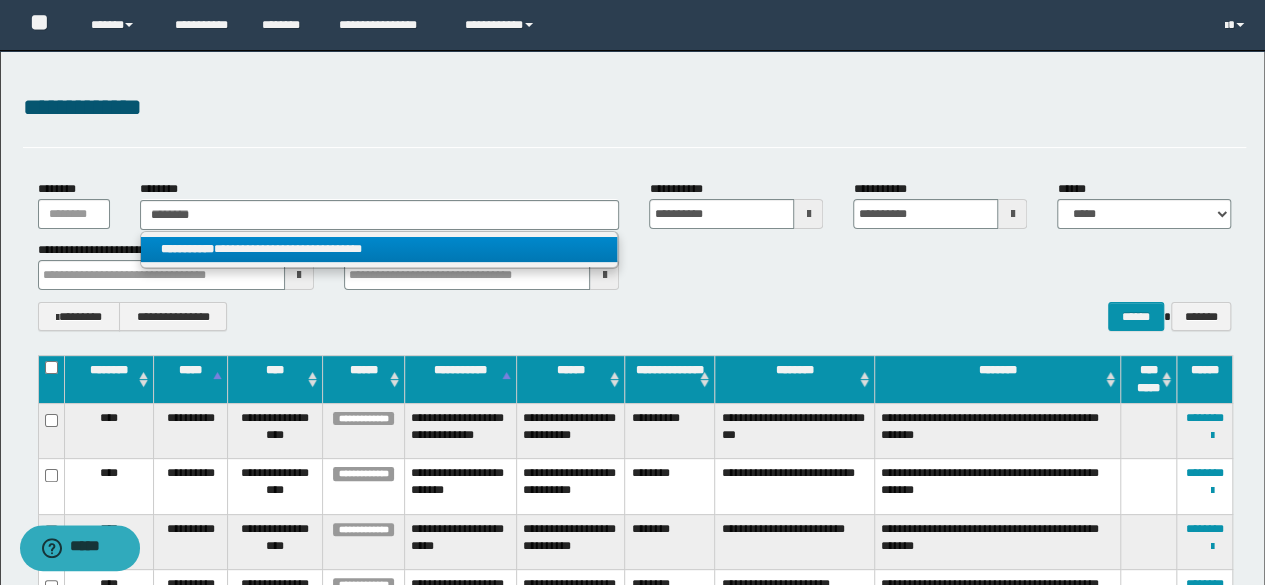 click on "**********" at bounding box center [379, 249] 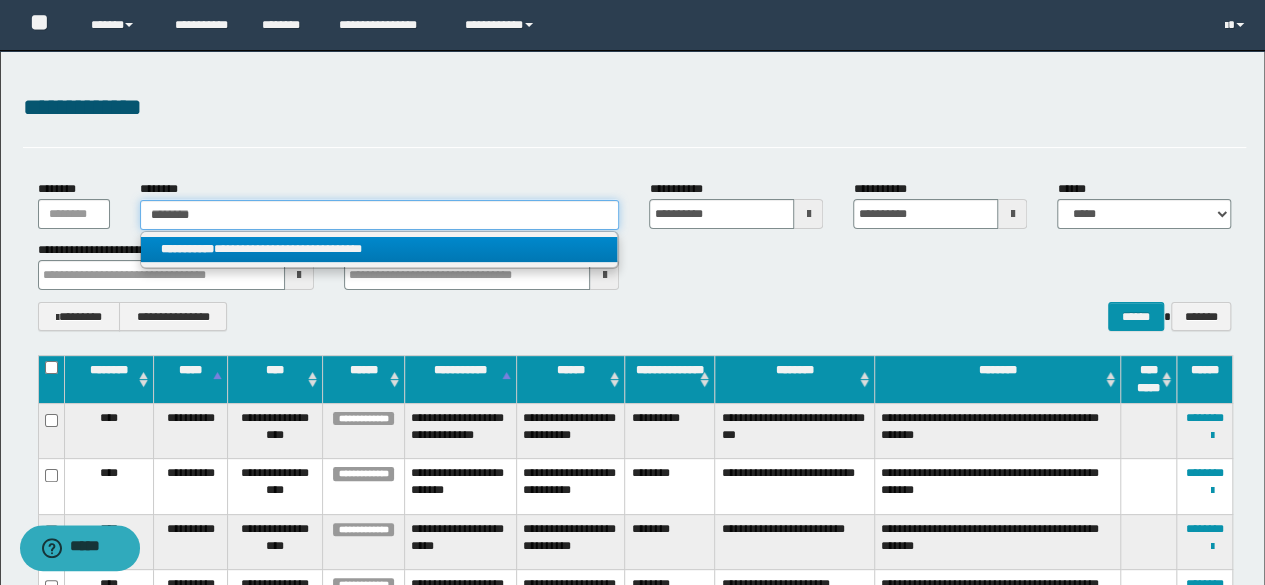 type 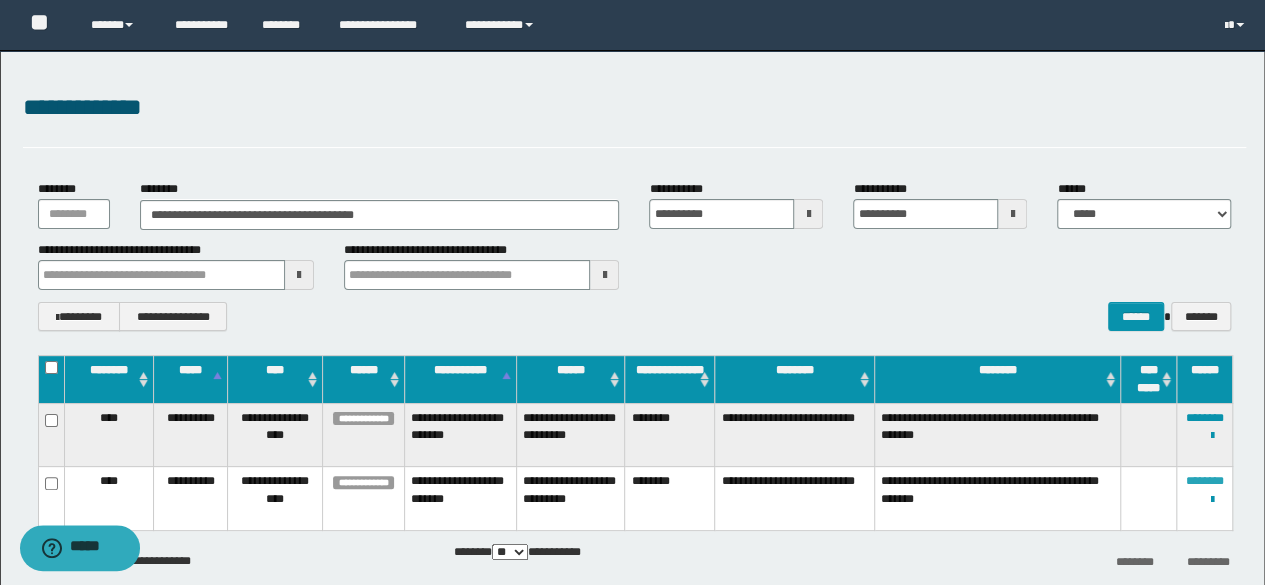 click on "********" at bounding box center (1205, 481) 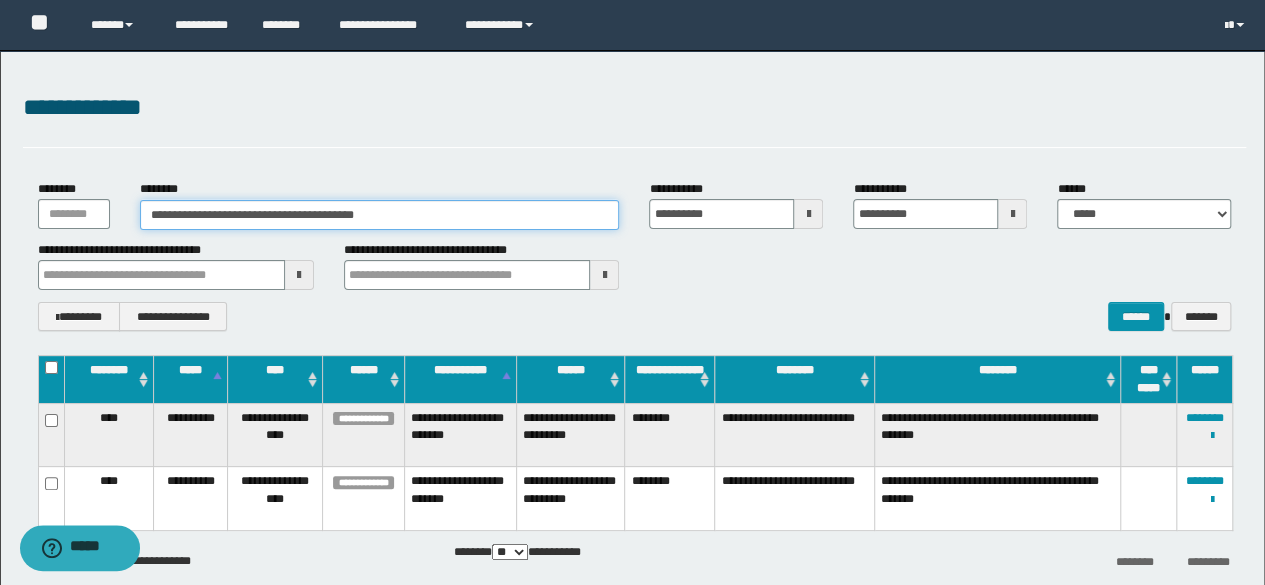 drag, startPoint x: 451, startPoint y: 211, endPoint x: 0, endPoint y: 169, distance: 452.95145 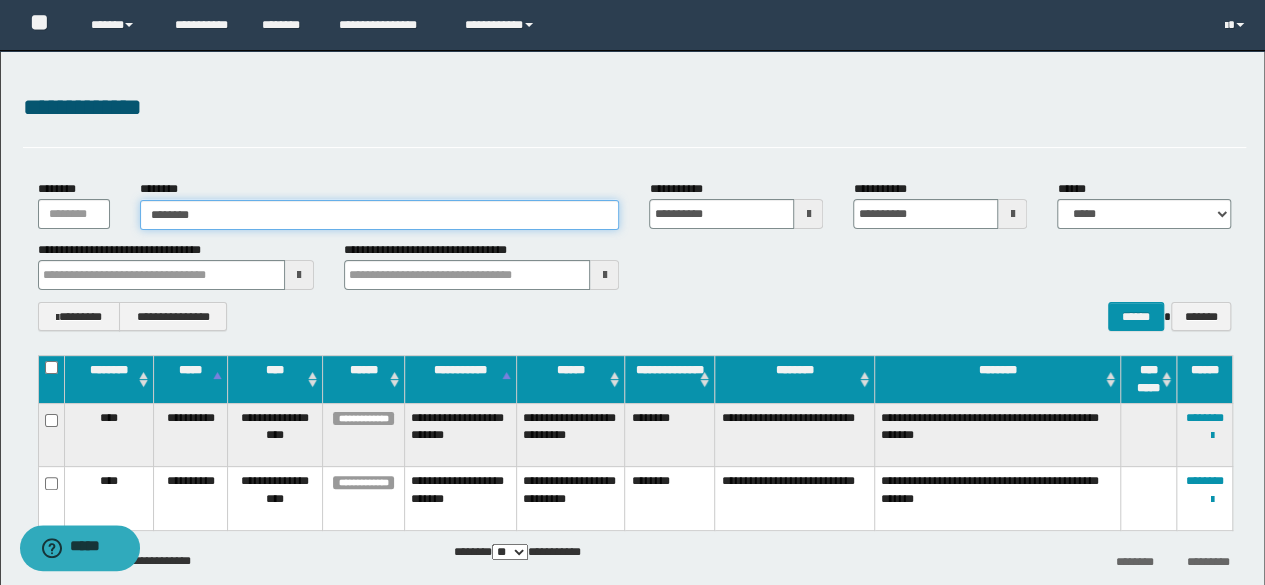 type on "********" 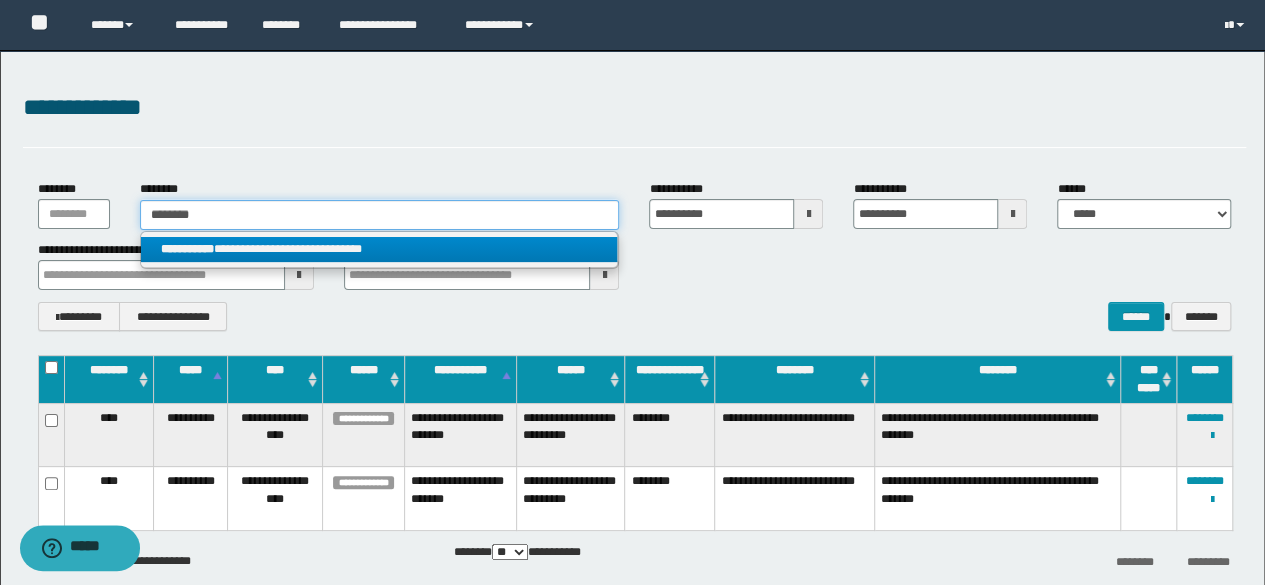 type on "********" 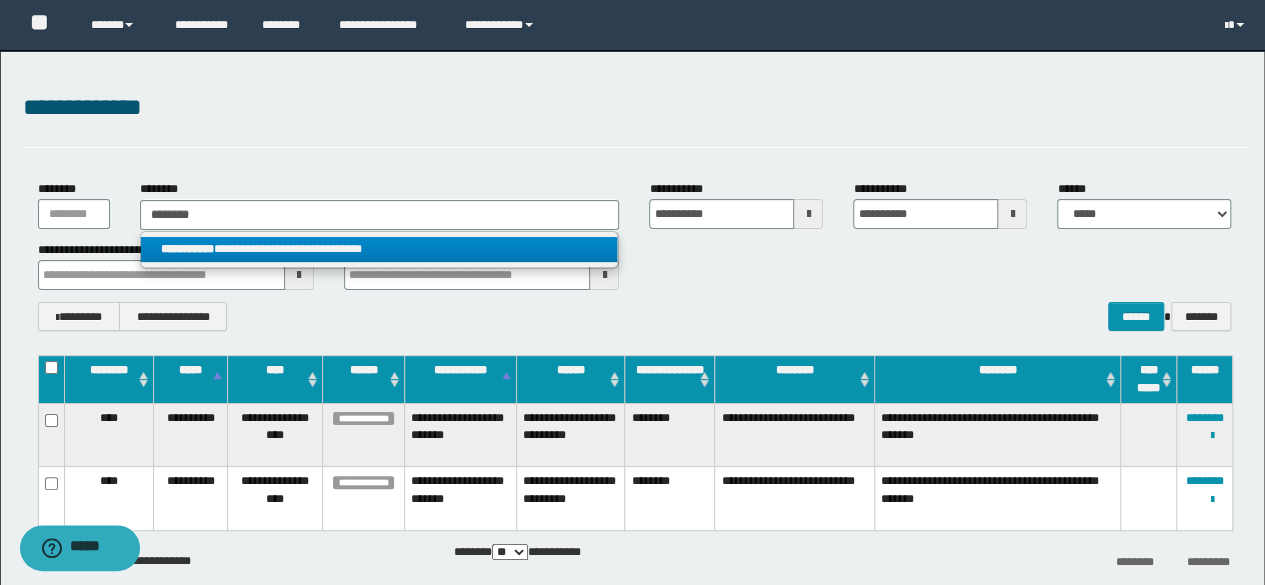 click on "**********" at bounding box center (379, 249) 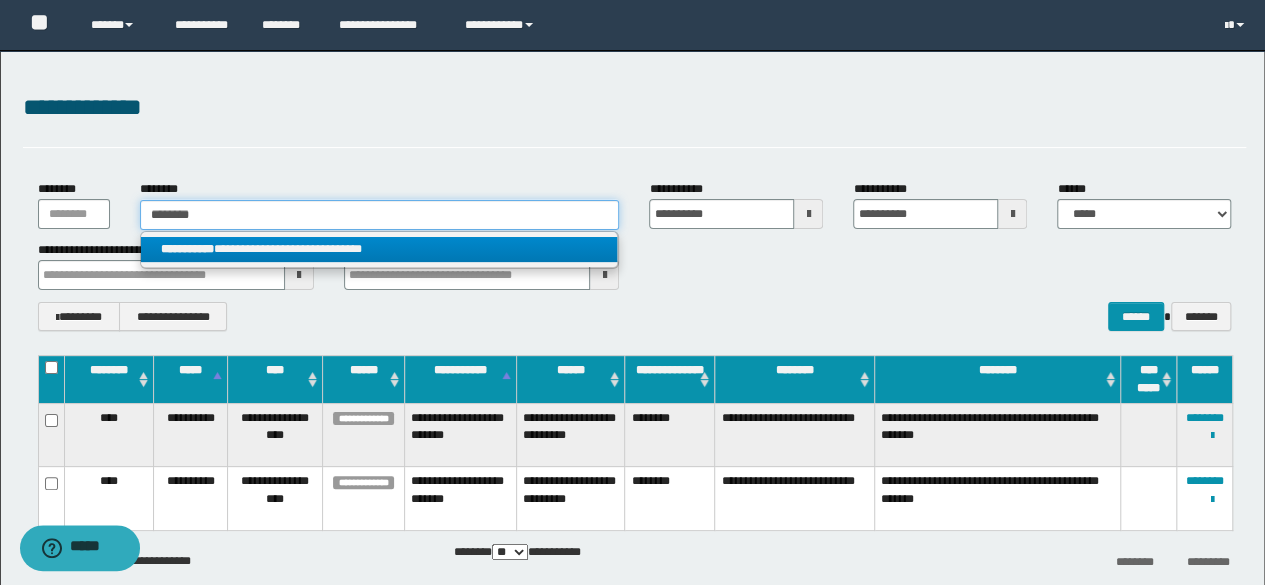 type 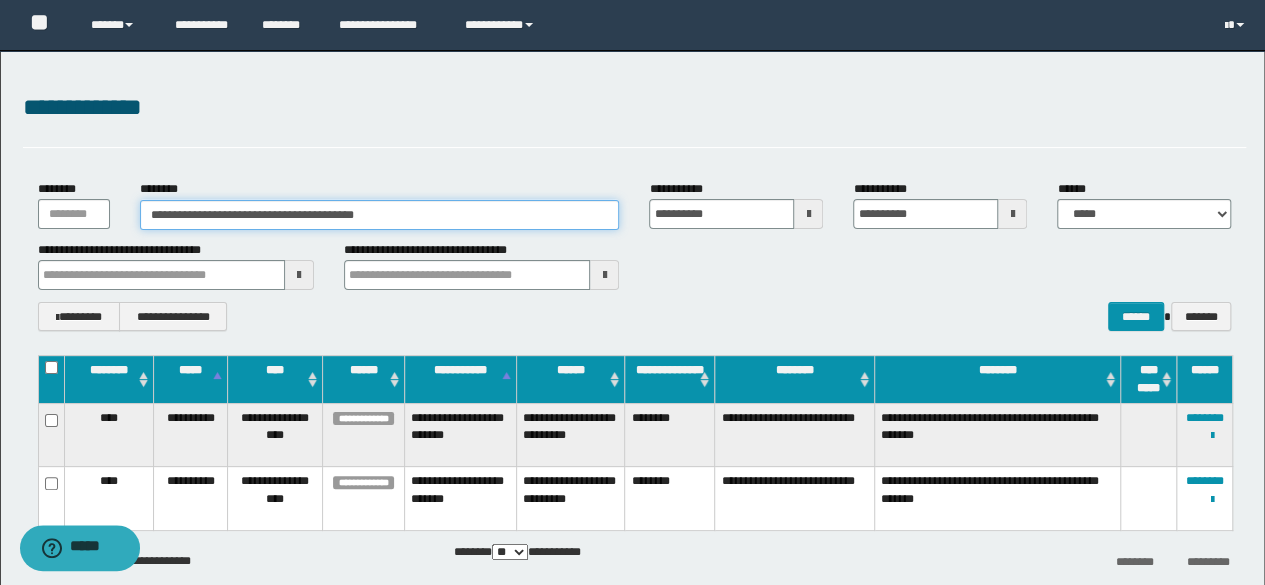 drag, startPoint x: 446, startPoint y: 215, endPoint x: 2, endPoint y: 281, distance: 448.8786 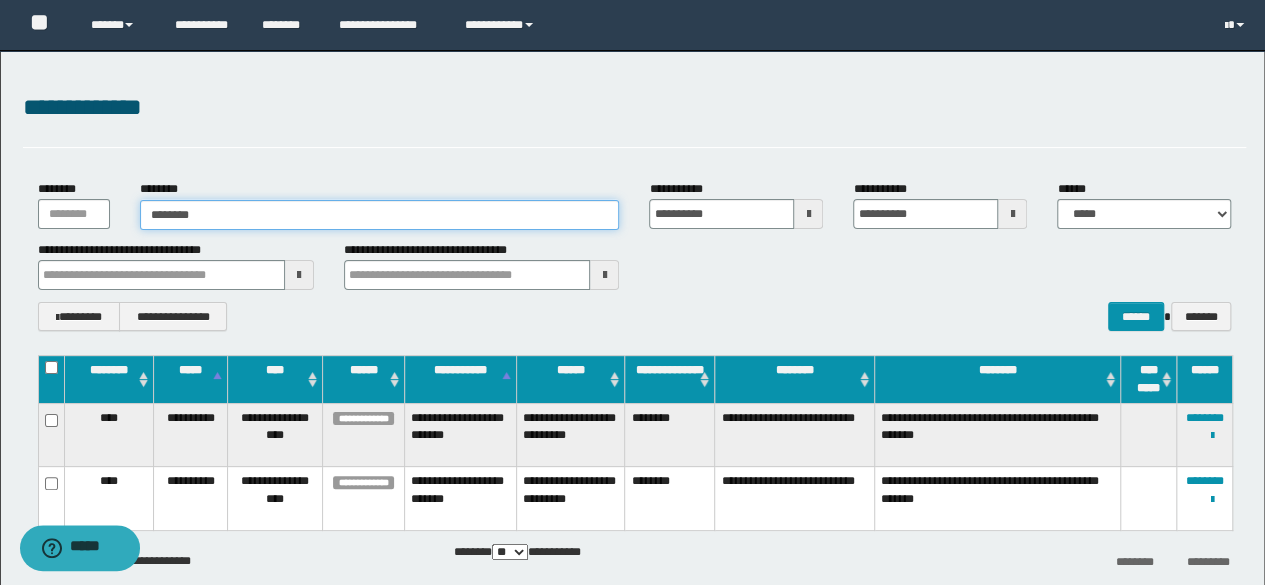 type on "********" 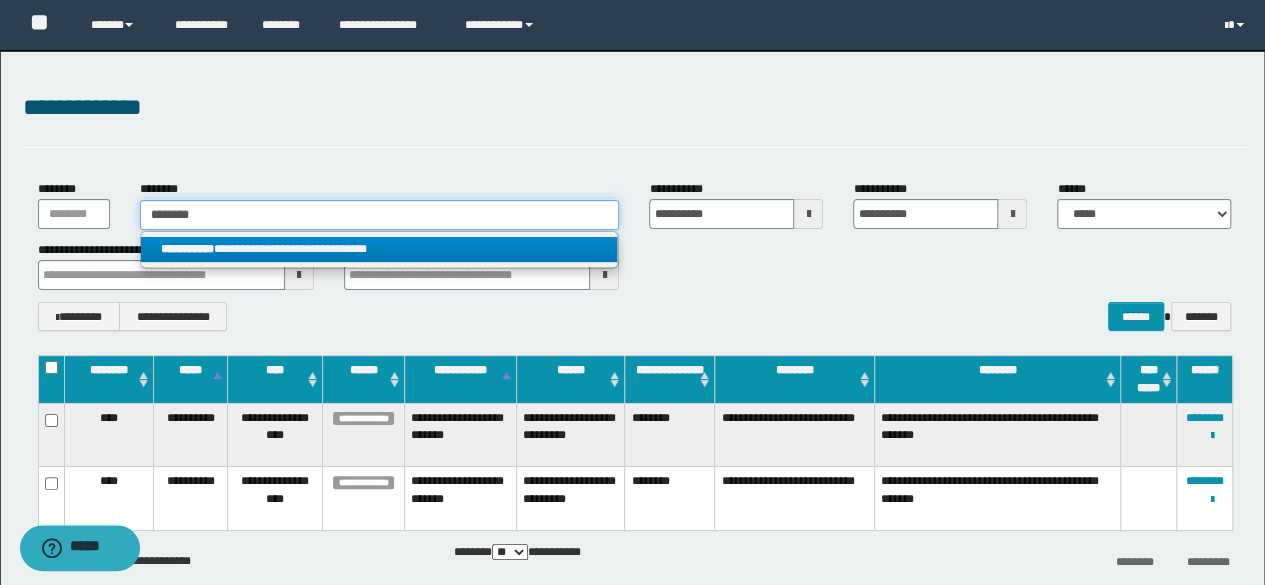 type on "********" 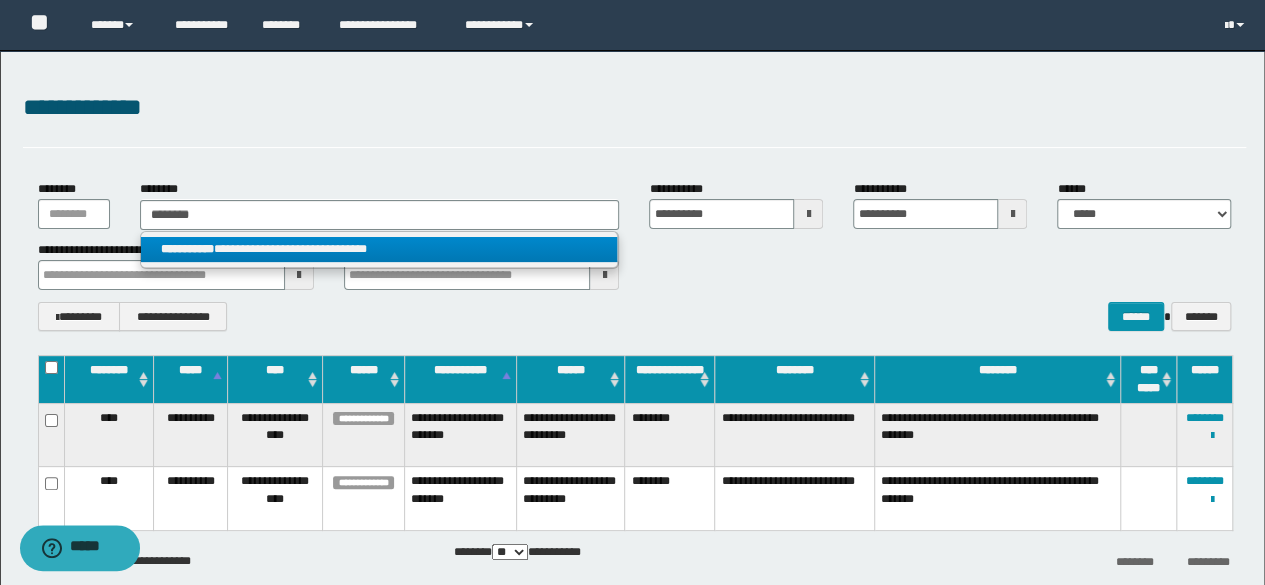 click on "**********" at bounding box center (379, 249) 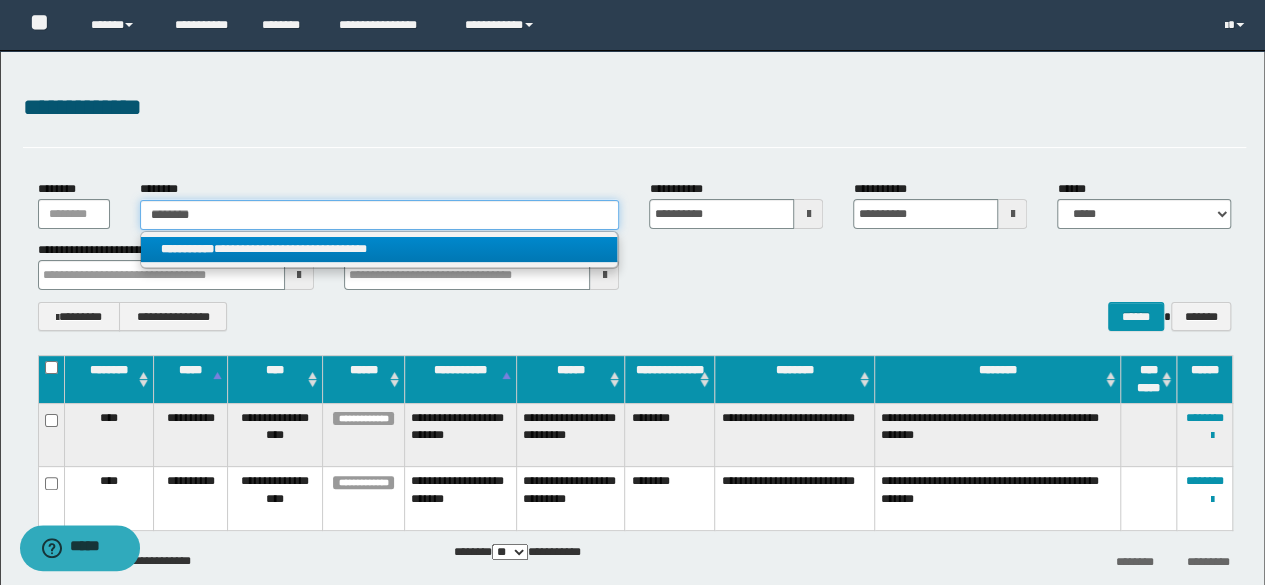 type 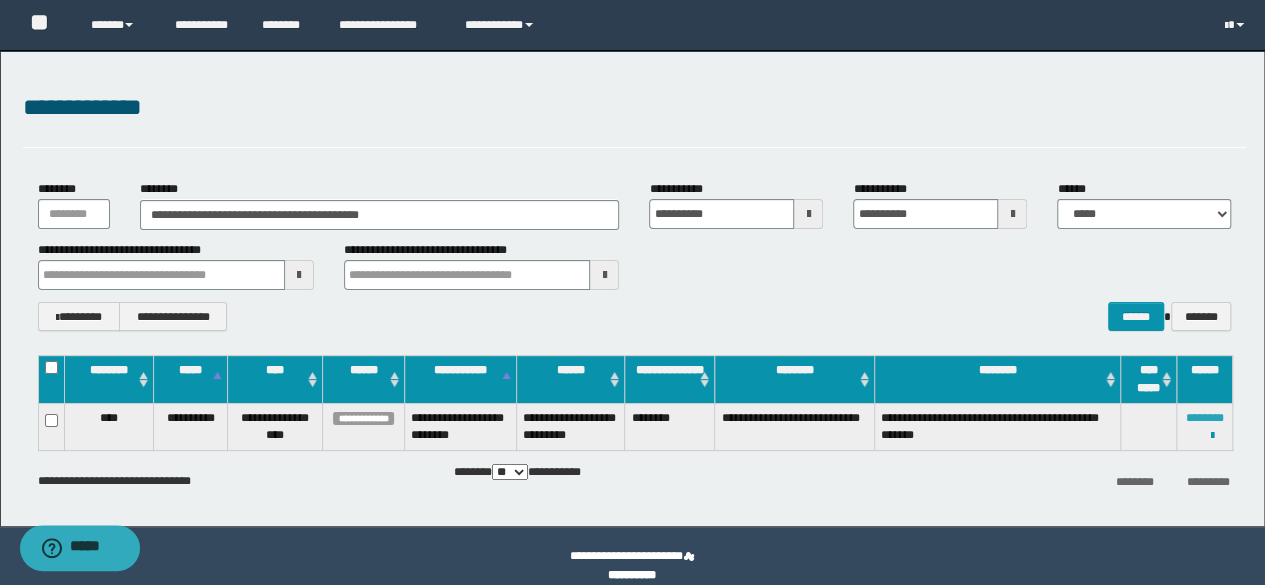 click on "********" at bounding box center (1205, 418) 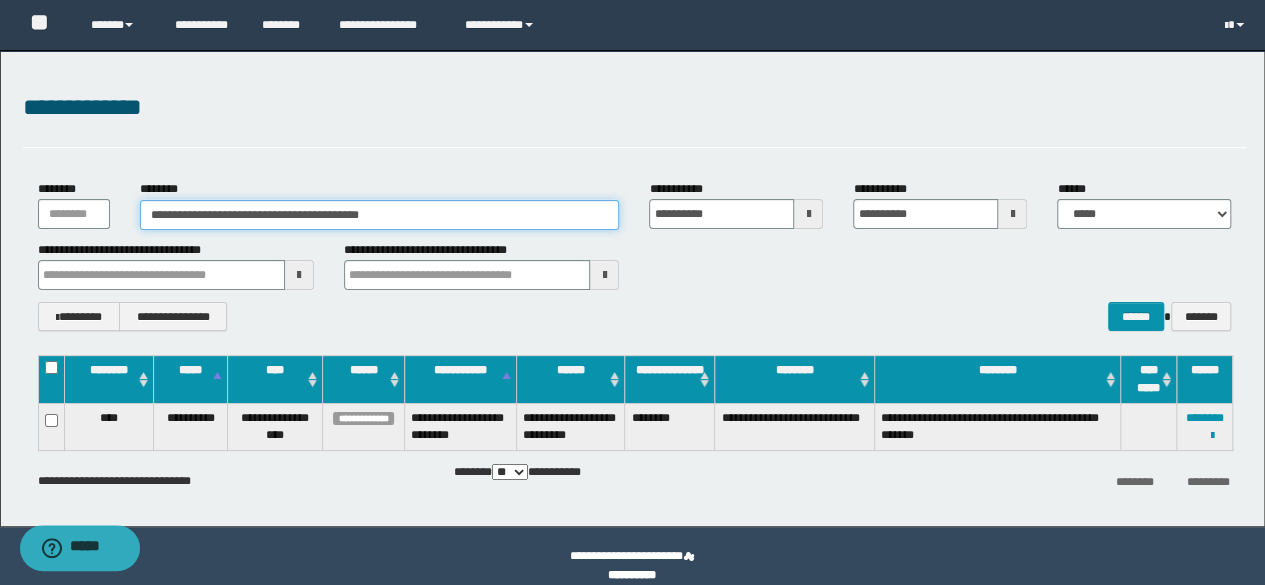 drag, startPoint x: 452, startPoint y: 213, endPoint x: 0, endPoint y: 166, distance: 454.437 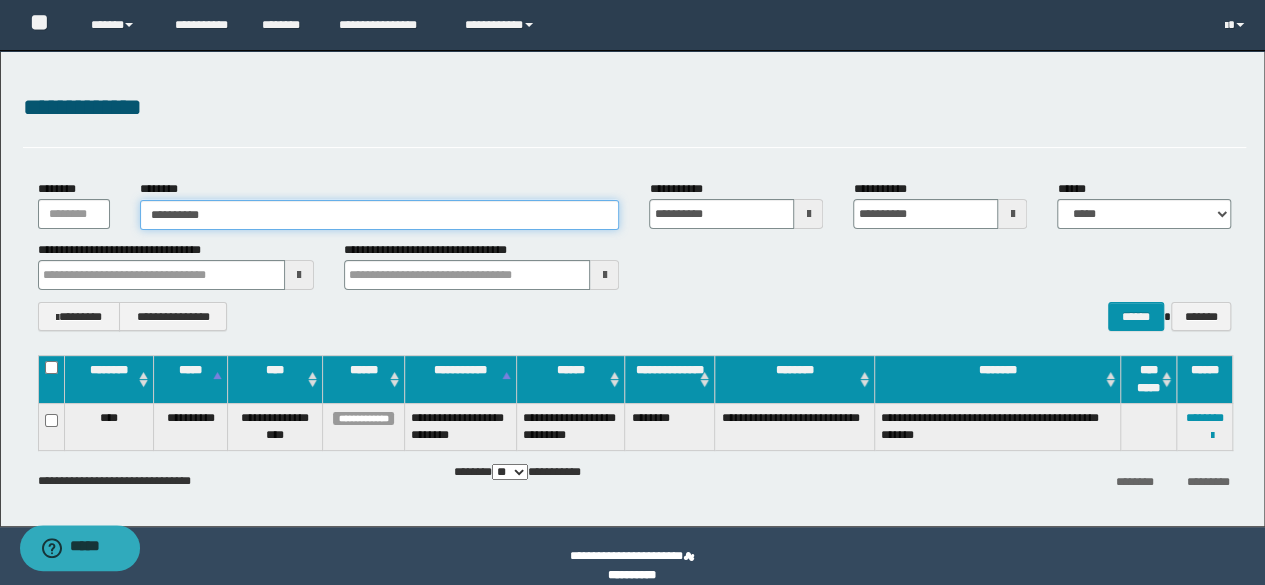 type on "**********" 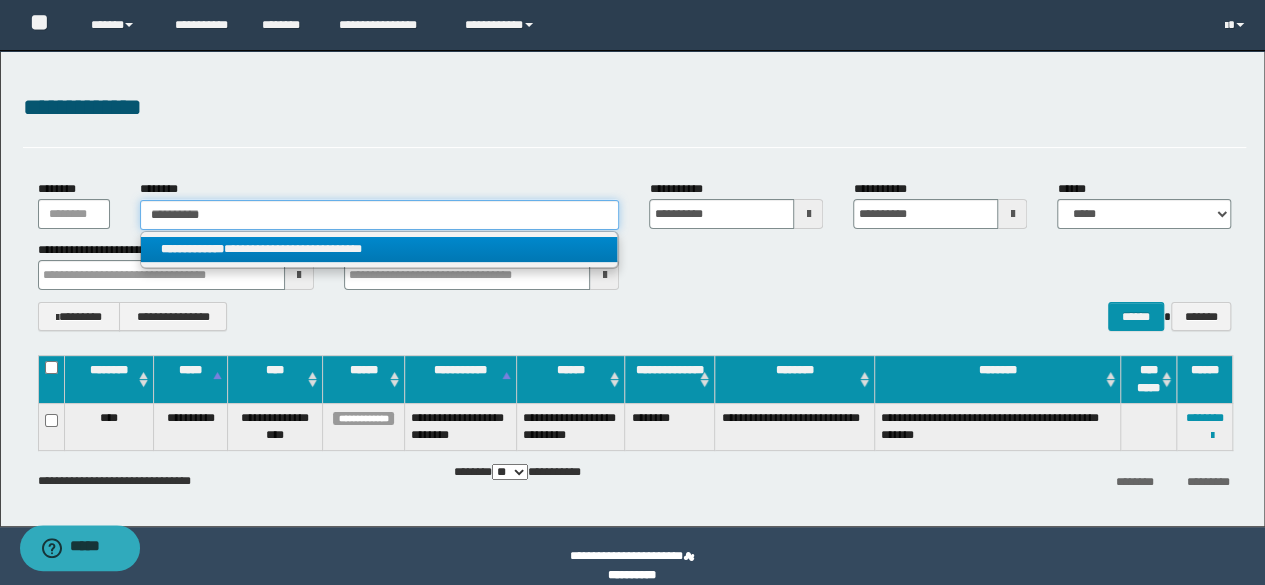 type on "**********" 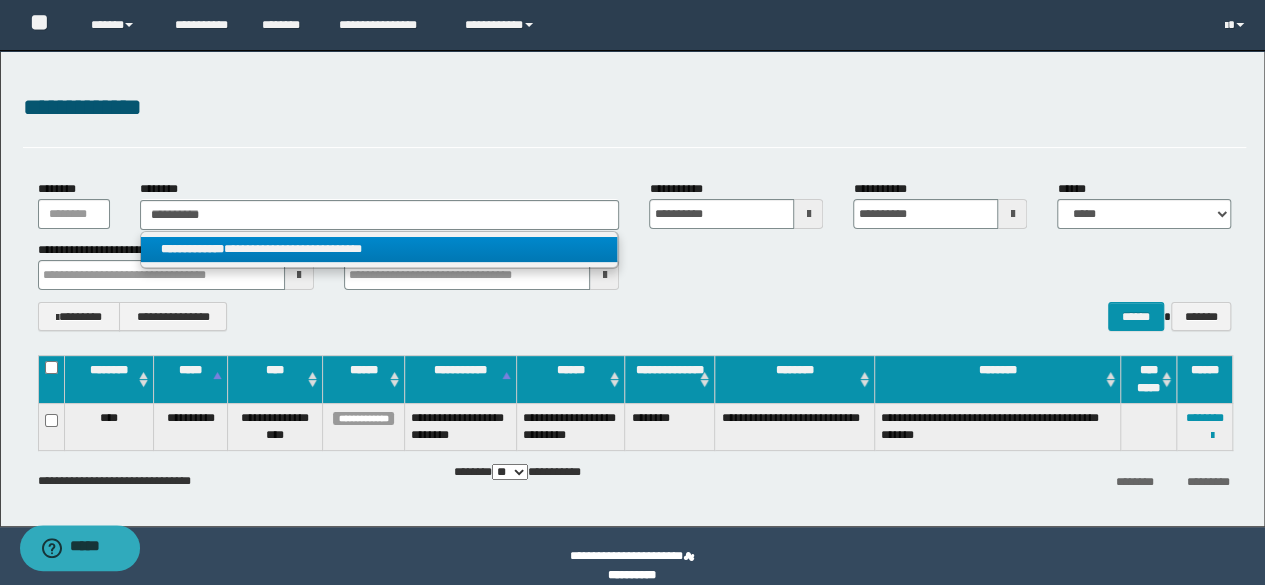 click on "**********" at bounding box center [379, 249] 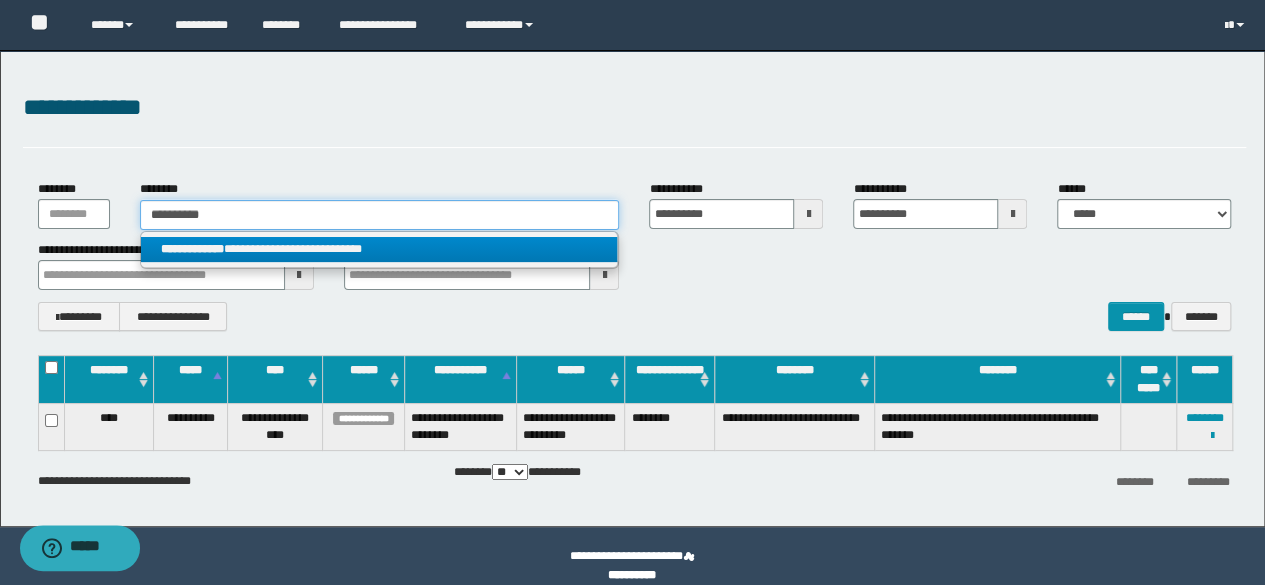type 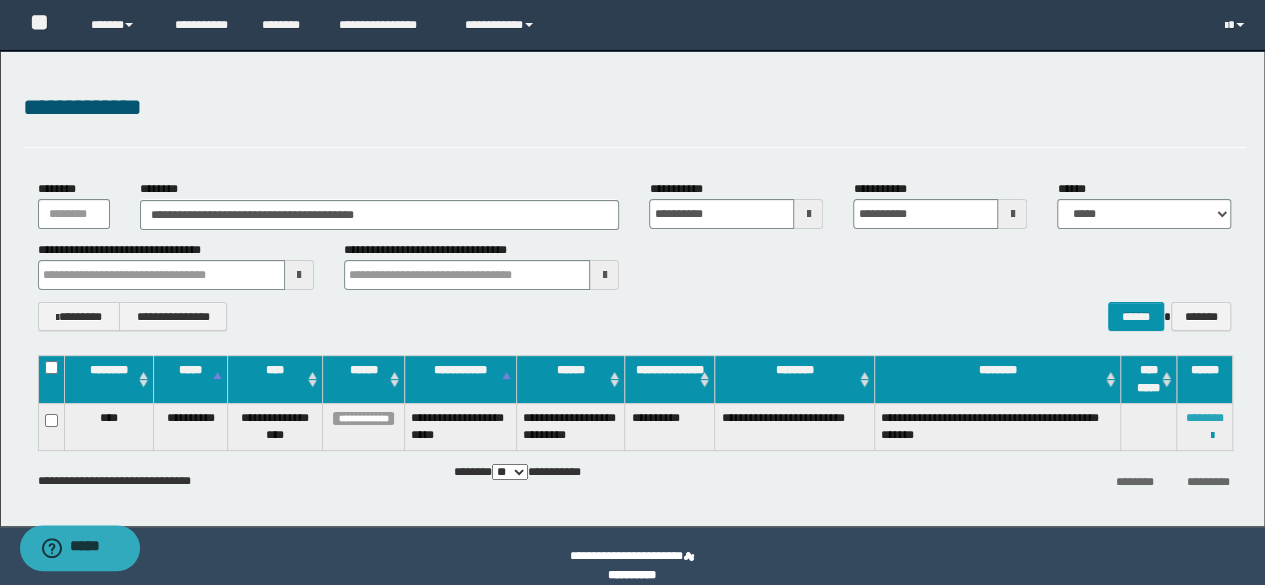 click on "********" at bounding box center (1205, 418) 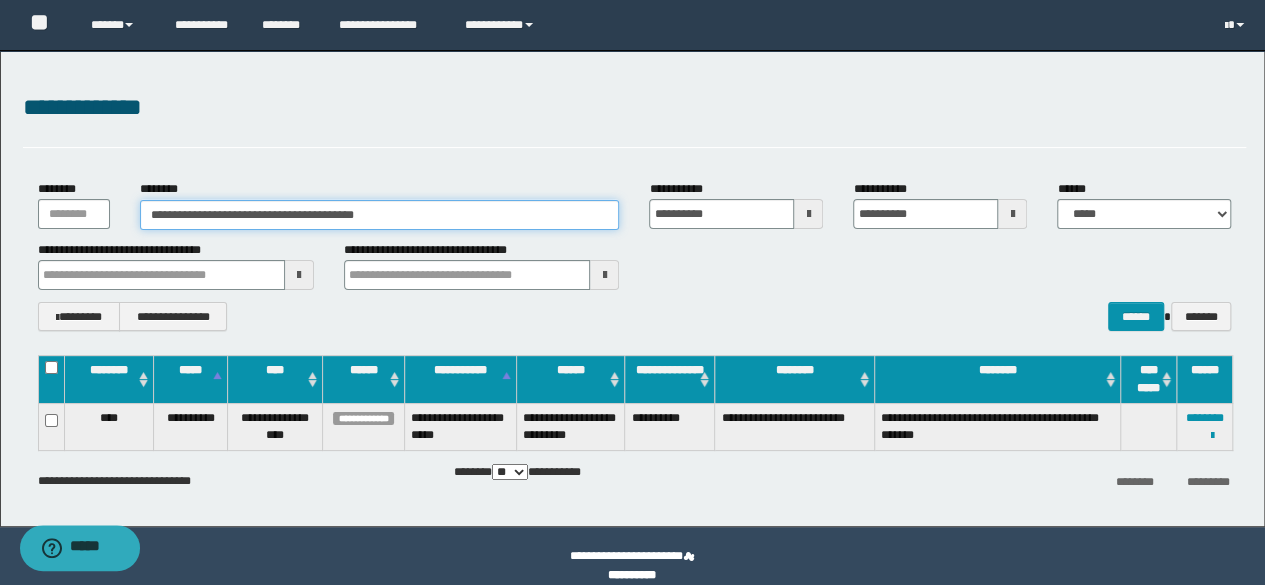 click on "**********" at bounding box center (380, 215) 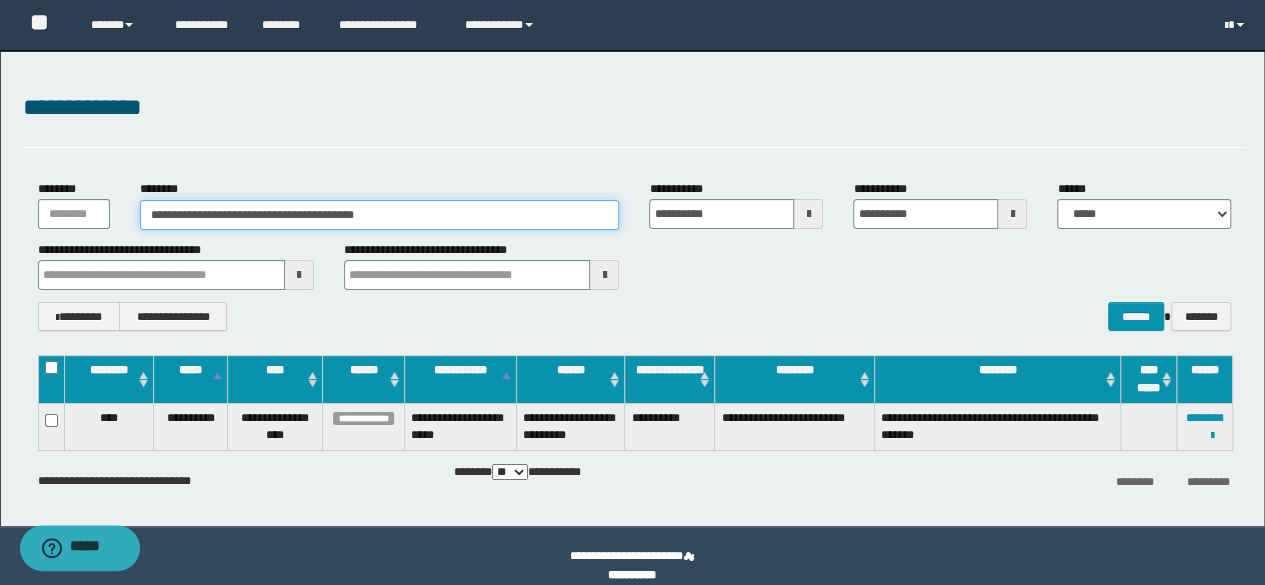 paste on "********" 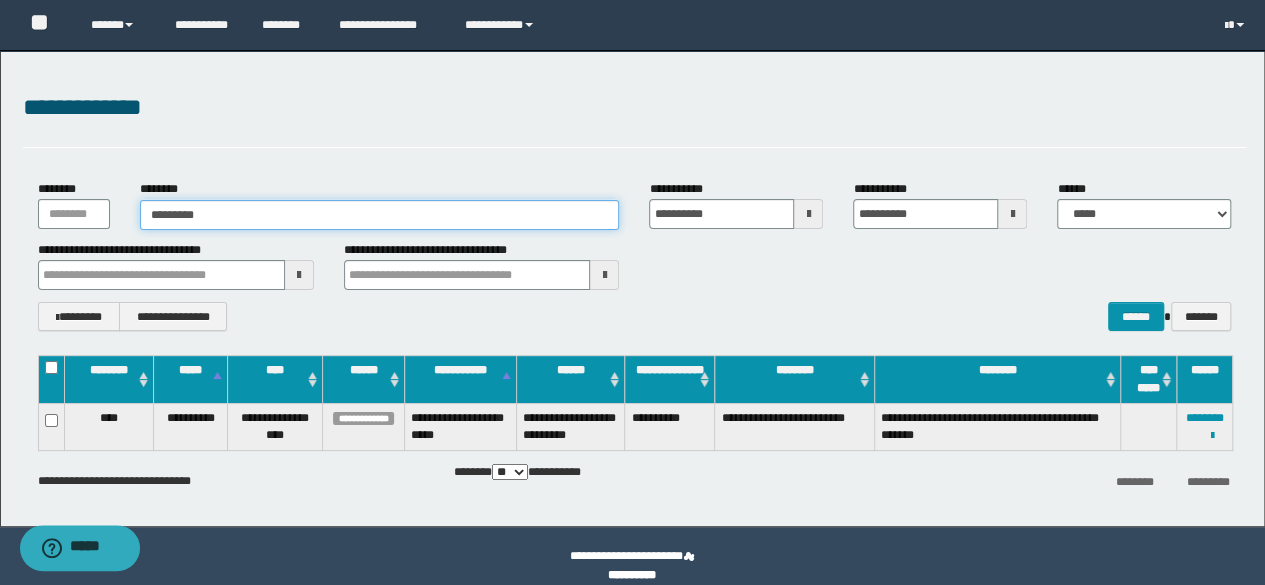 type on "********" 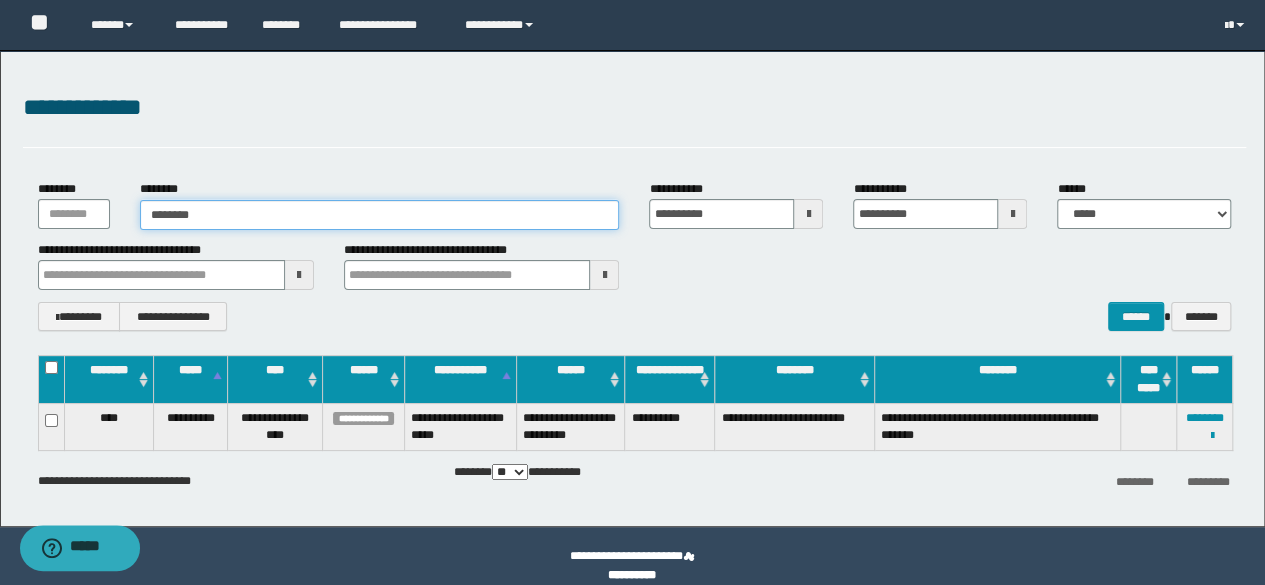 type on "********" 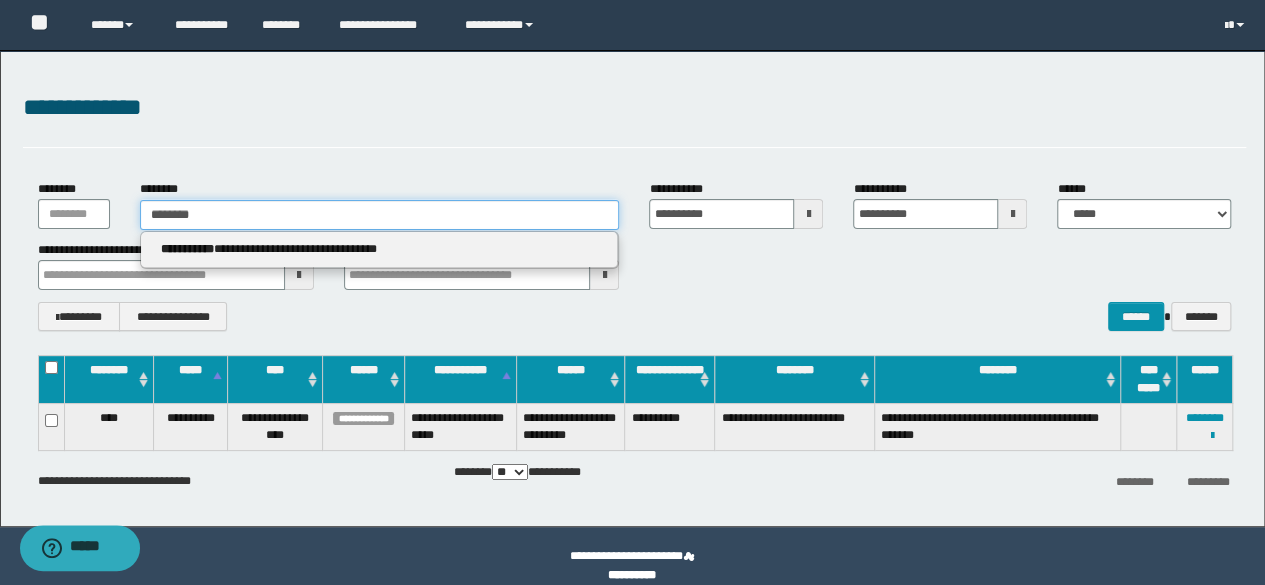type 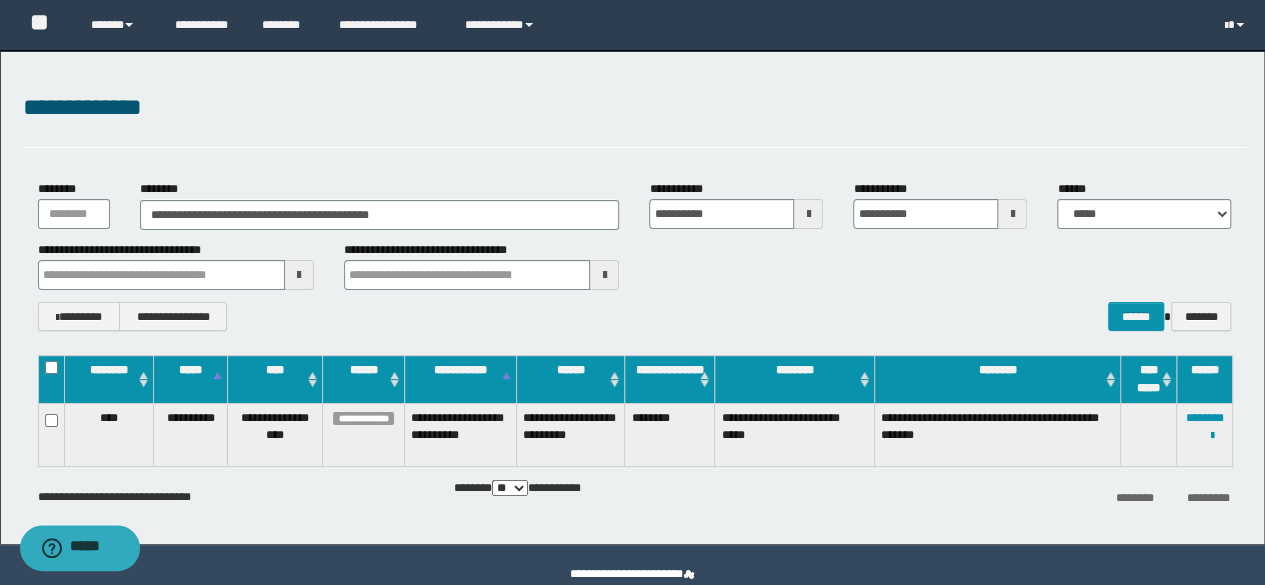 click on "**********" at bounding box center (635, 265) 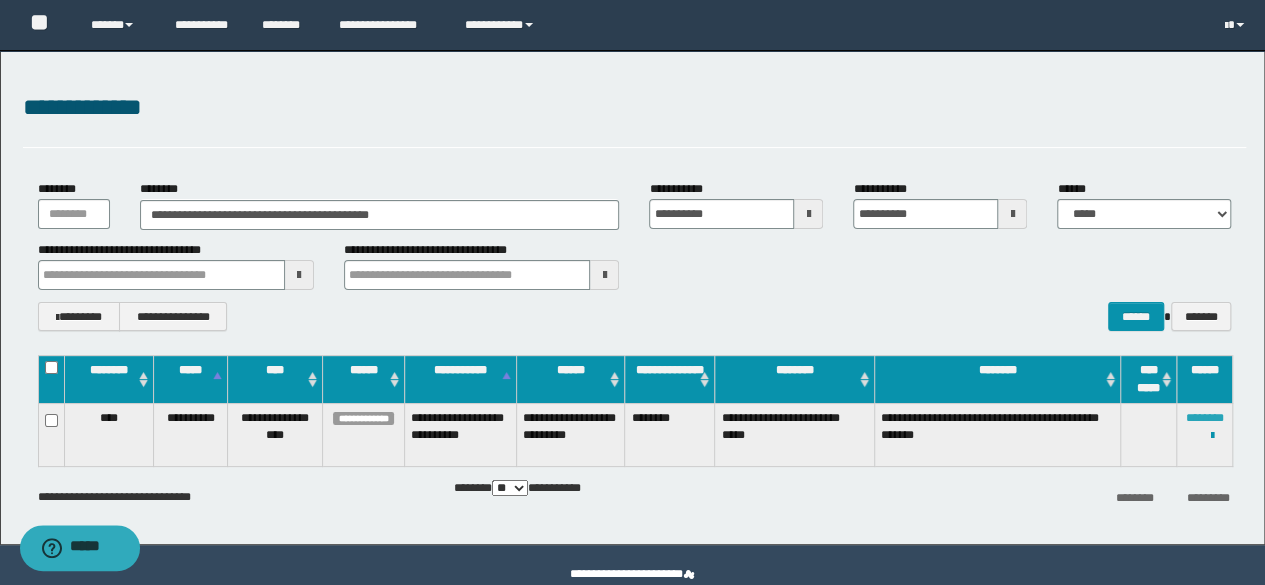 click on "********" at bounding box center (1205, 418) 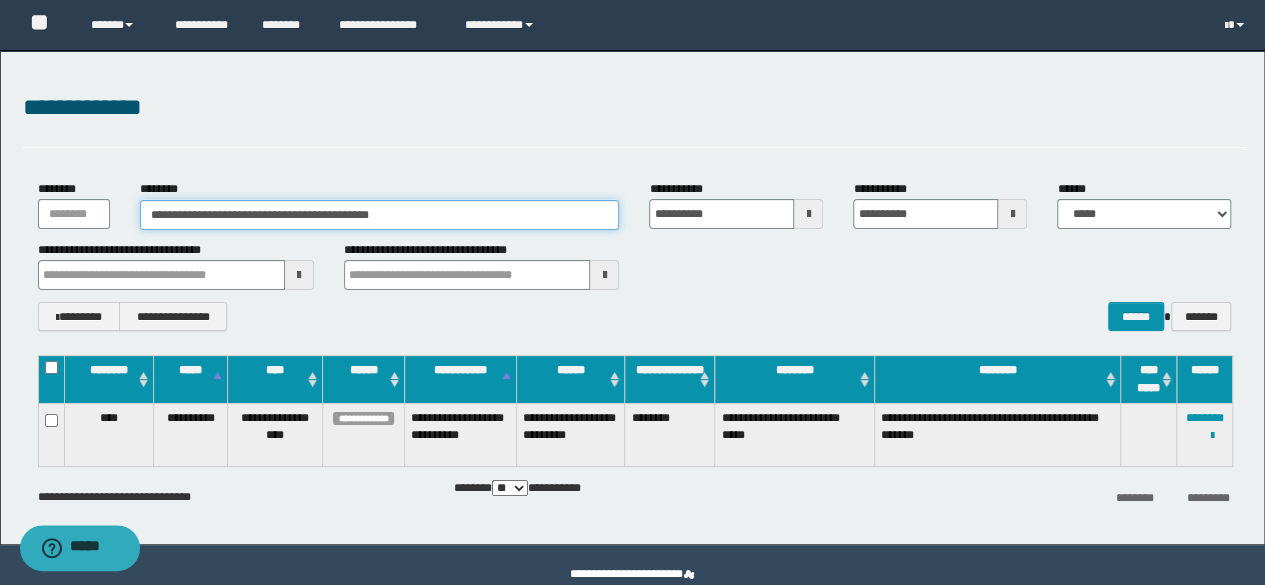 drag, startPoint x: 474, startPoint y: 215, endPoint x: 0, endPoint y: 173, distance: 475.85712 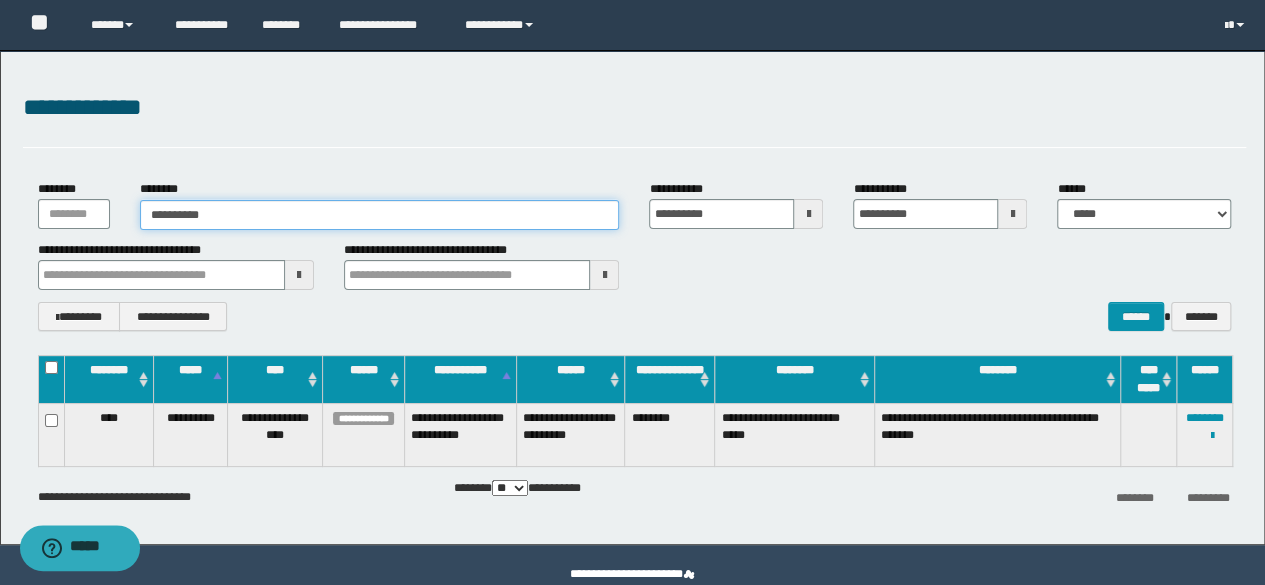 type on "**********" 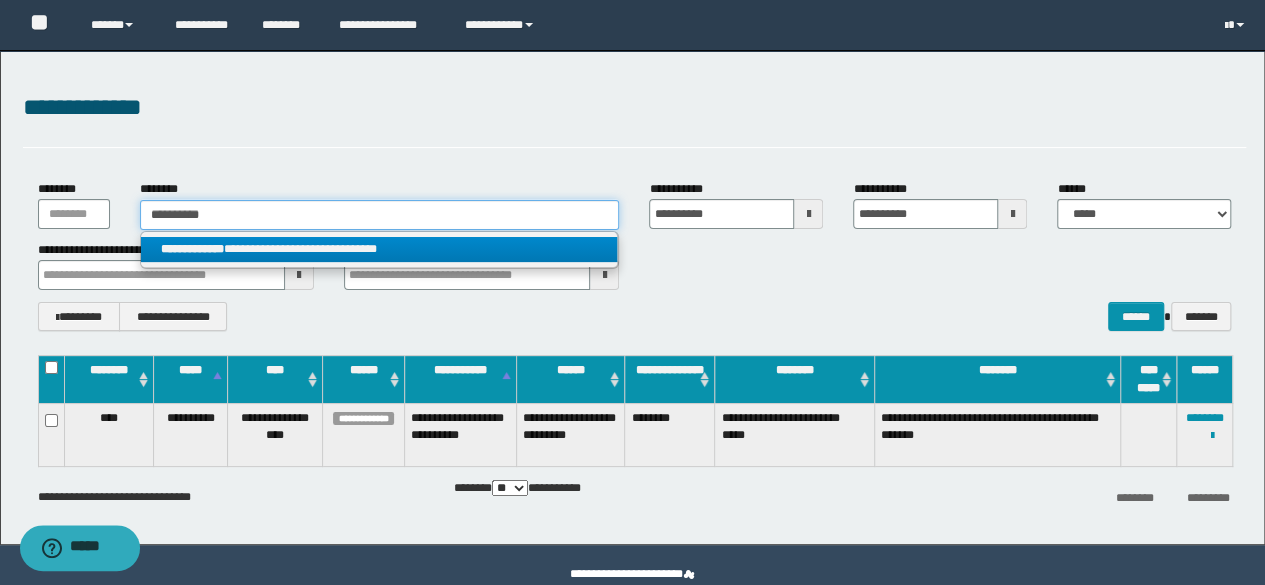type on "**********" 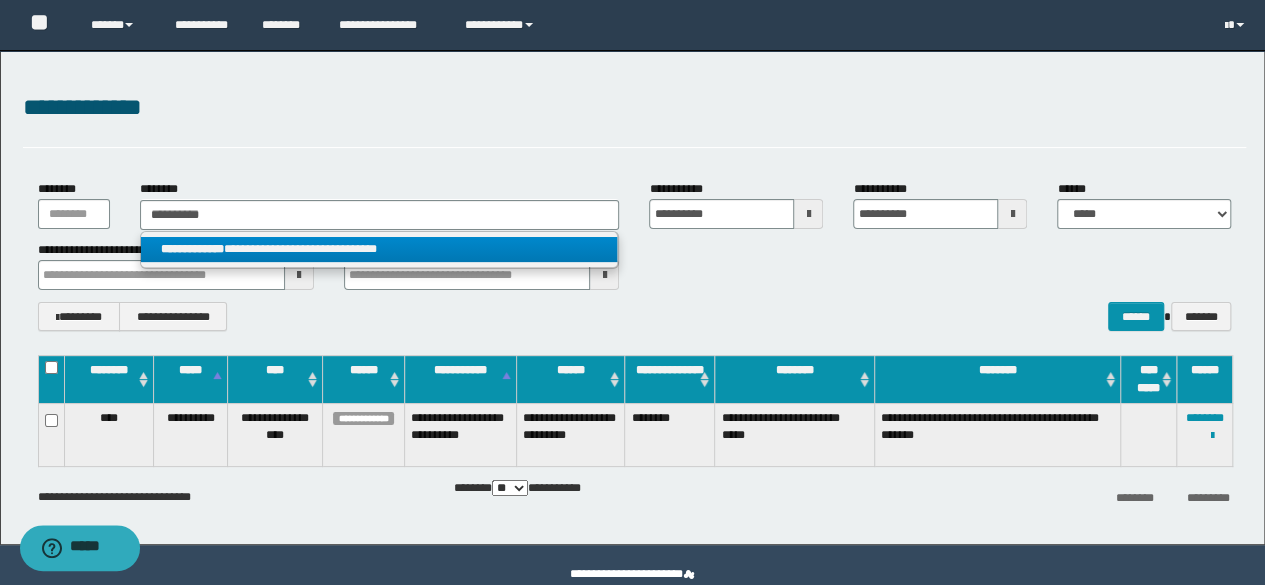 click on "**********" at bounding box center (379, 249) 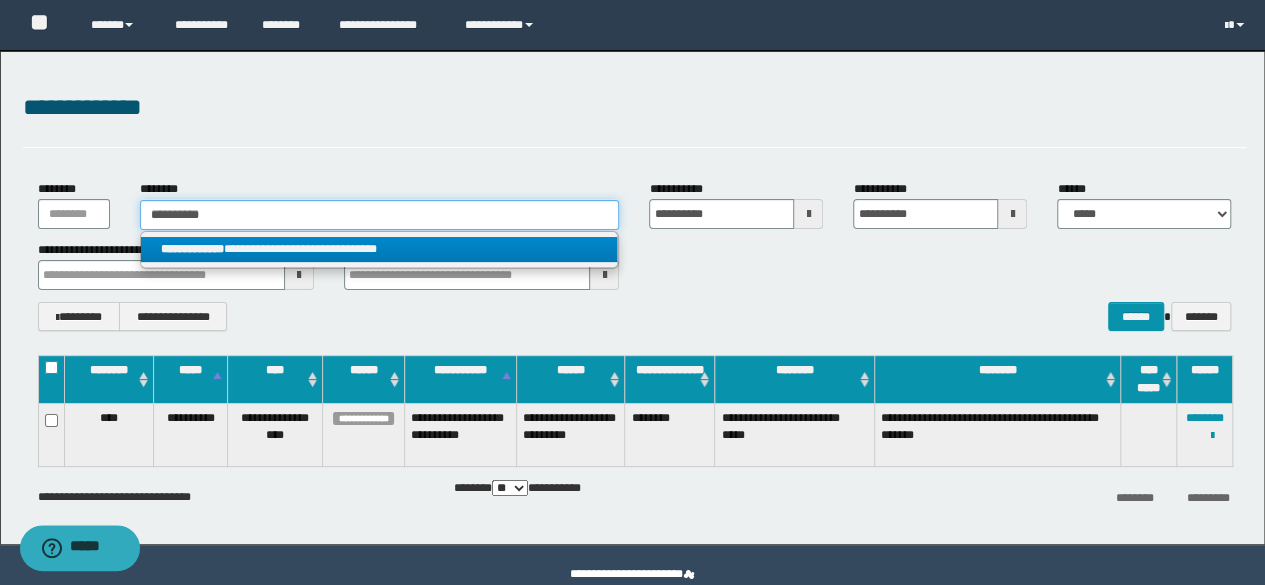 type 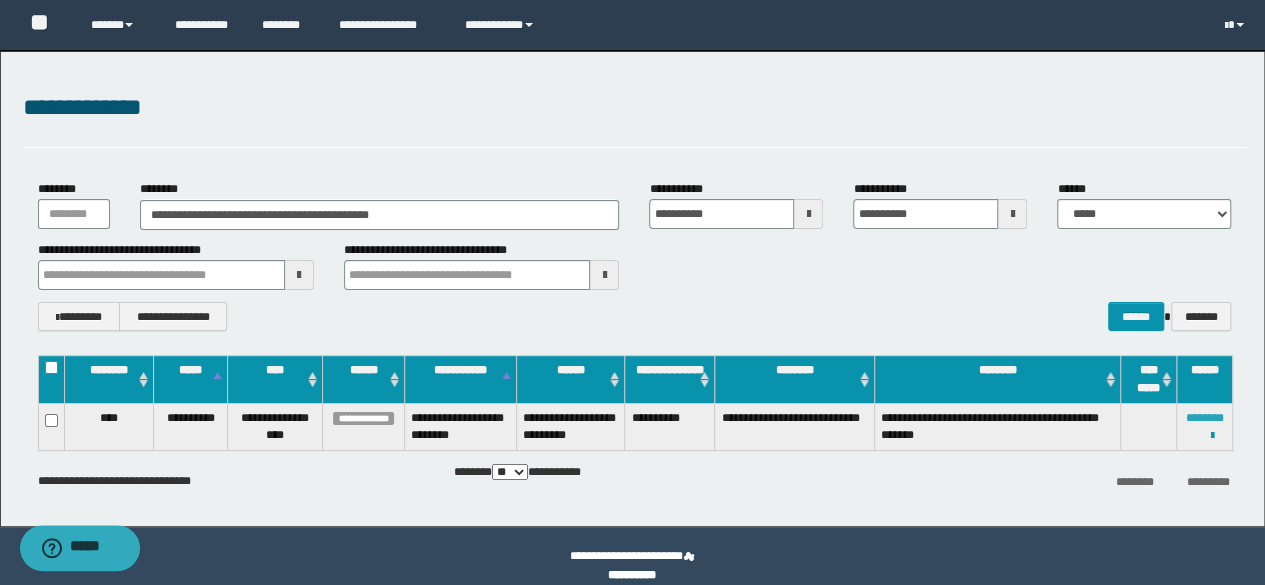 click on "********" at bounding box center (1205, 418) 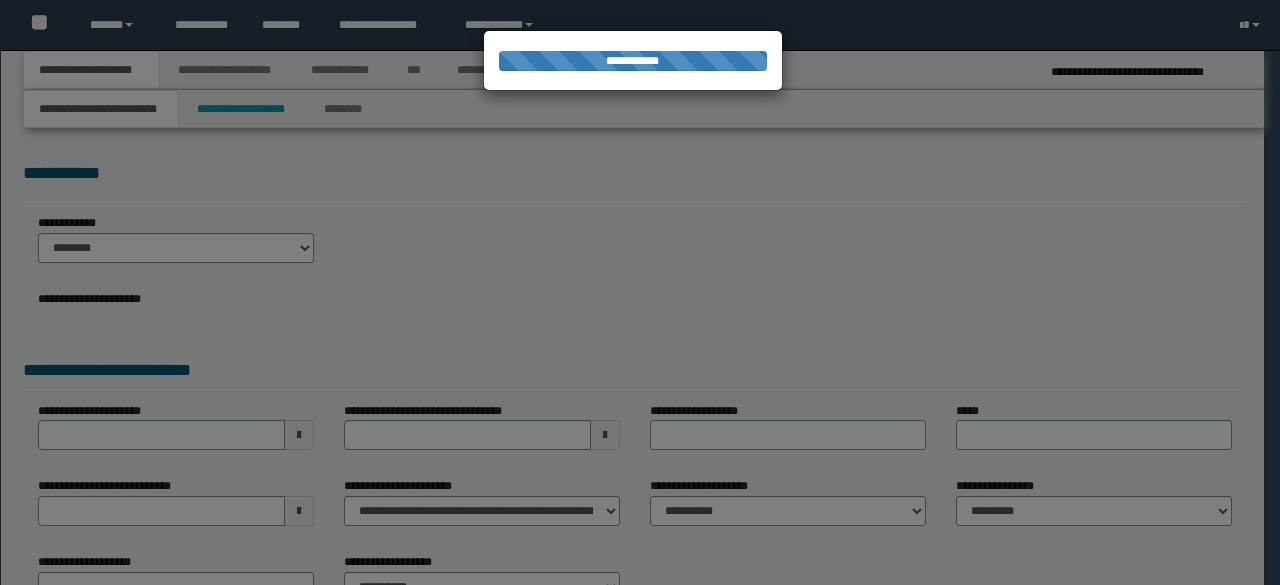 scroll, scrollTop: 0, scrollLeft: 0, axis: both 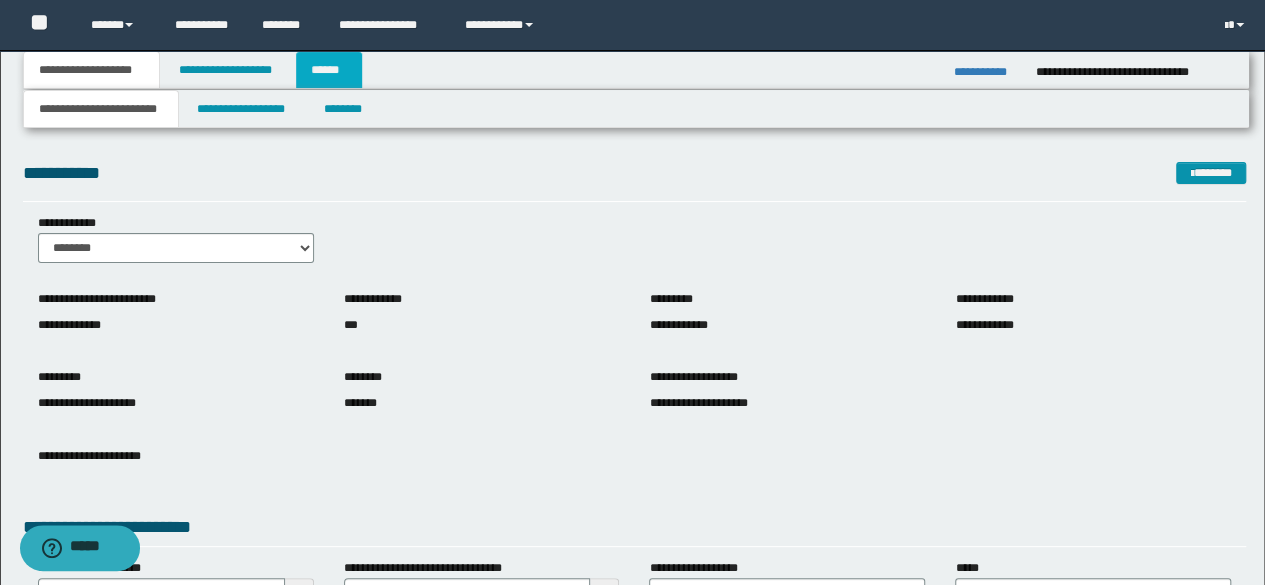 click on "******" at bounding box center (329, 70) 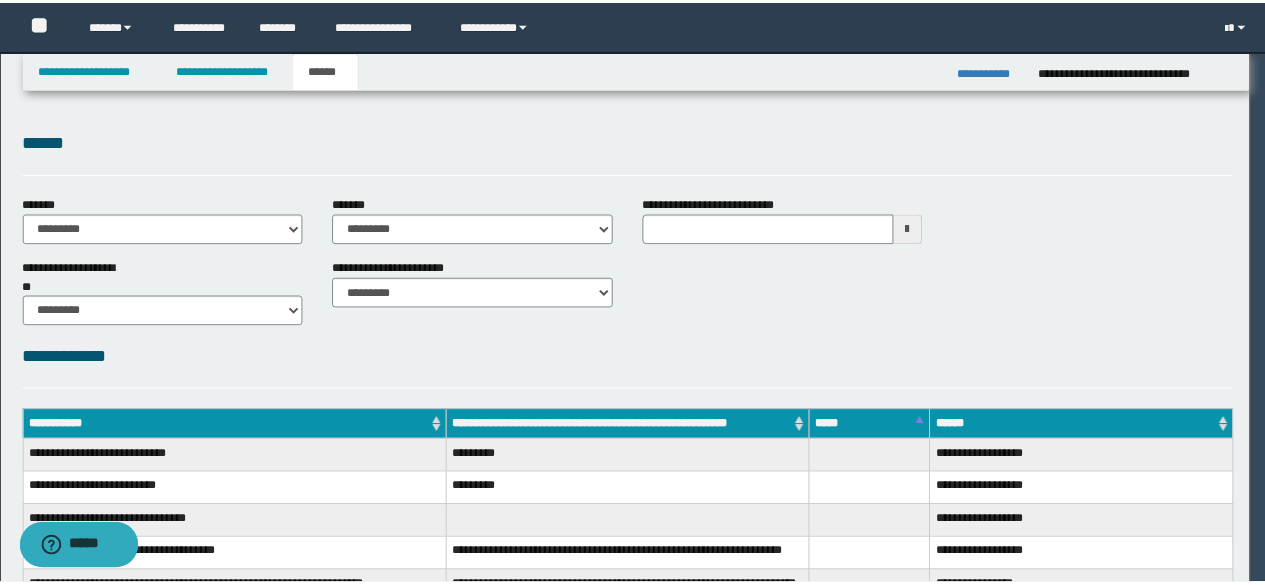 scroll, scrollTop: 0, scrollLeft: 0, axis: both 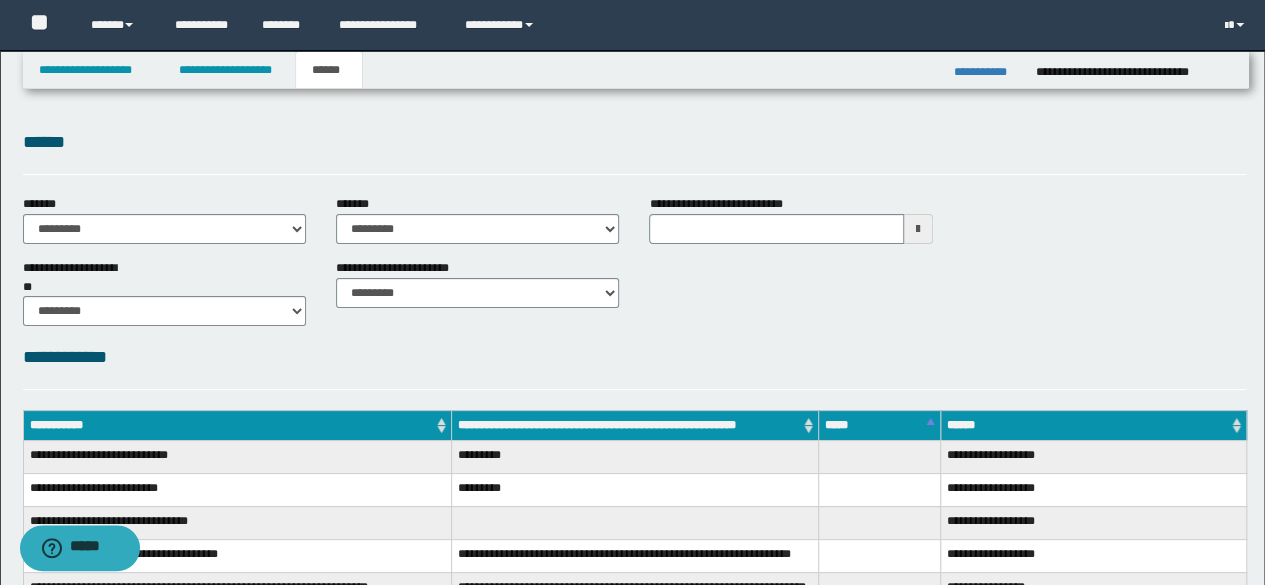 type 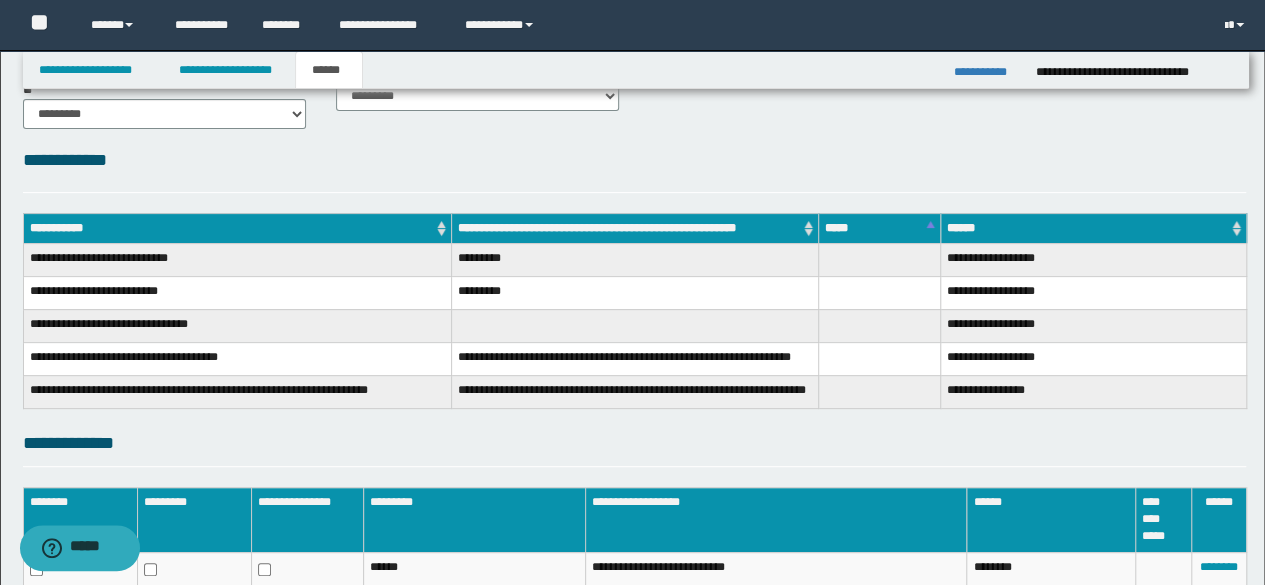scroll, scrollTop: 200, scrollLeft: 0, axis: vertical 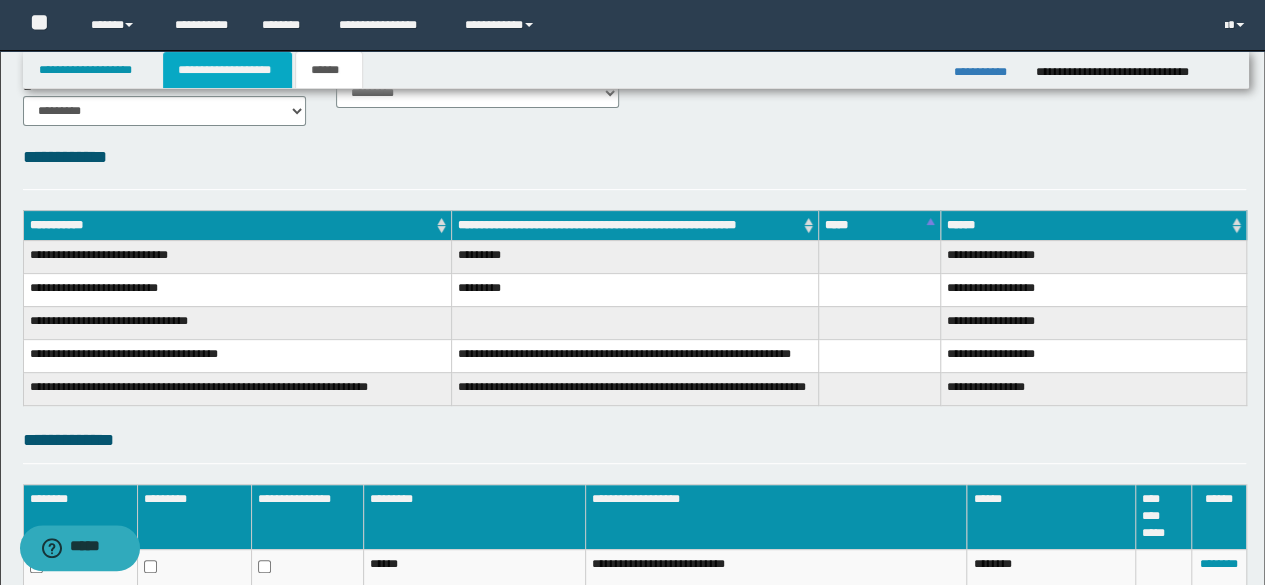 click on "**********" at bounding box center [227, 70] 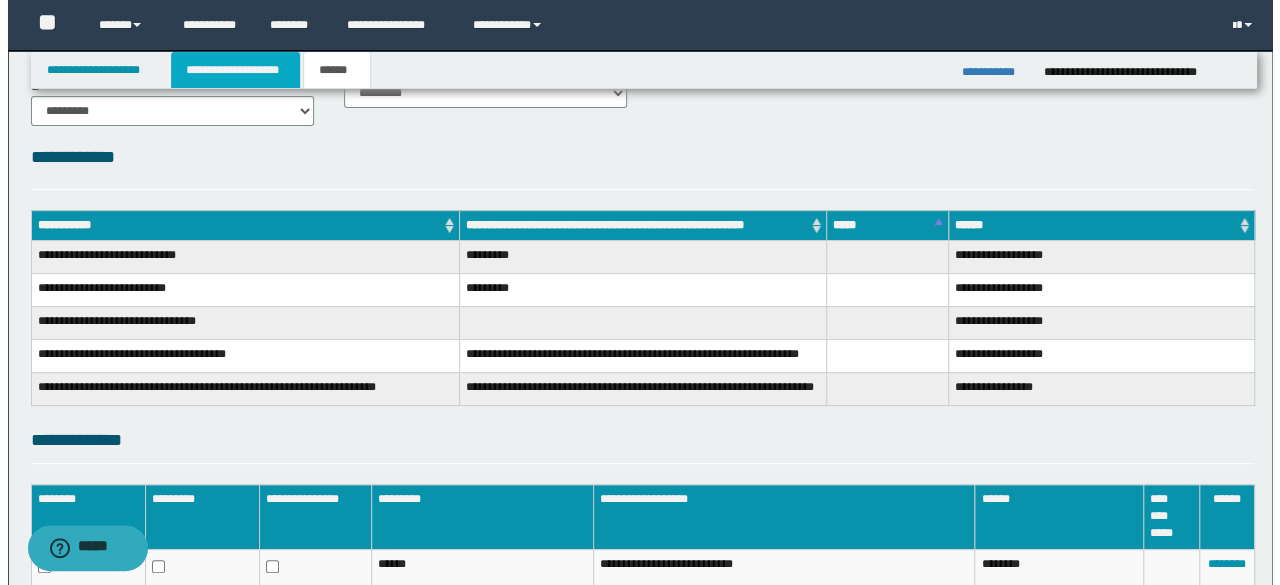 scroll, scrollTop: 0, scrollLeft: 0, axis: both 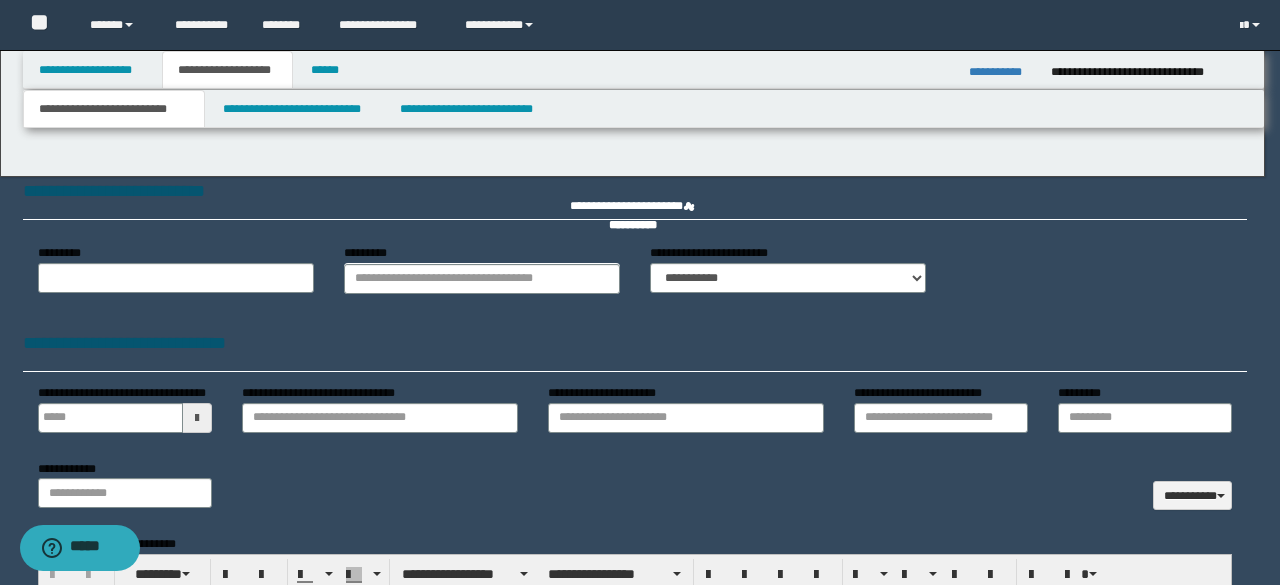 type 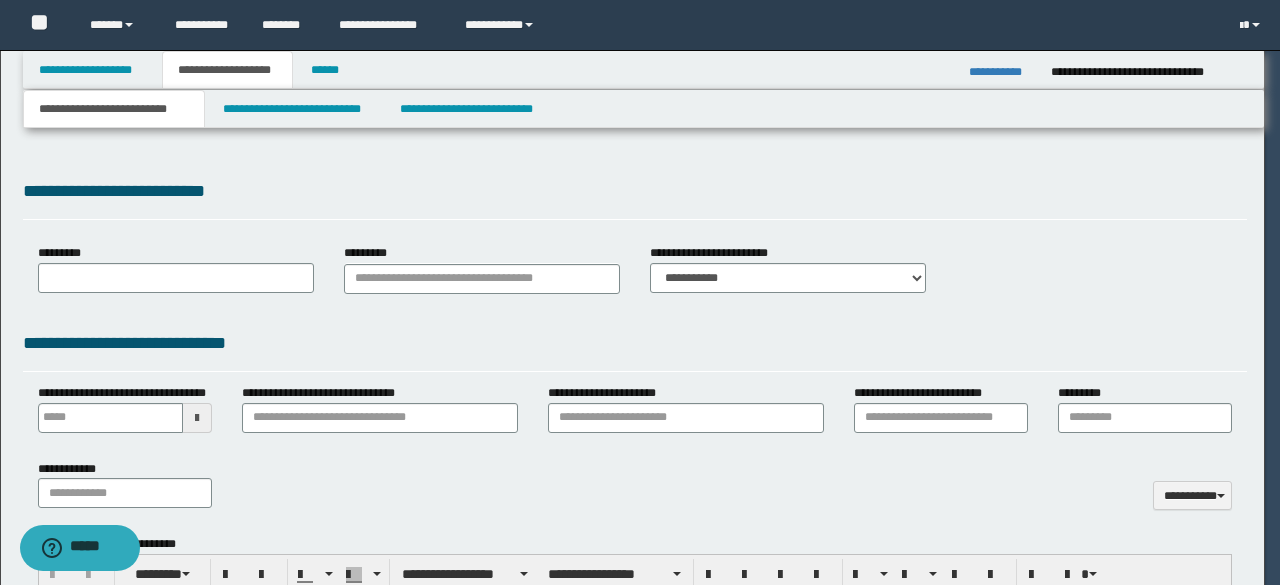 scroll, scrollTop: 0, scrollLeft: 0, axis: both 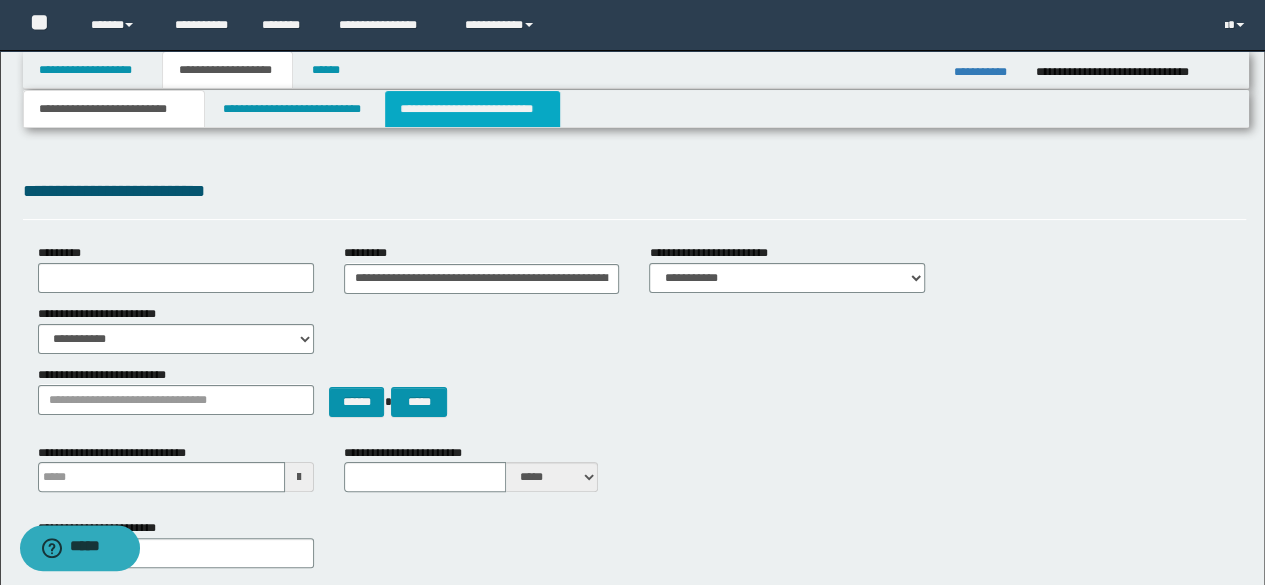 click on "**********" at bounding box center [472, 109] 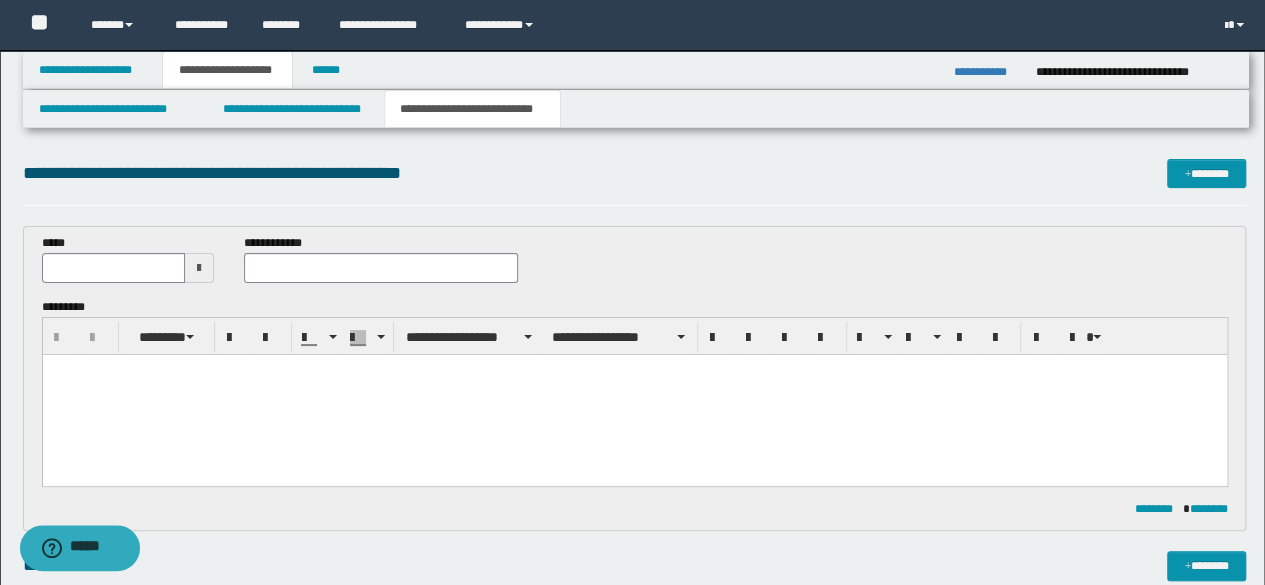 scroll, scrollTop: 0, scrollLeft: 0, axis: both 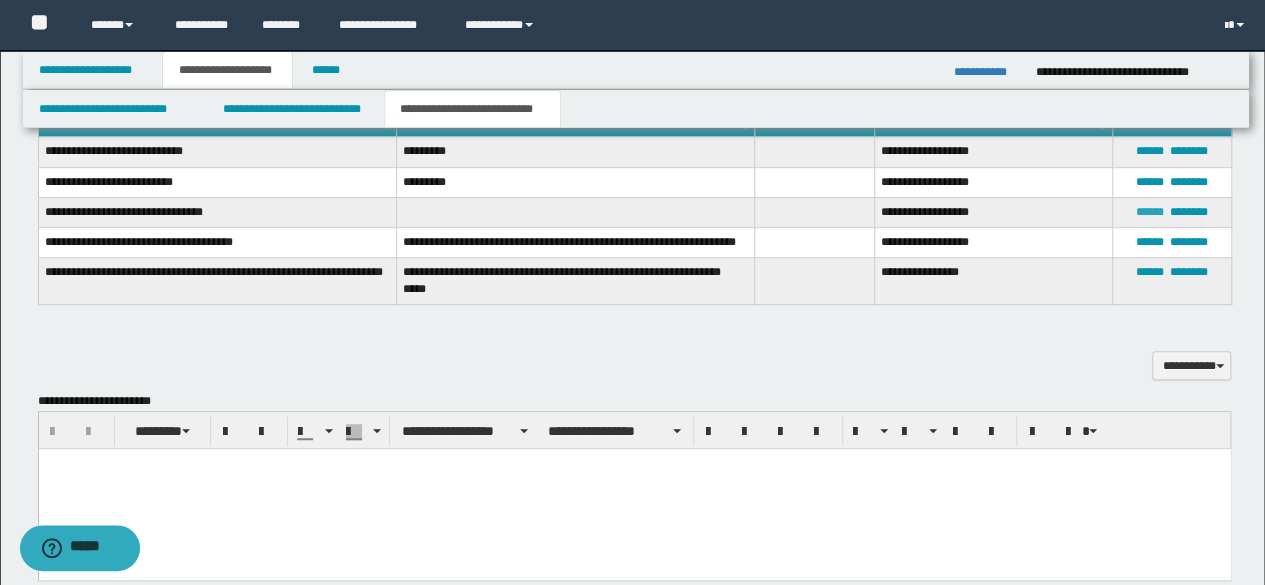 click on "******" at bounding box center [1150, 212] 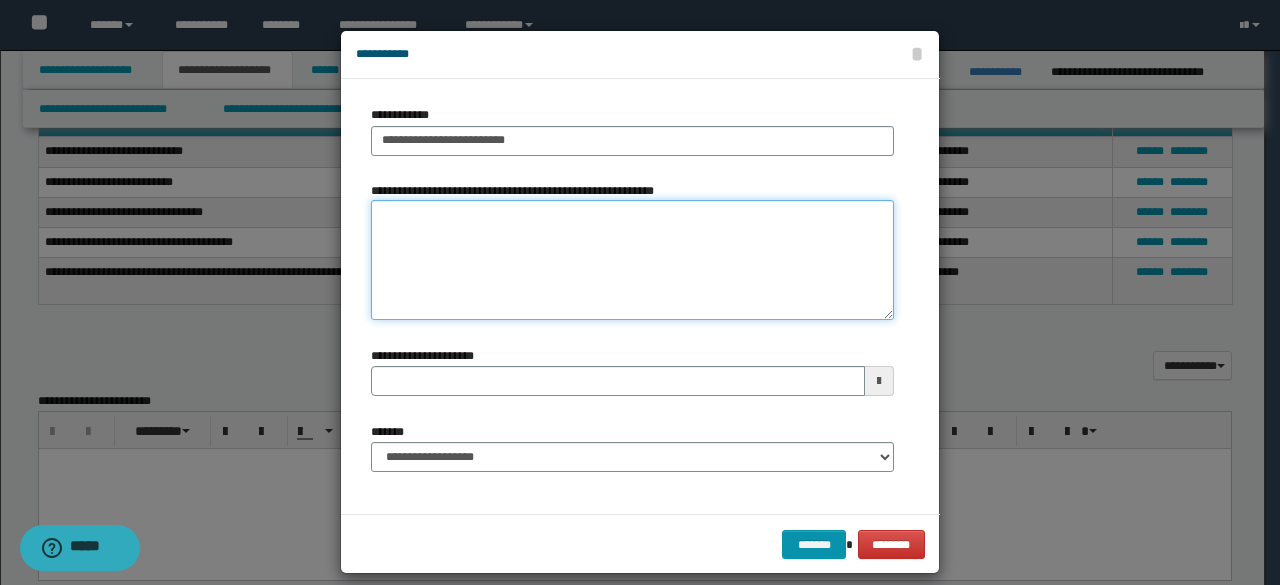 click on "**********" at bounding box center (632, 260) 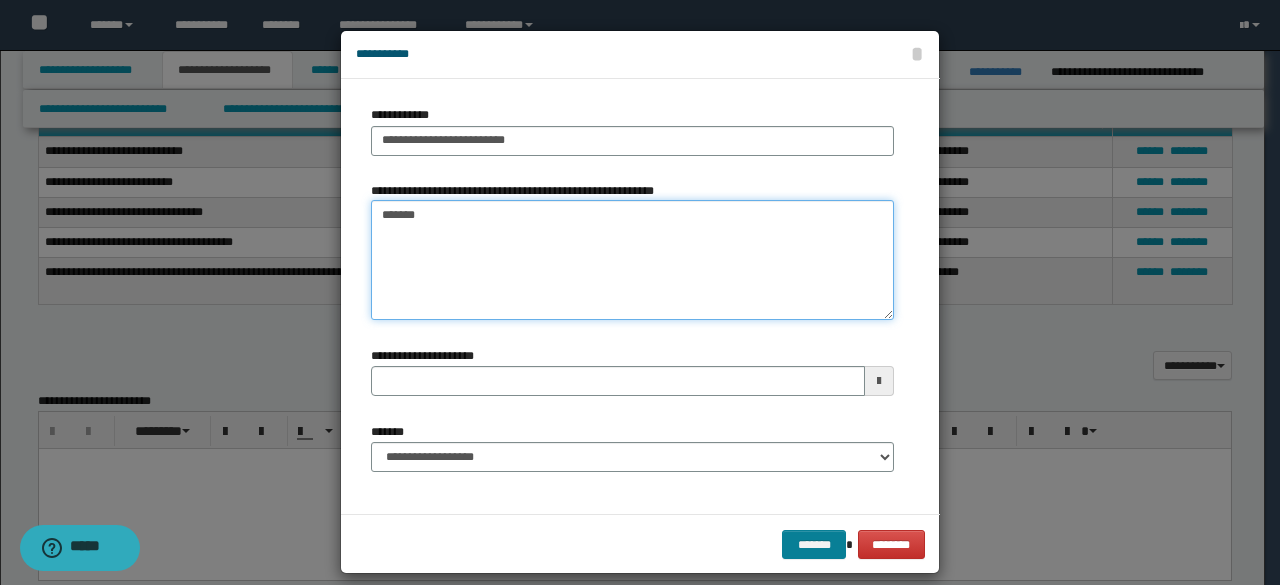 type on "*******" 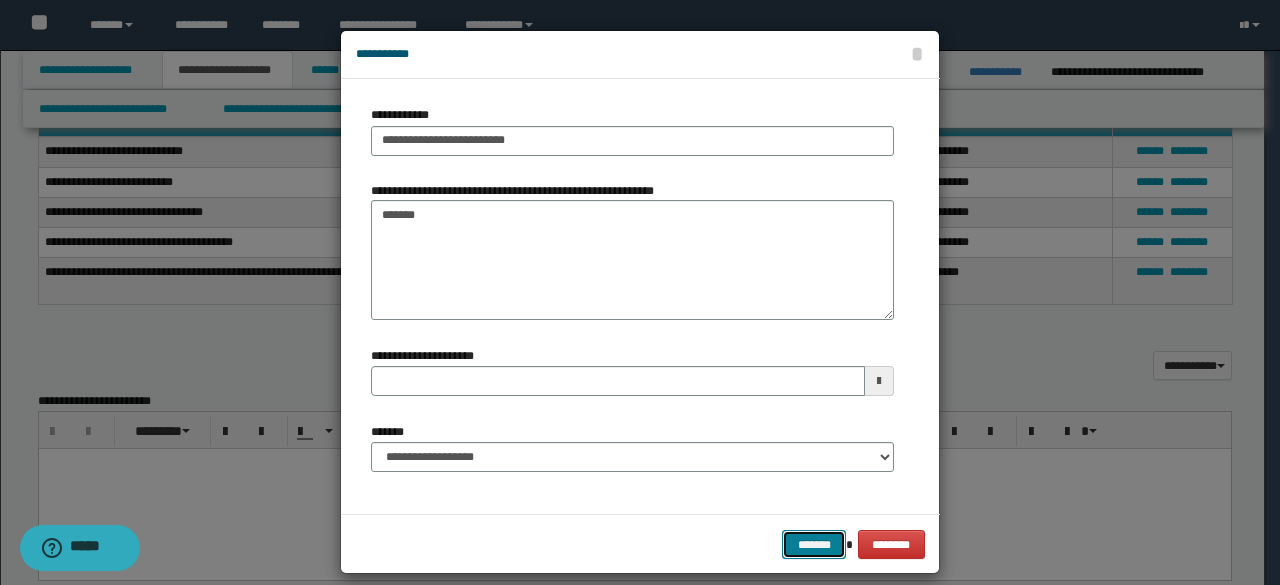 click on "*******" at bounding box center (814, 544) 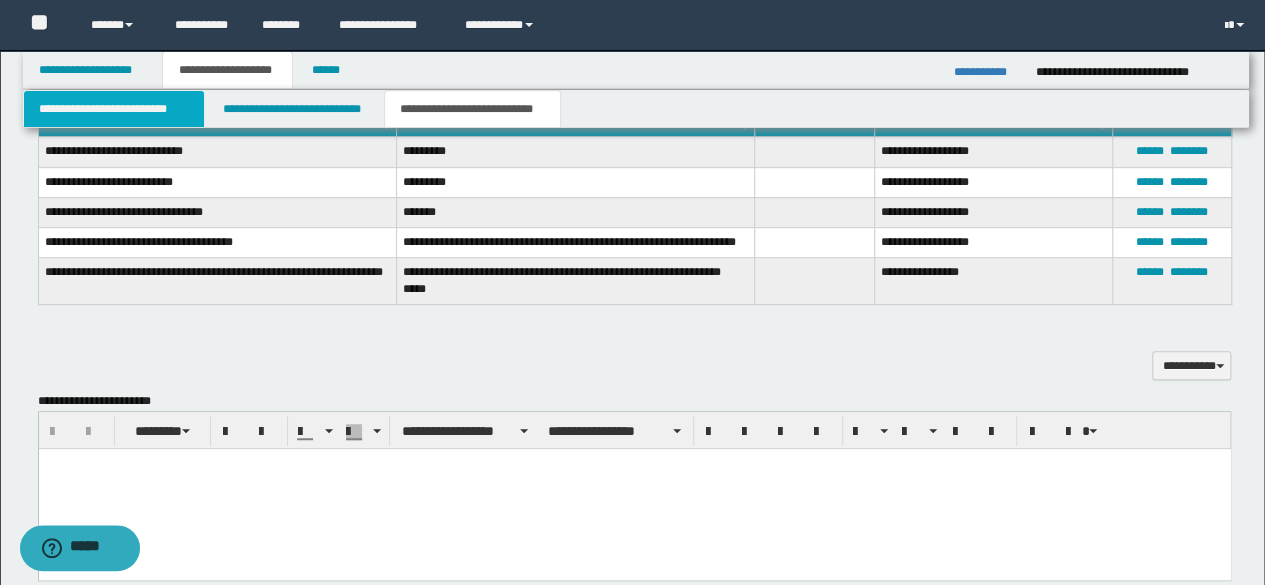 click on "**********" at bounding box center [114, 109] 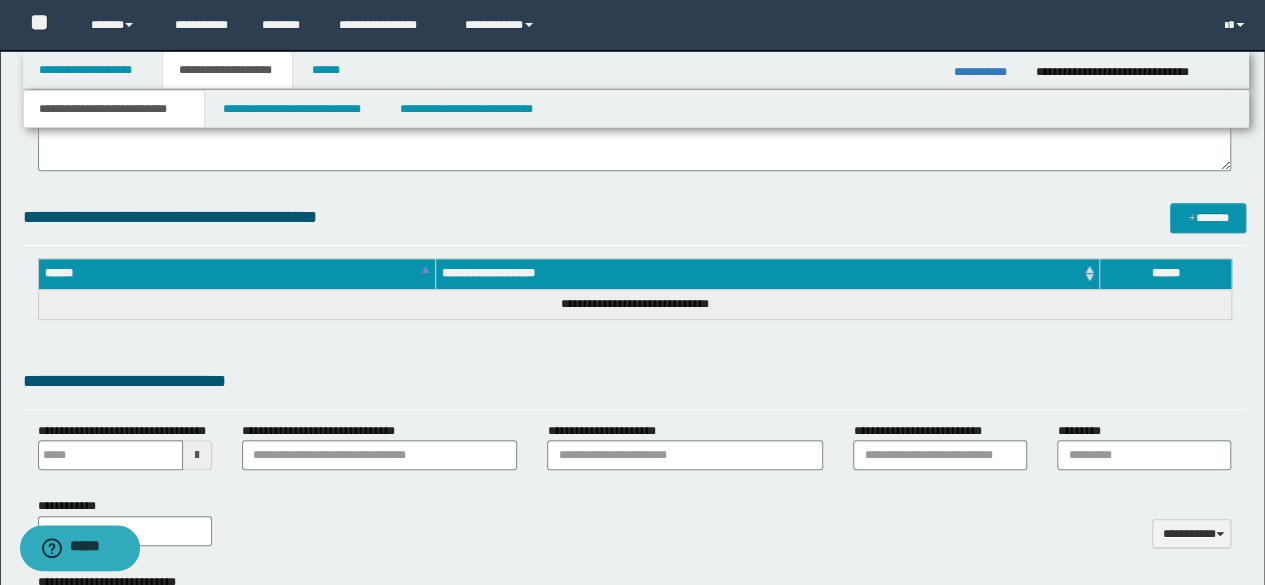 scroll, scrollTop: 0, scrollLeft: 0, axis: both 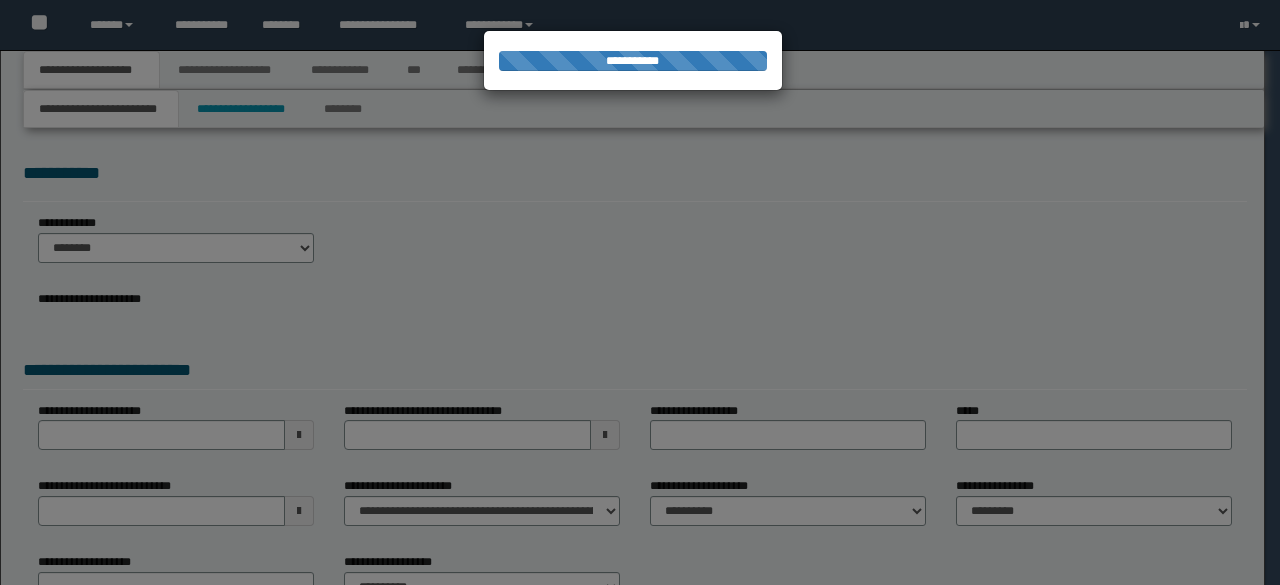 select on "*" 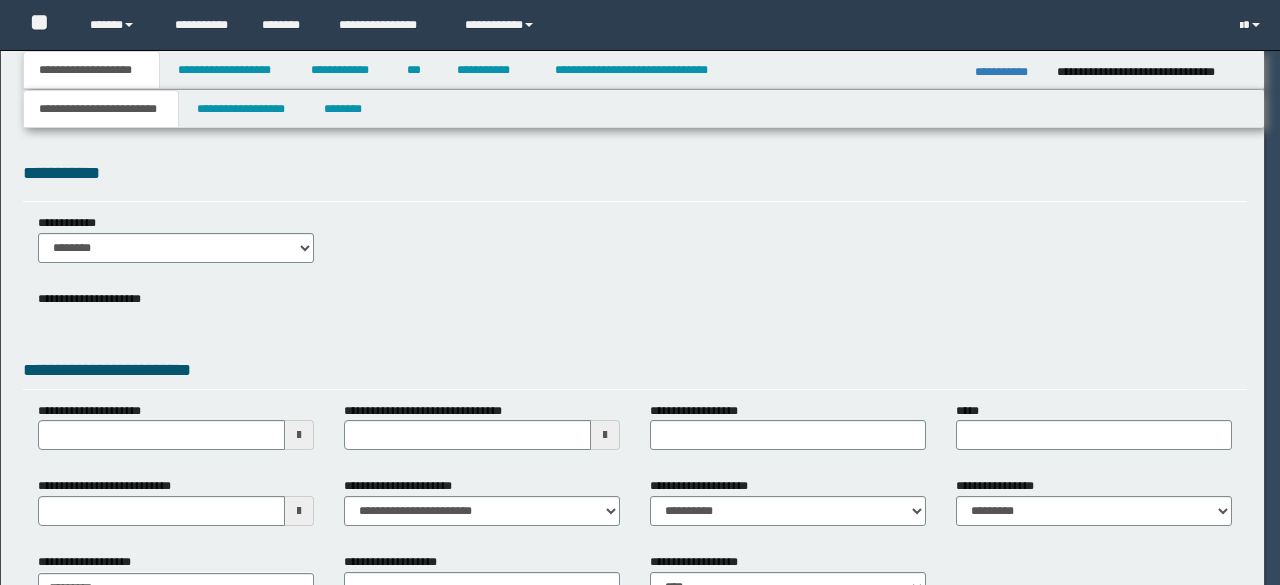 scroll, scrollTop: 0, scrollLeft: 0, axis: both 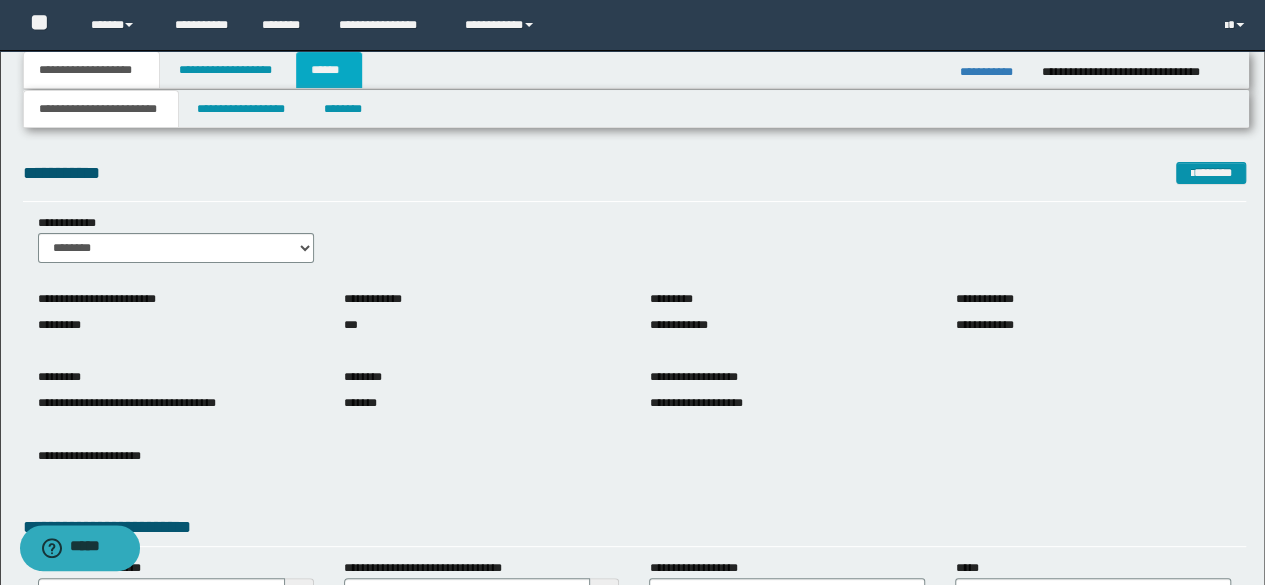 click on "******" at bounding box center (329, 70) 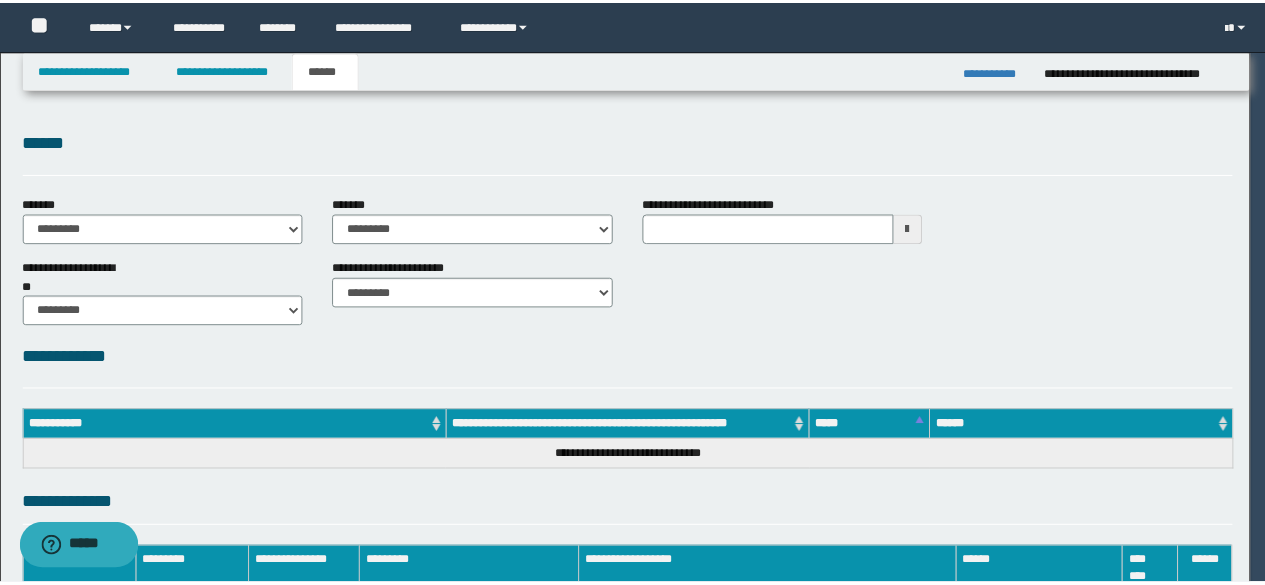 scroll, scrollTop: 0, scrollLeft: 0, axis: both 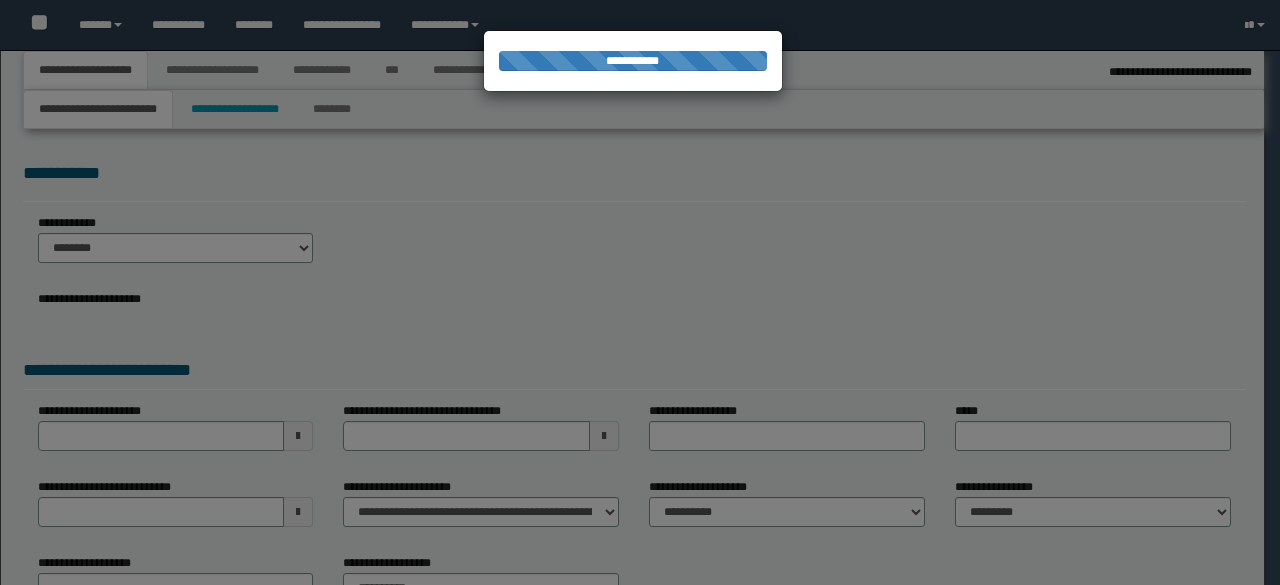 select on "*" 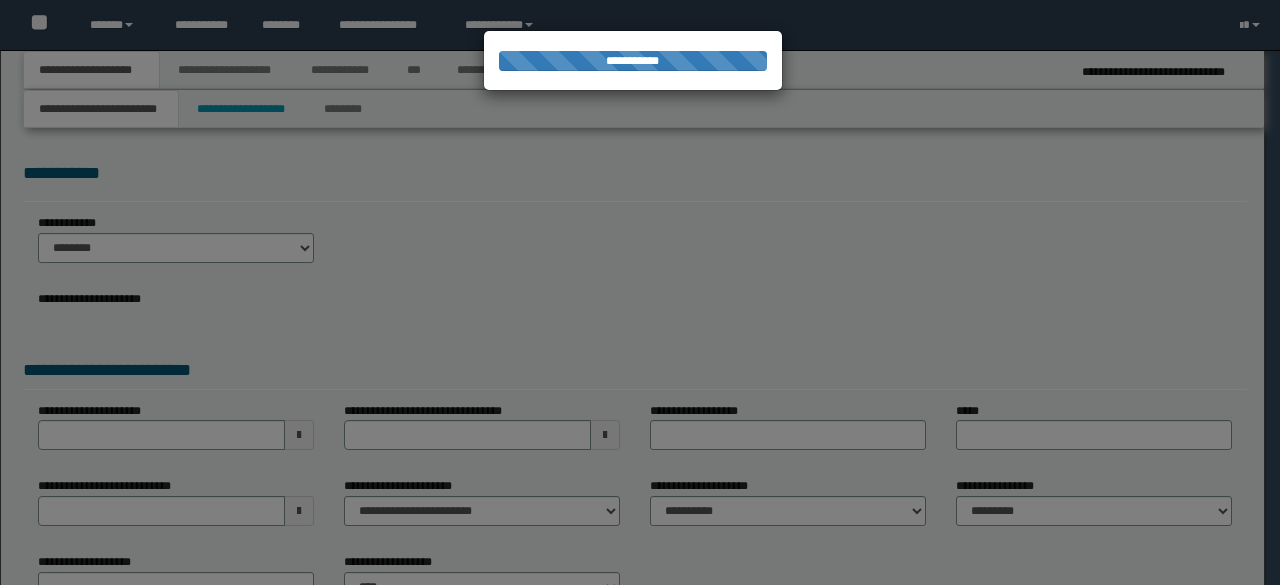 scroll, scrollTop: 0, scrollLeft: 0, axis: both 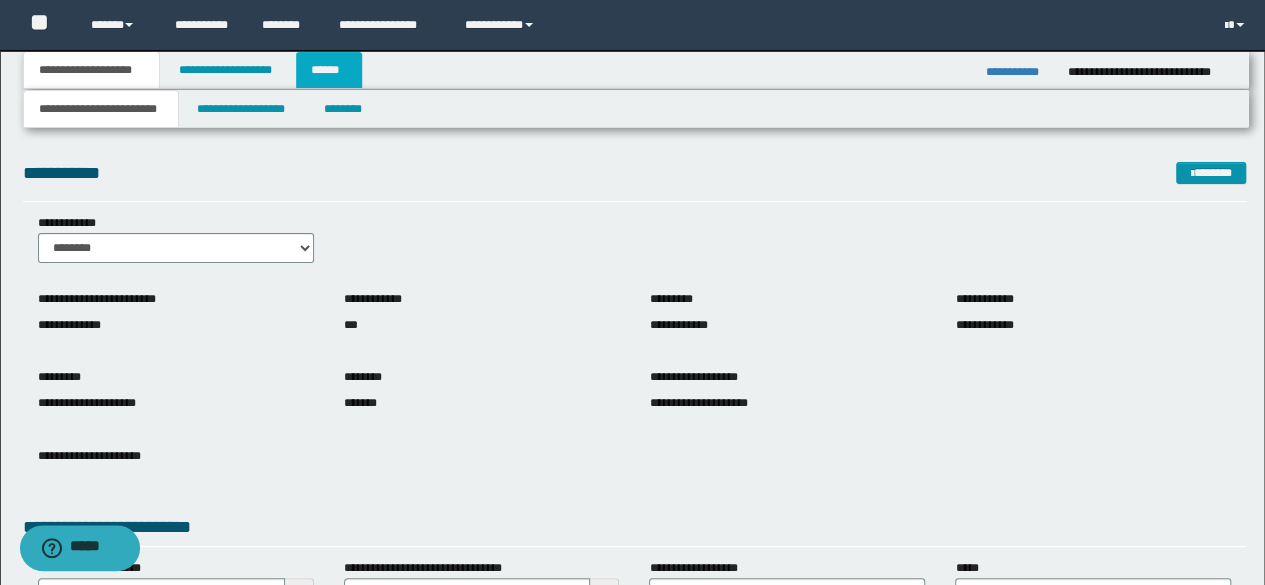 click on "******" at bounding box center (329, 70) 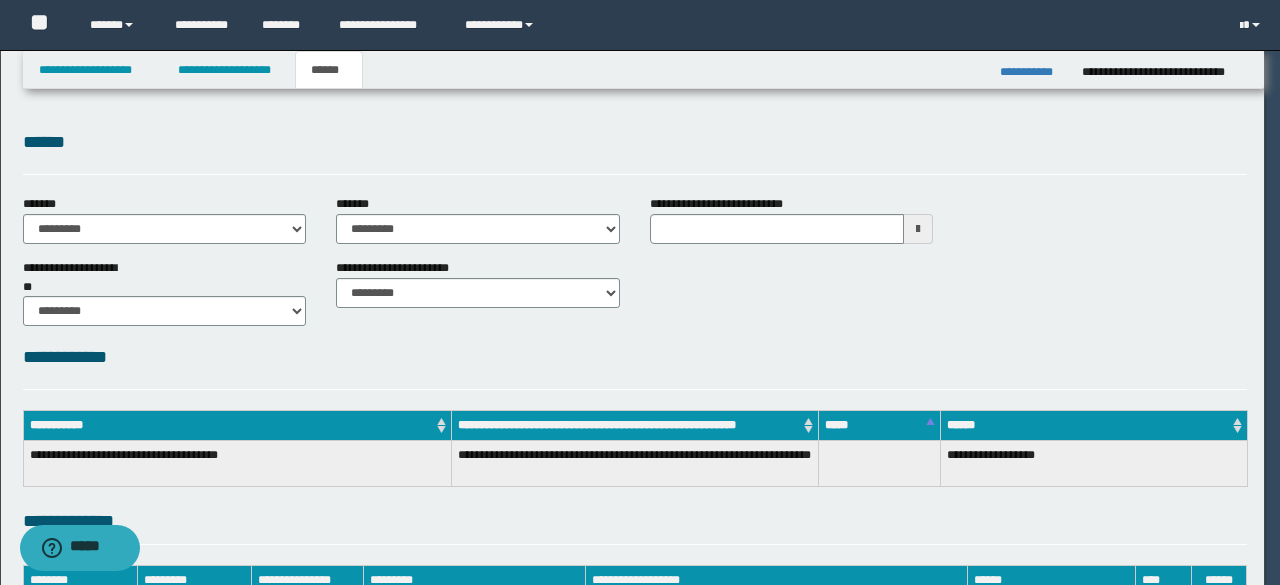 scroll, scrollTop: 0, scrollLeft: 0, axis: both 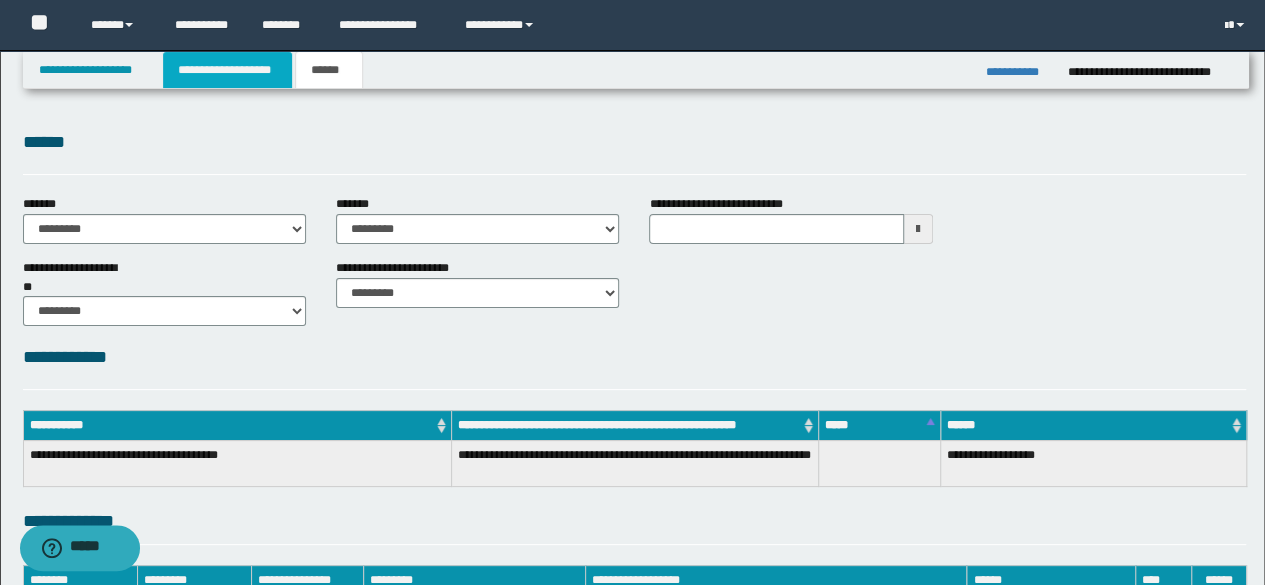 click on "**********" at bounding box center [227, 70] 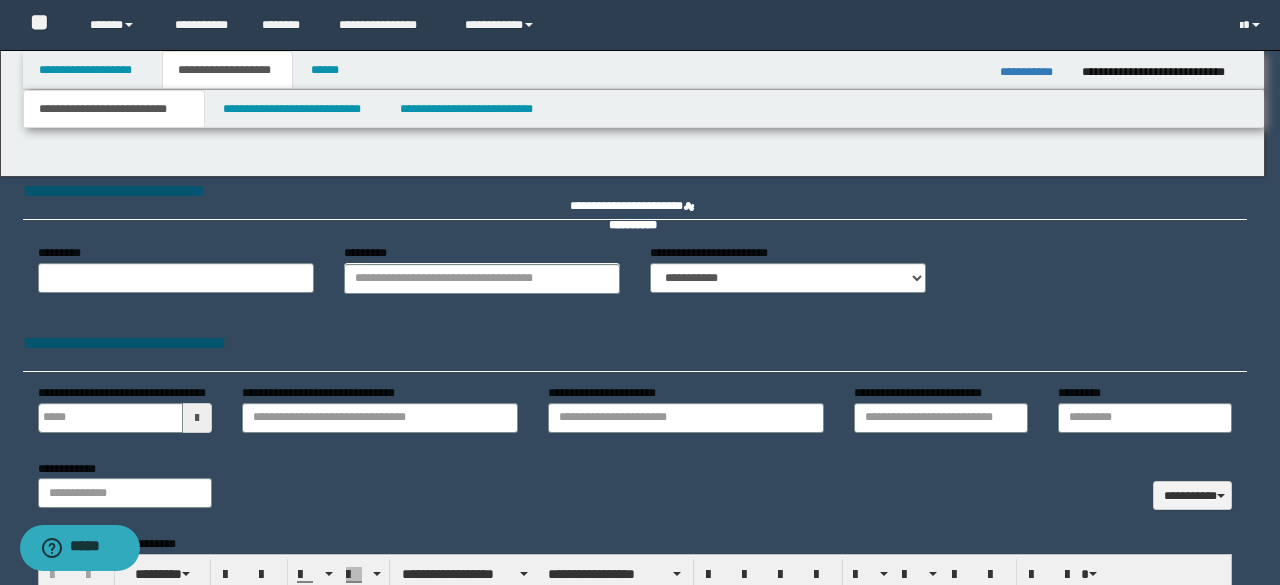 type 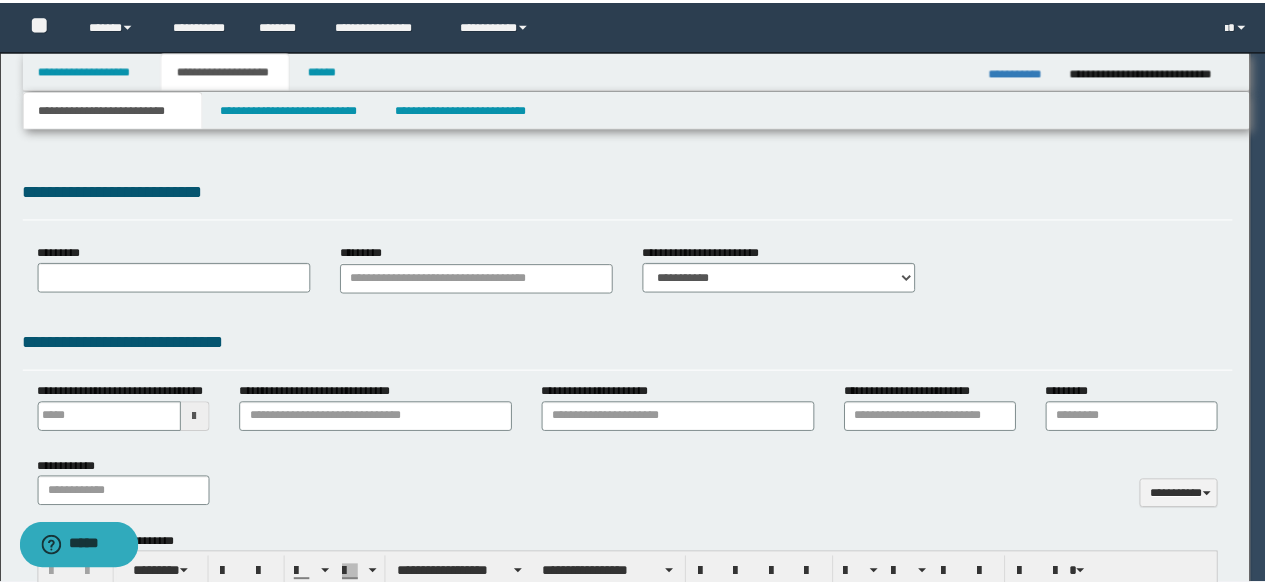 scroll, scrollTop: 0, scrollLeft: 0, axis: both 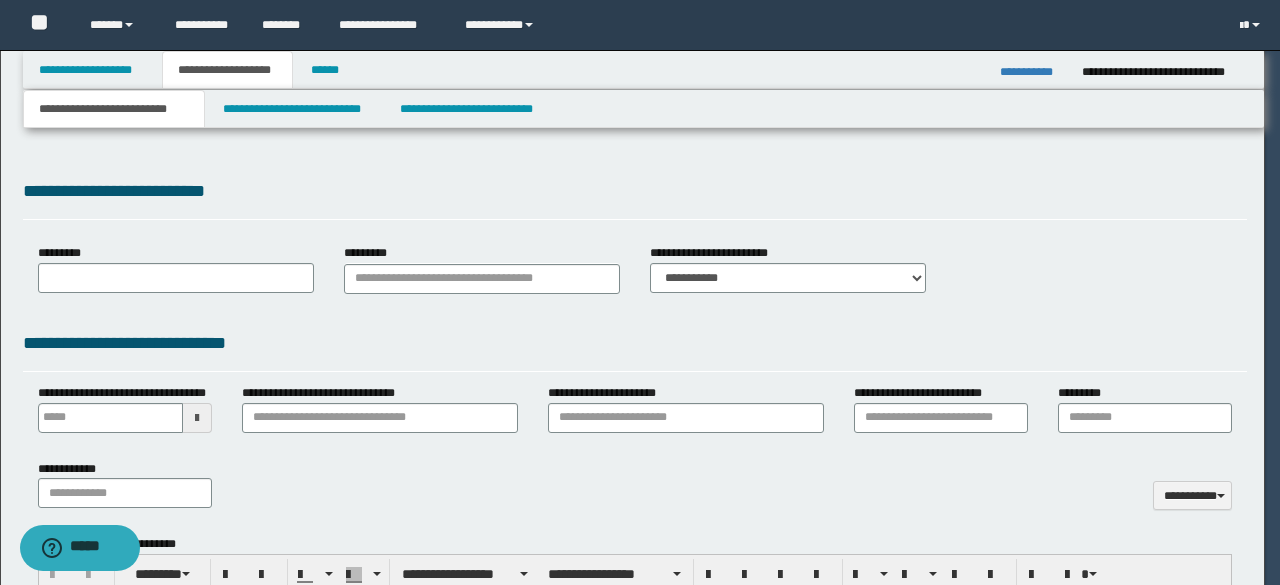 select on "*" 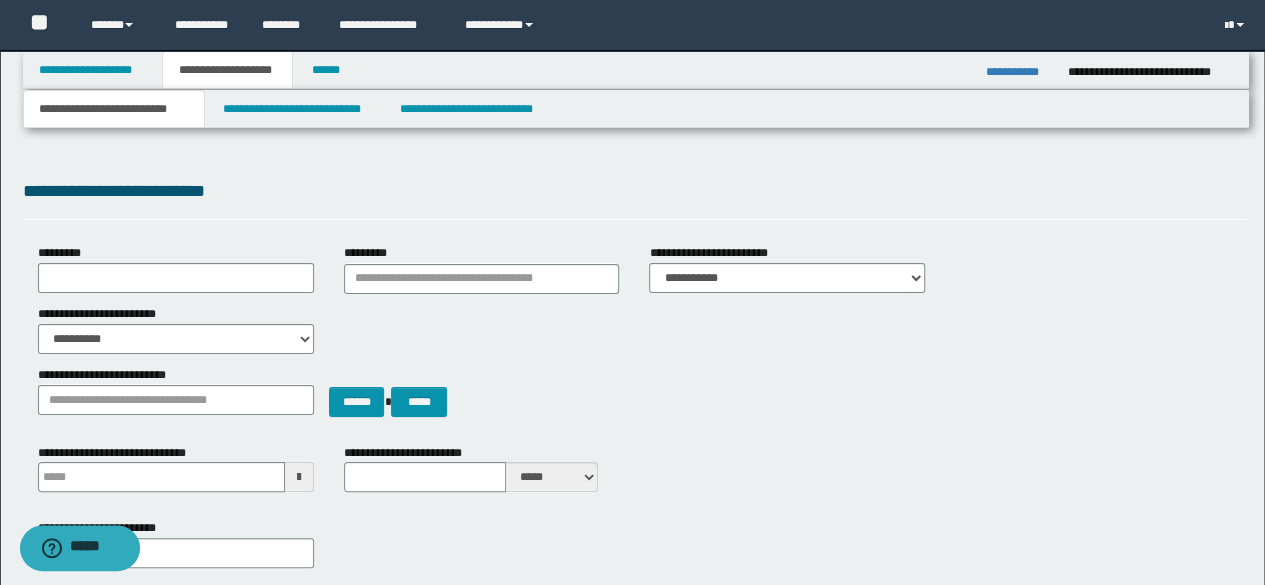 click on "**********" at bounding box center (227, 70) 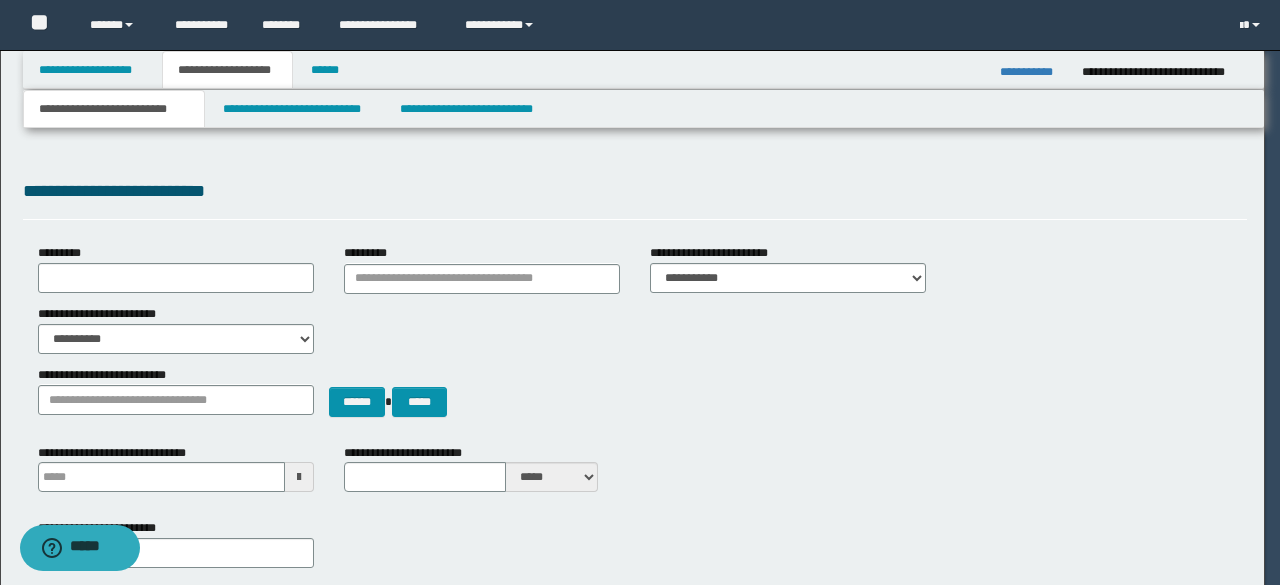 type 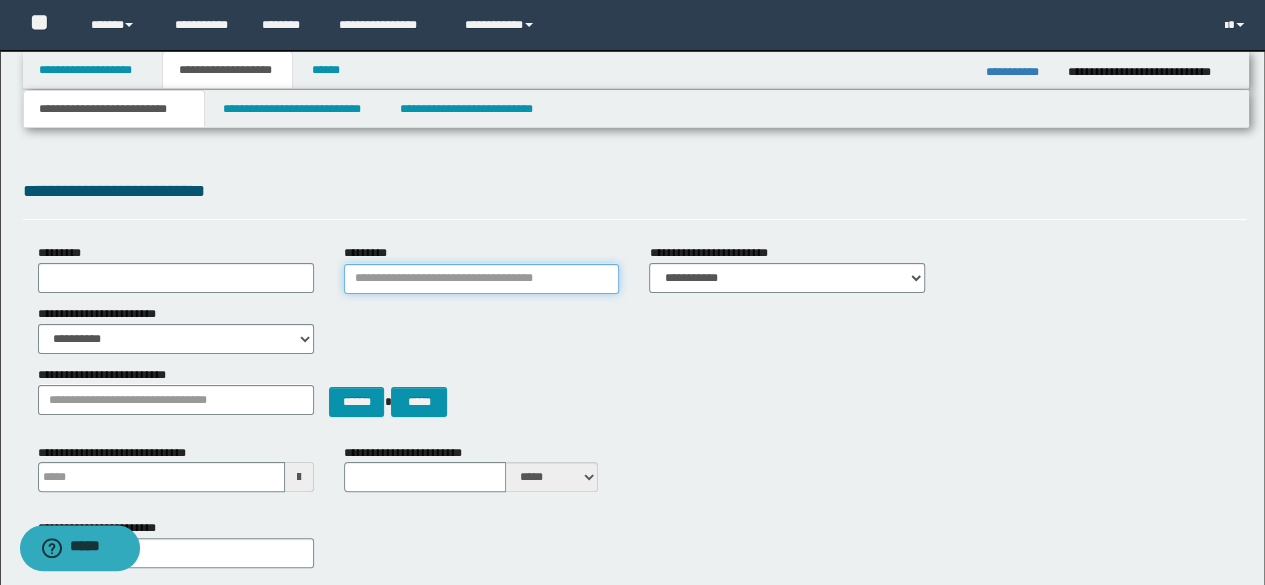 click on "*********" at bounding box center [482, 279] 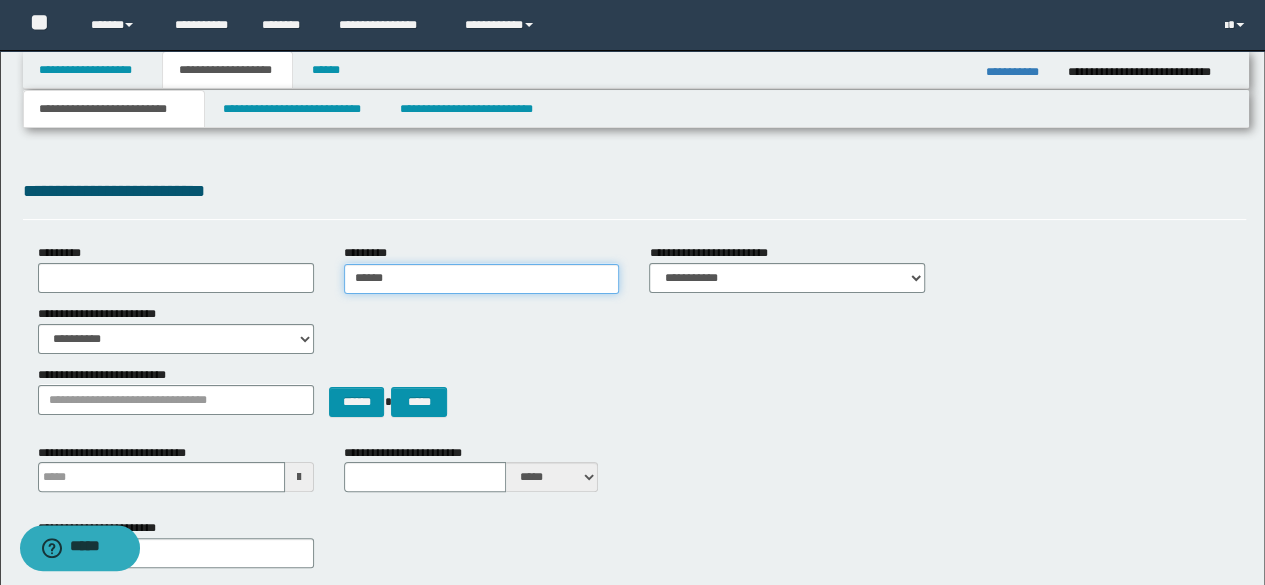 type on "*****" 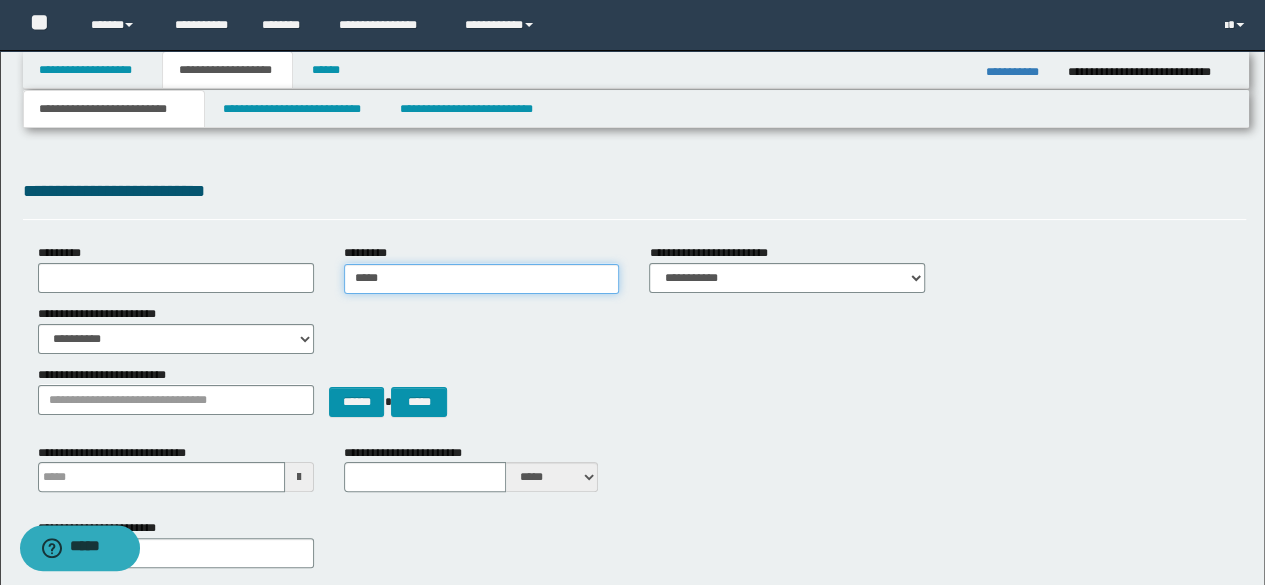 type on "*****" 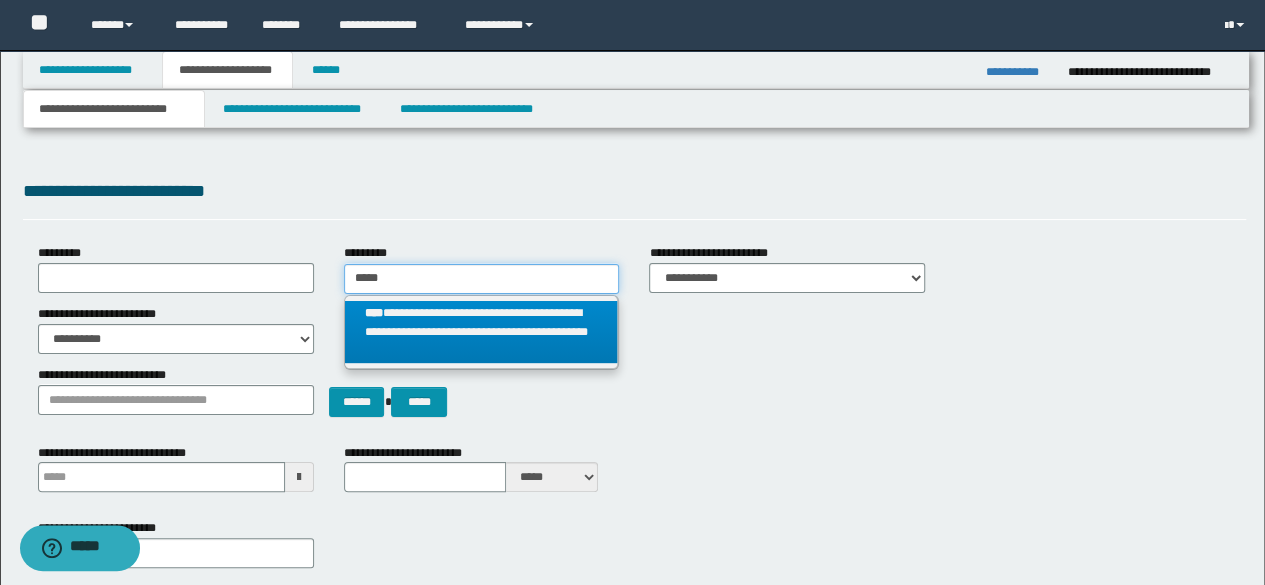 type on "*****" 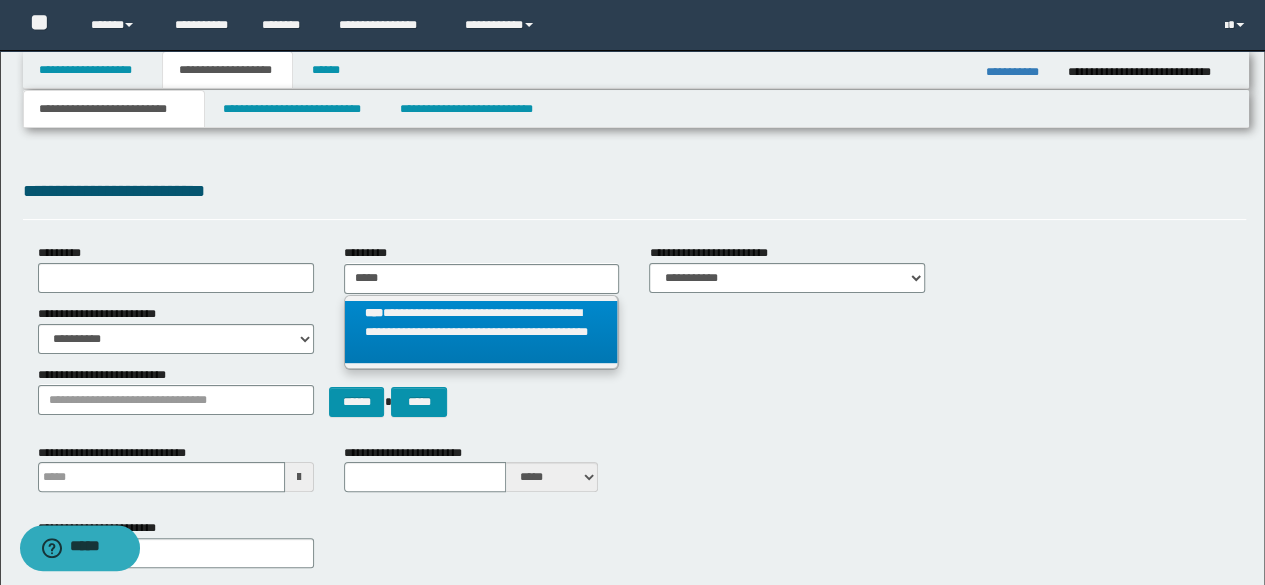 click on "**********" at bounding box center (481, 332) 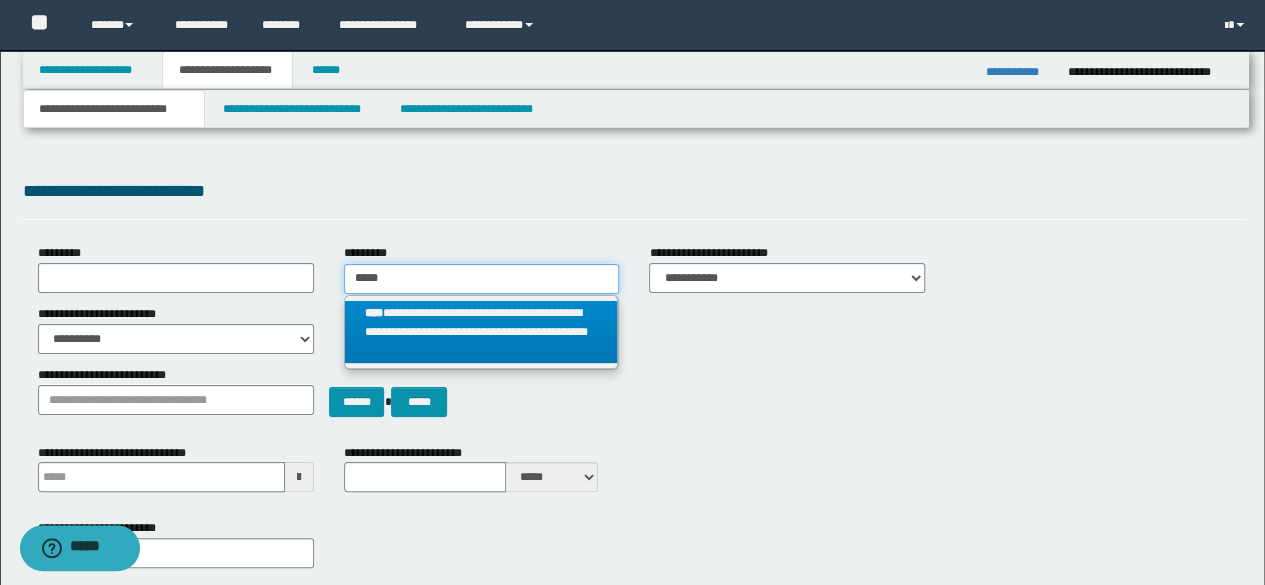 type 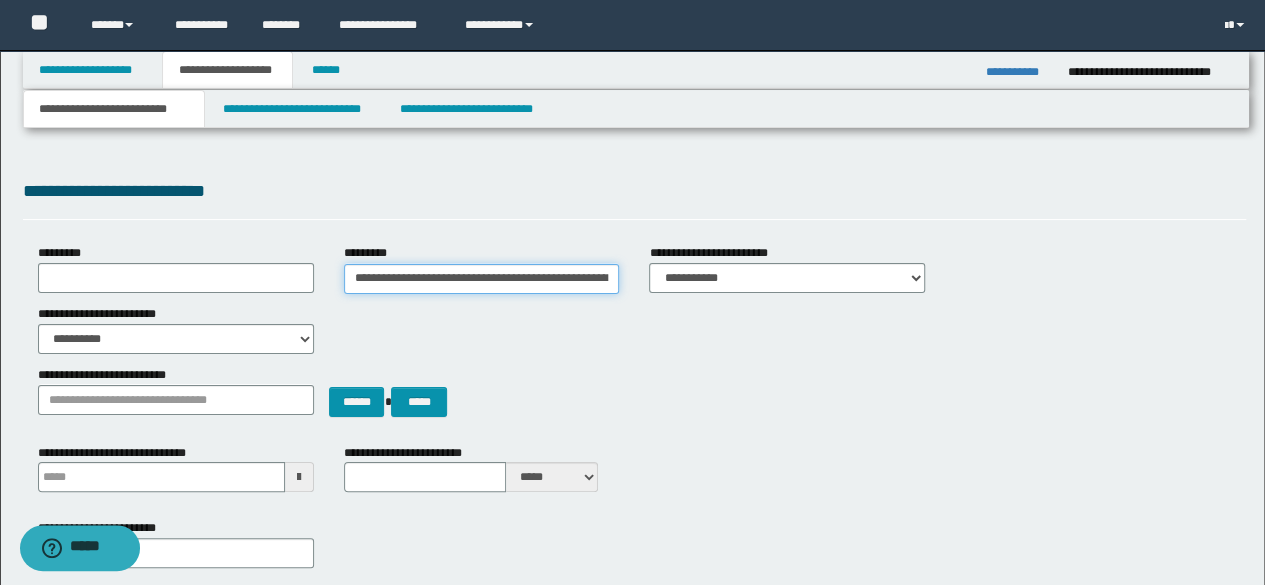 scroll, scrollTop: 0, scrollLeft: 191, axis: horizontal 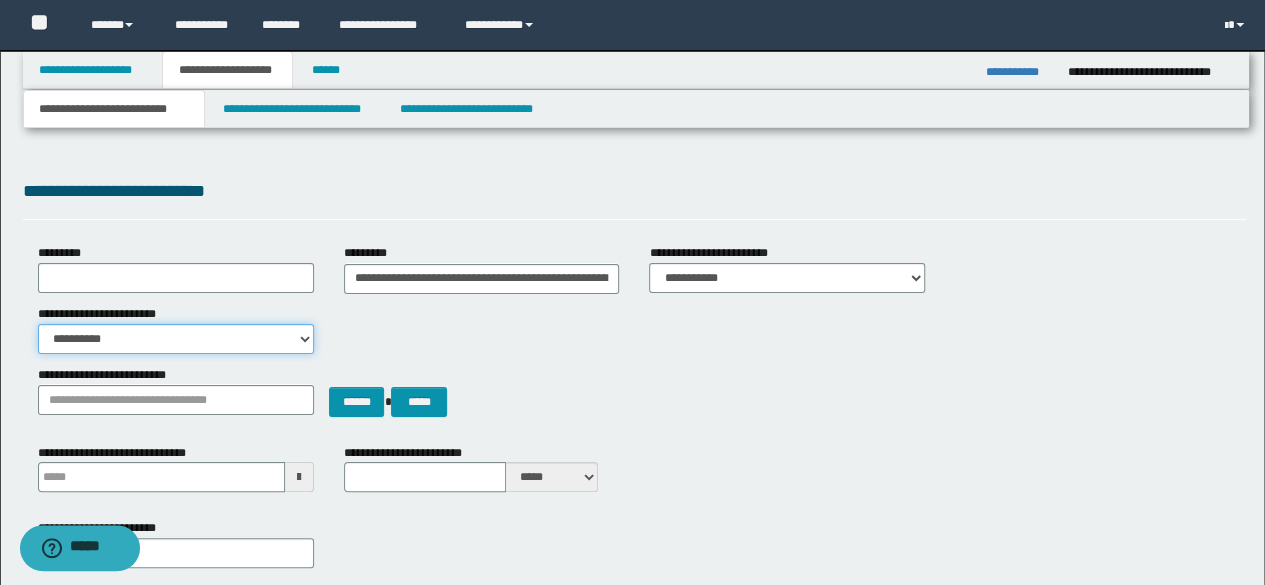 click on "**********" at bounding box center [176, 339] 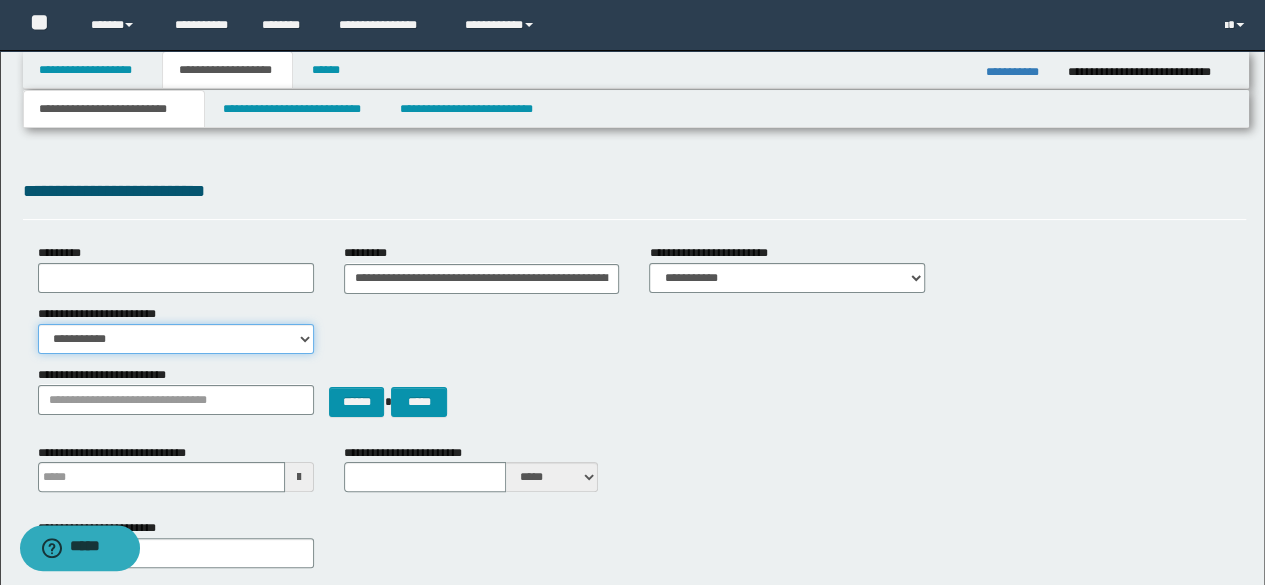 click on "**********" at bounding box center (176, 339) 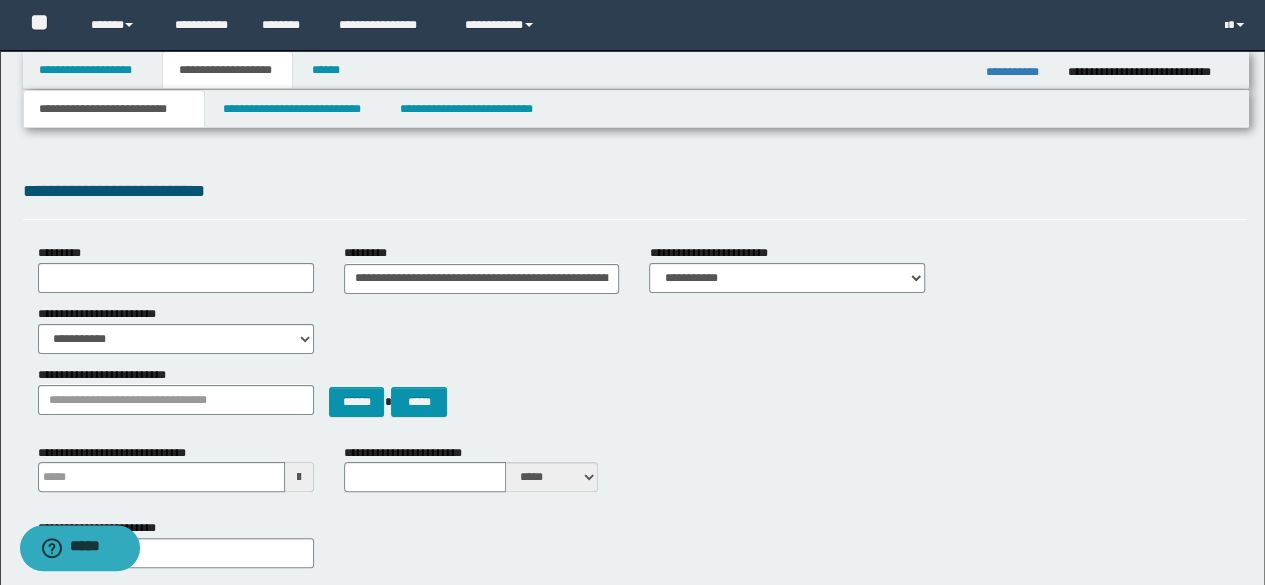 click on "**********" at bounding box center [635, 191] 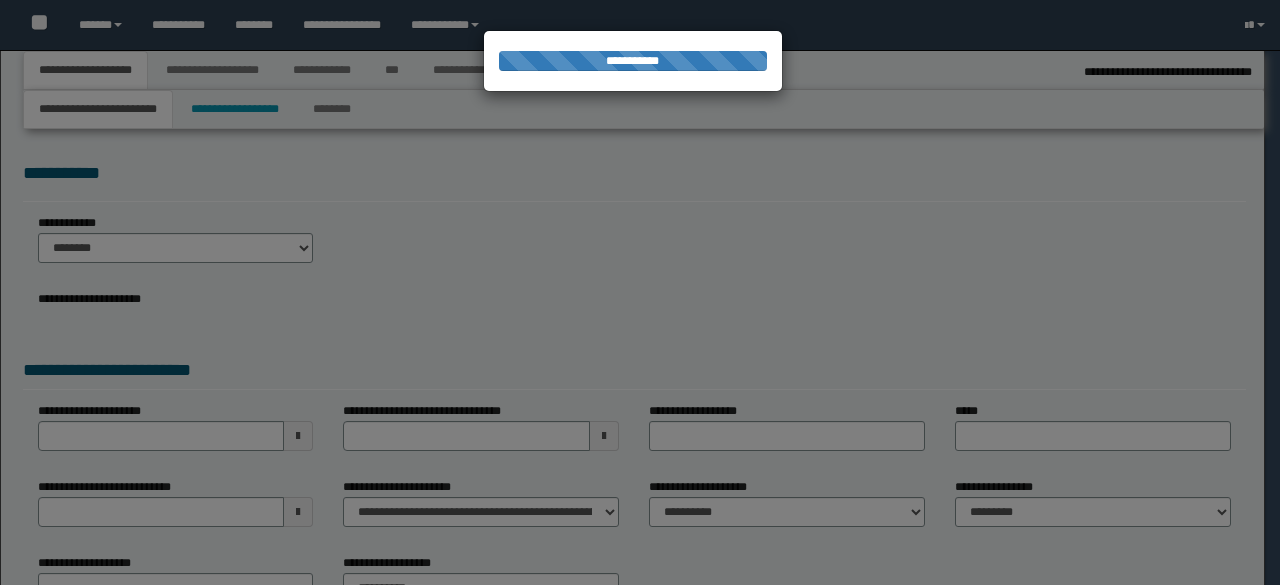 select on "*" 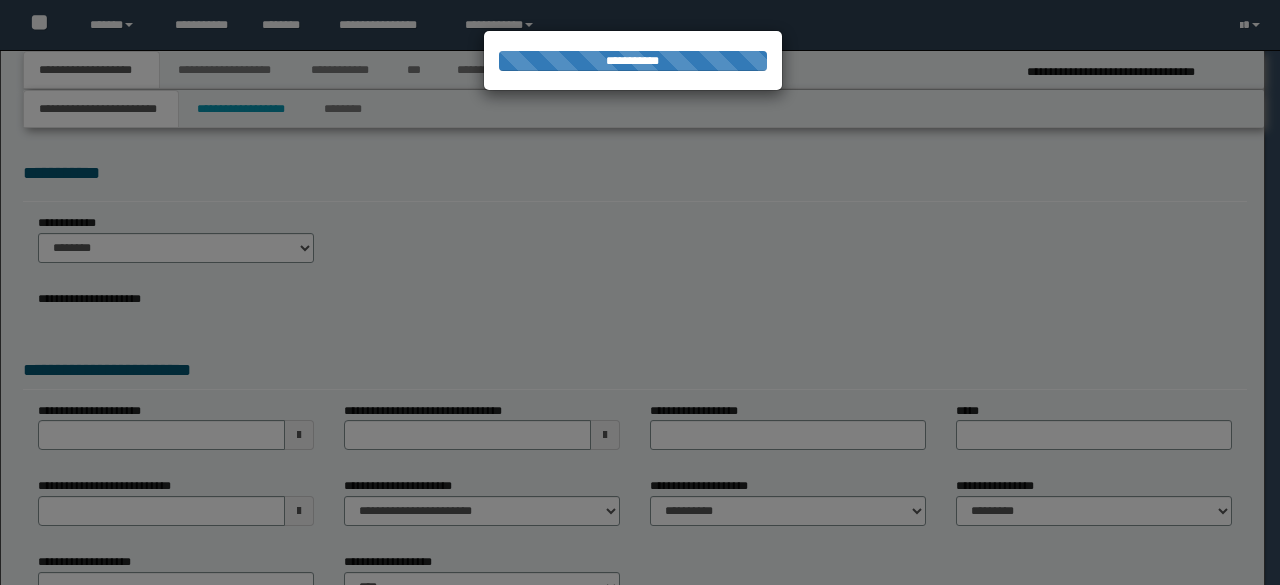 scroll, scrollTop: 0, scrollLeft: 0, axis: both 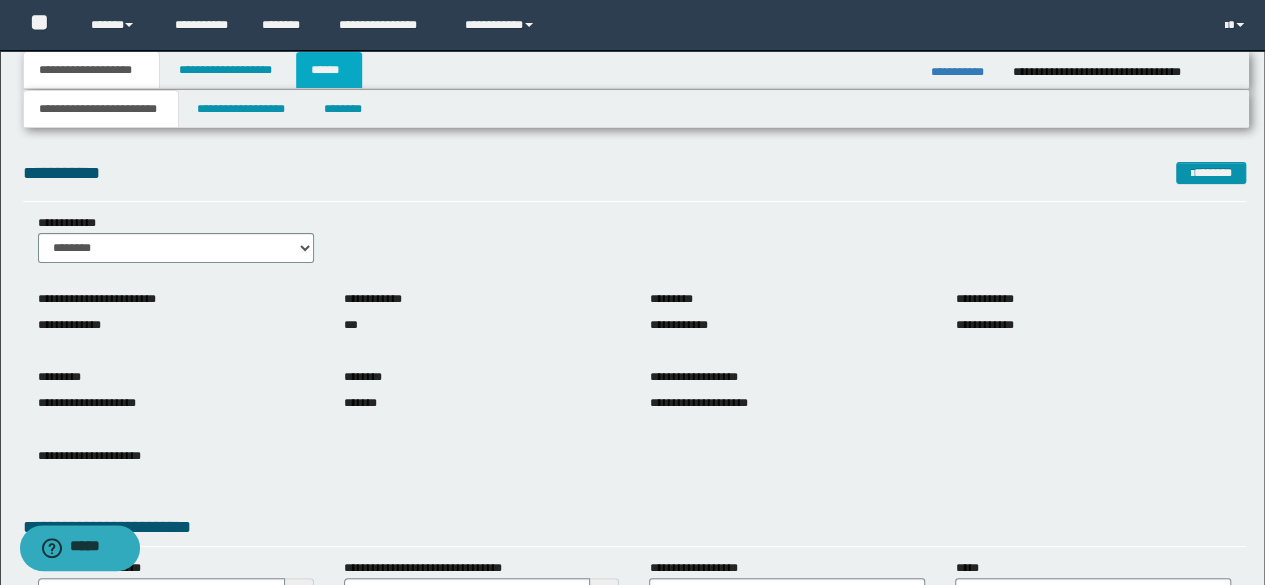 click on "******" at bounding box center (329, 70) 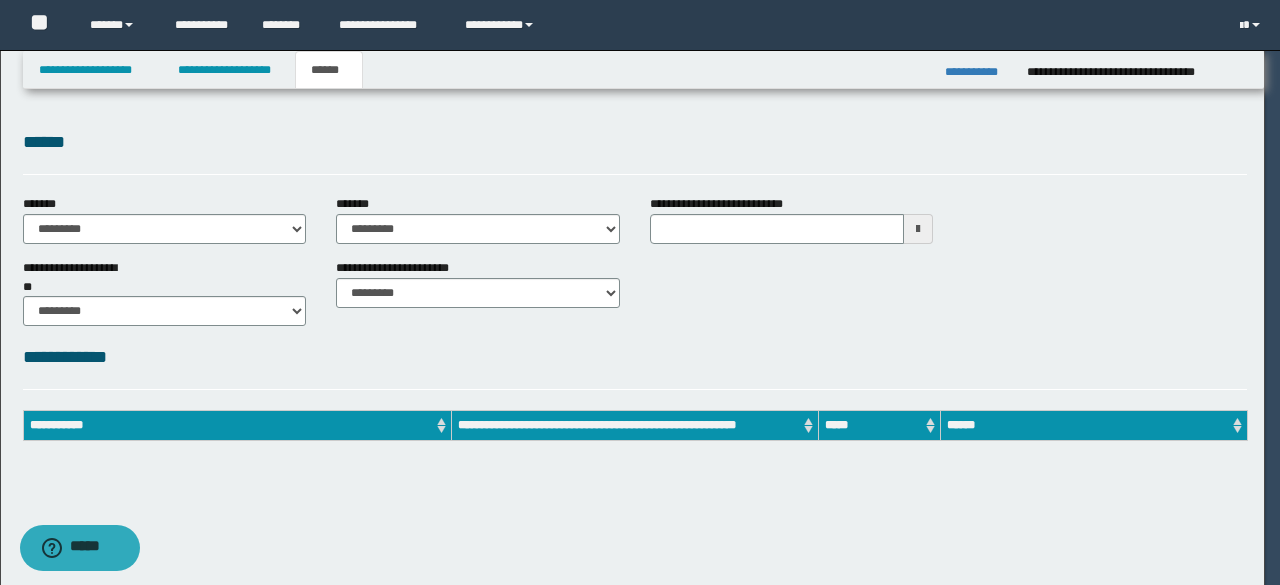 scroll, scrollTop: 0, scrollLeft: 0, axis: both 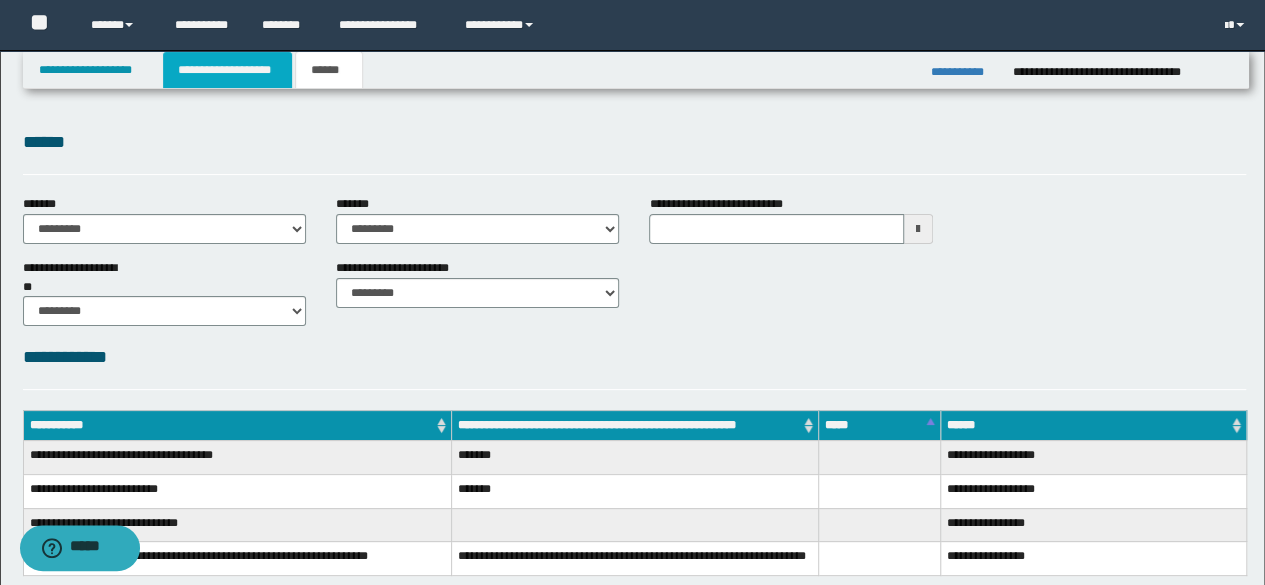 click on "**********" at bounding box center (227, 70) 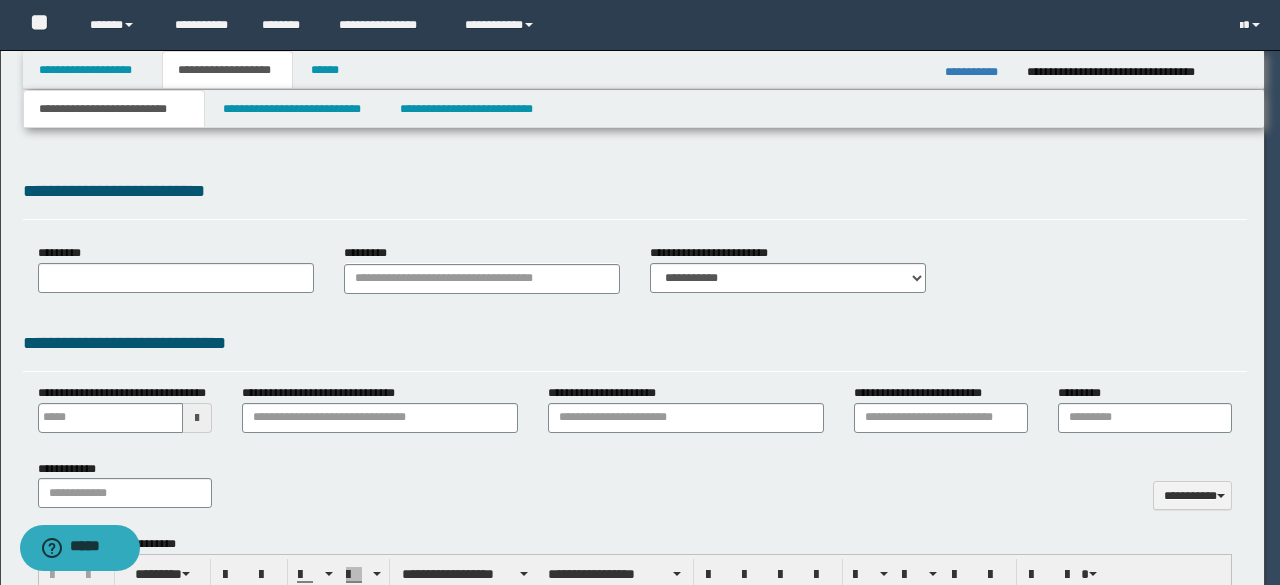 type 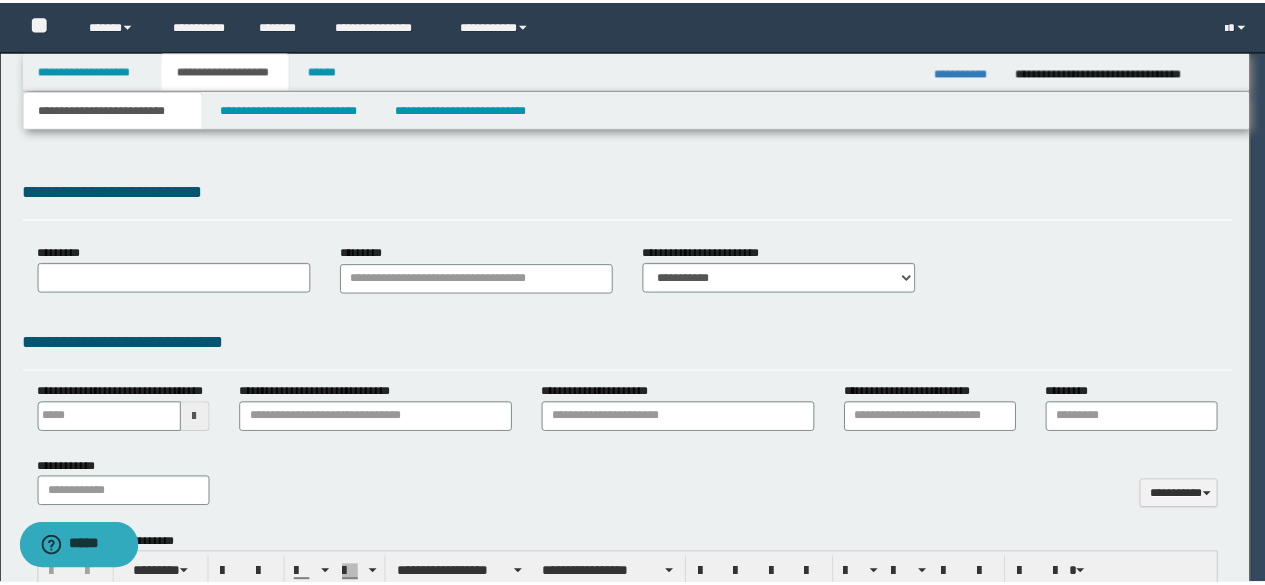 scroll, scrollTop: 0, scrollLeft: 0, axis: both 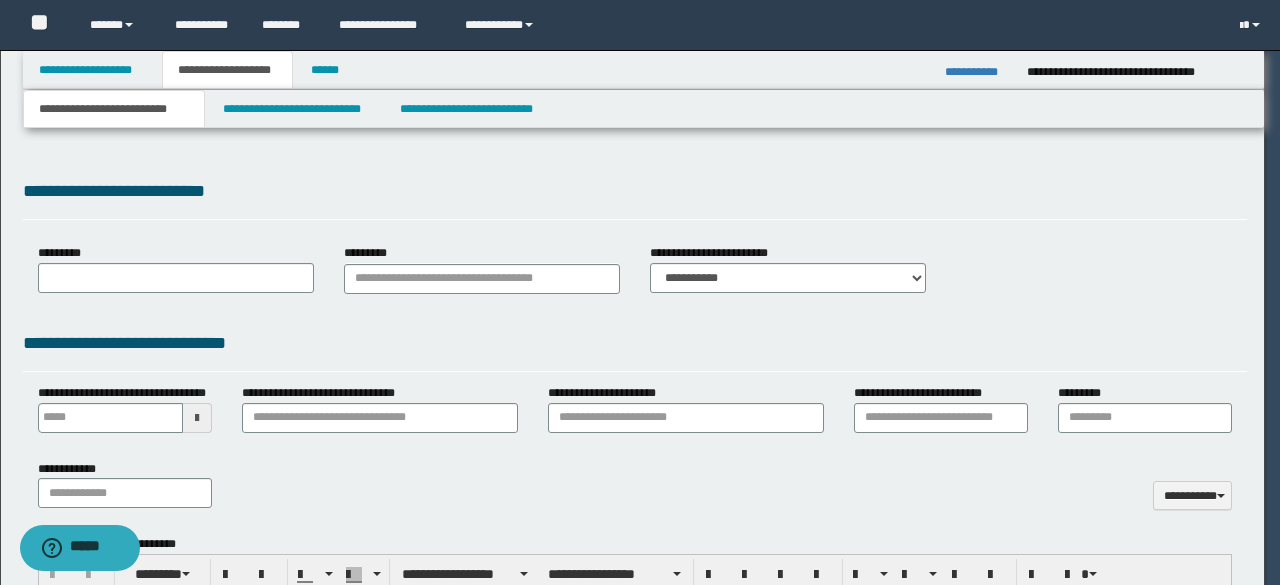 select on "*" 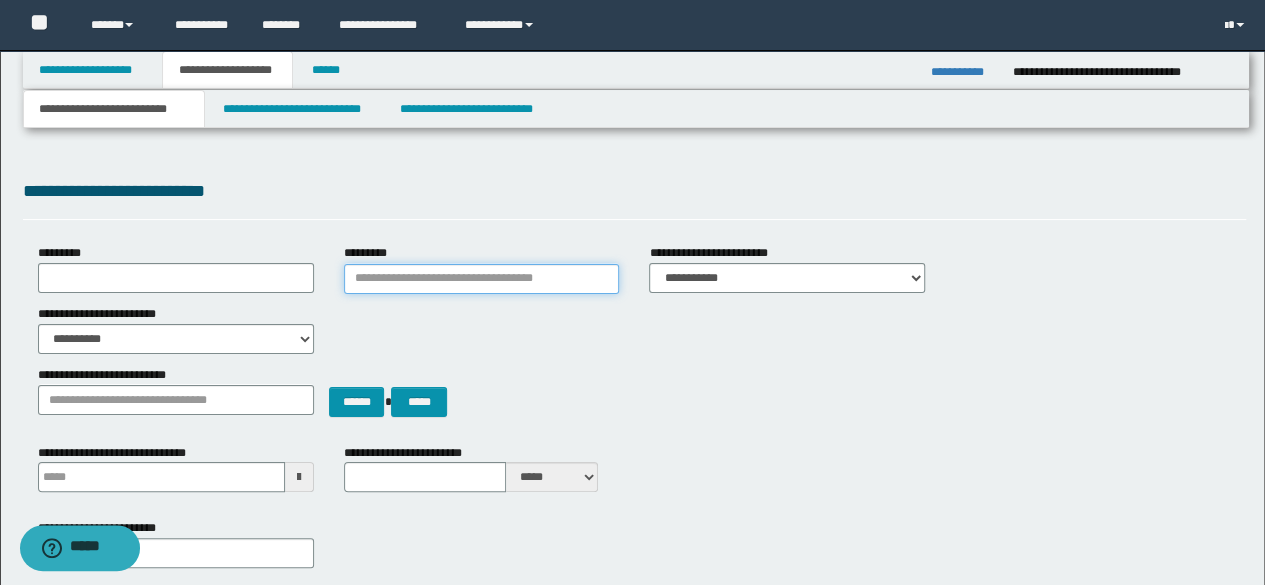 click on "*********" at bounding box center [482, 279] 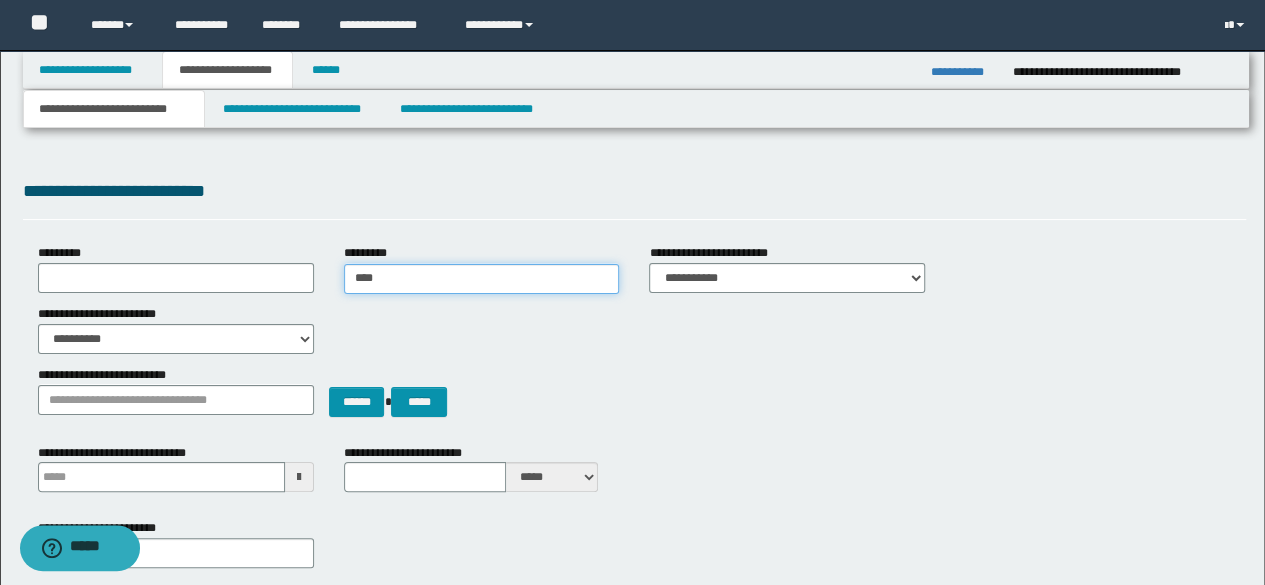 type on "*****" 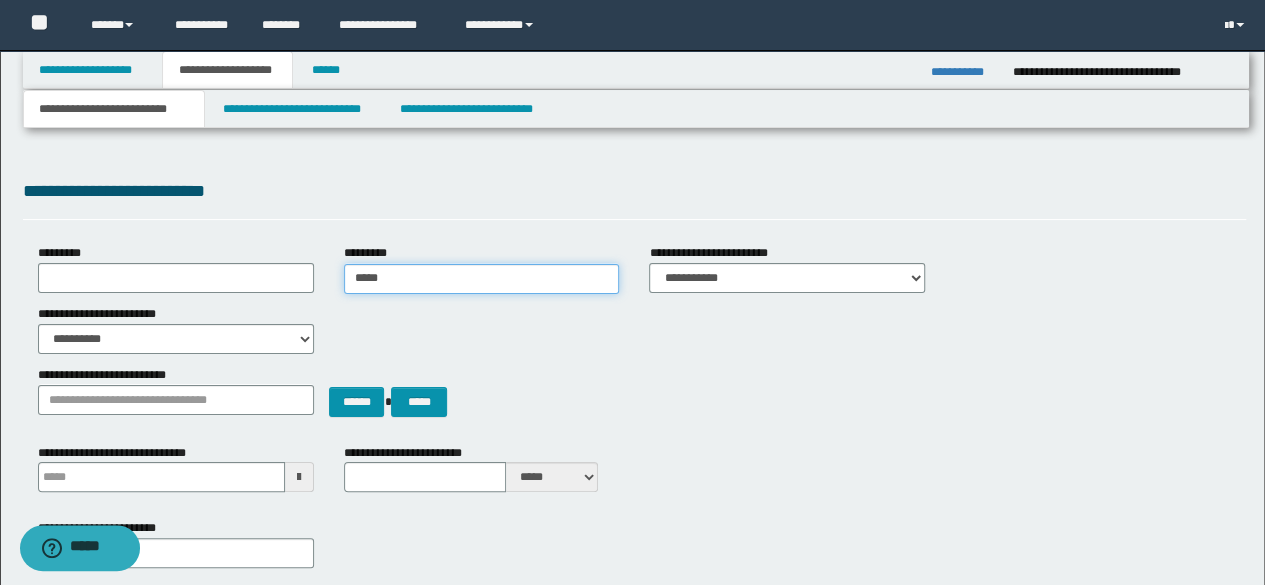 type on "*****" 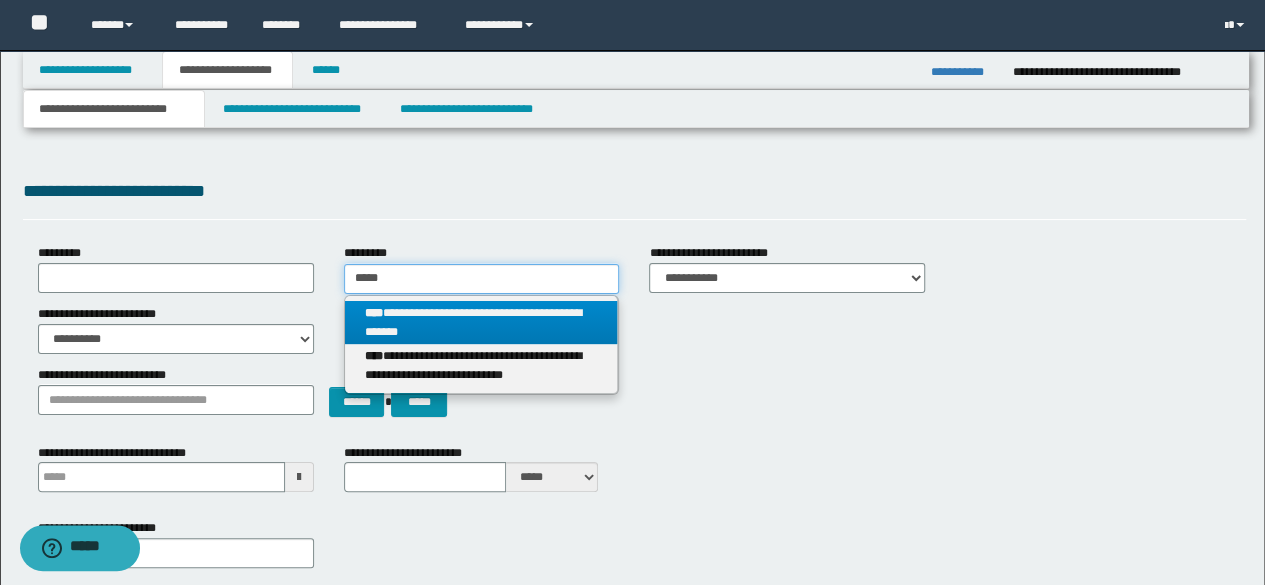 type on "*****" 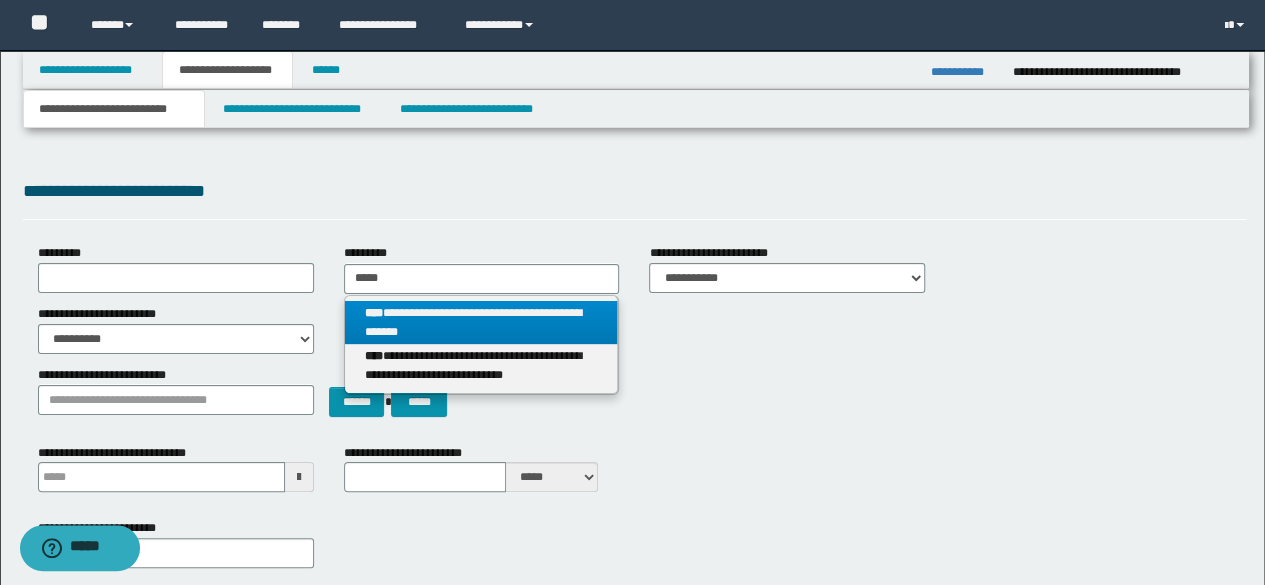 click on "**********" at bounding box center (481, 323) 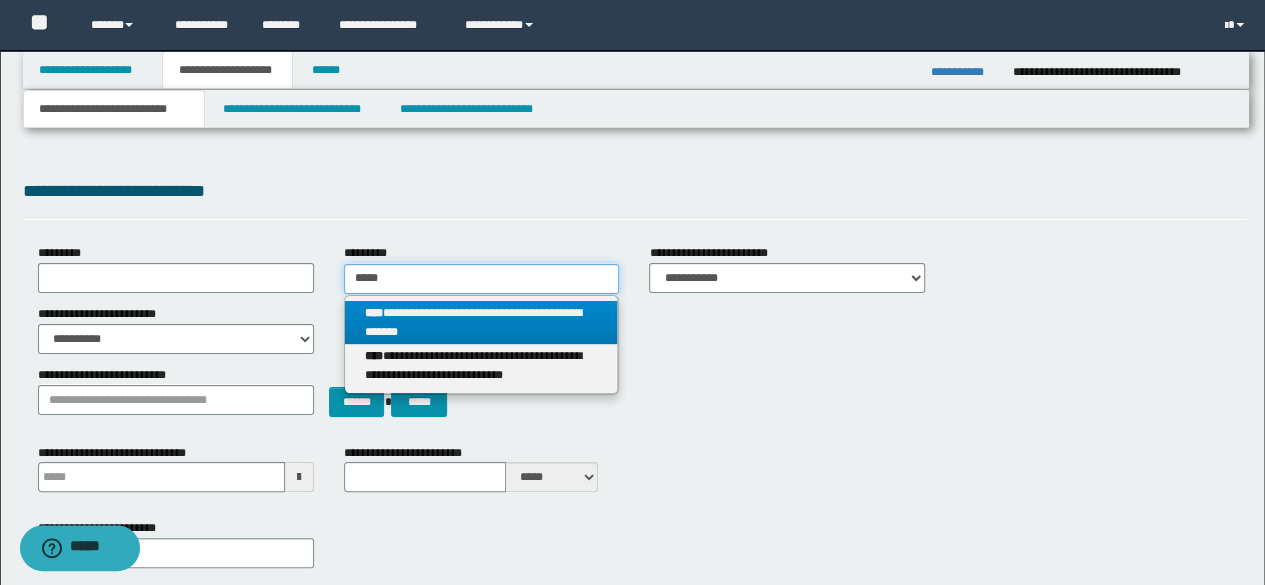type 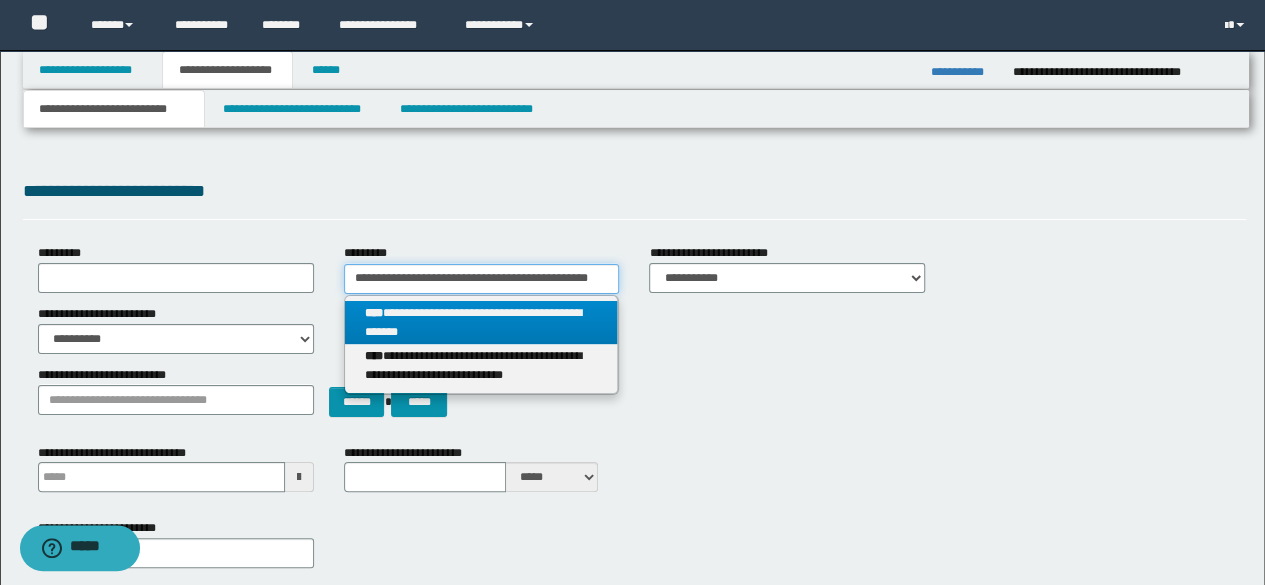 scroll, scrollTop: 0, scrollLeft: 6, axis: horizontal 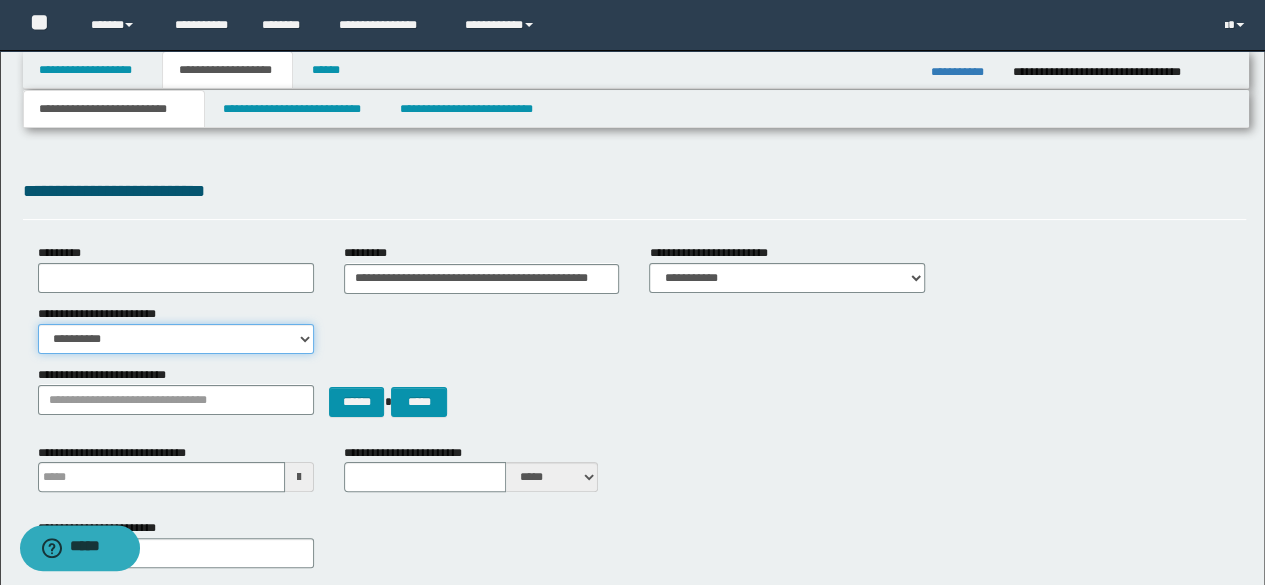 click on "**********" at bounding box center (176, 339) 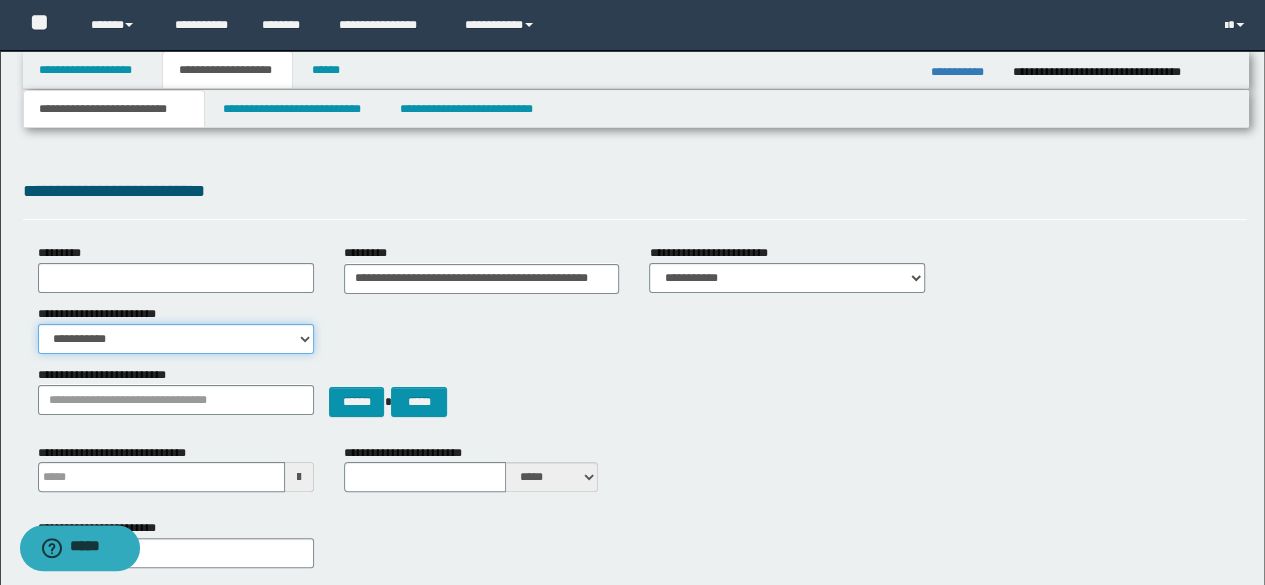 click on "**********" at bounding box center [176, 339] 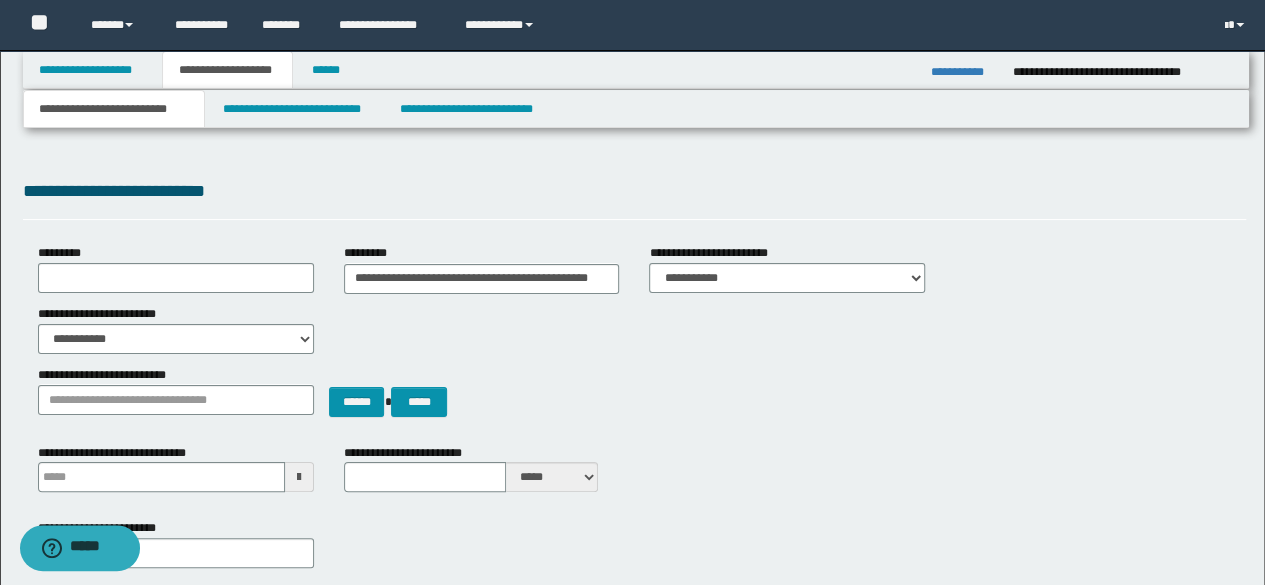 click on "**********" at bounding box center (635, 198) 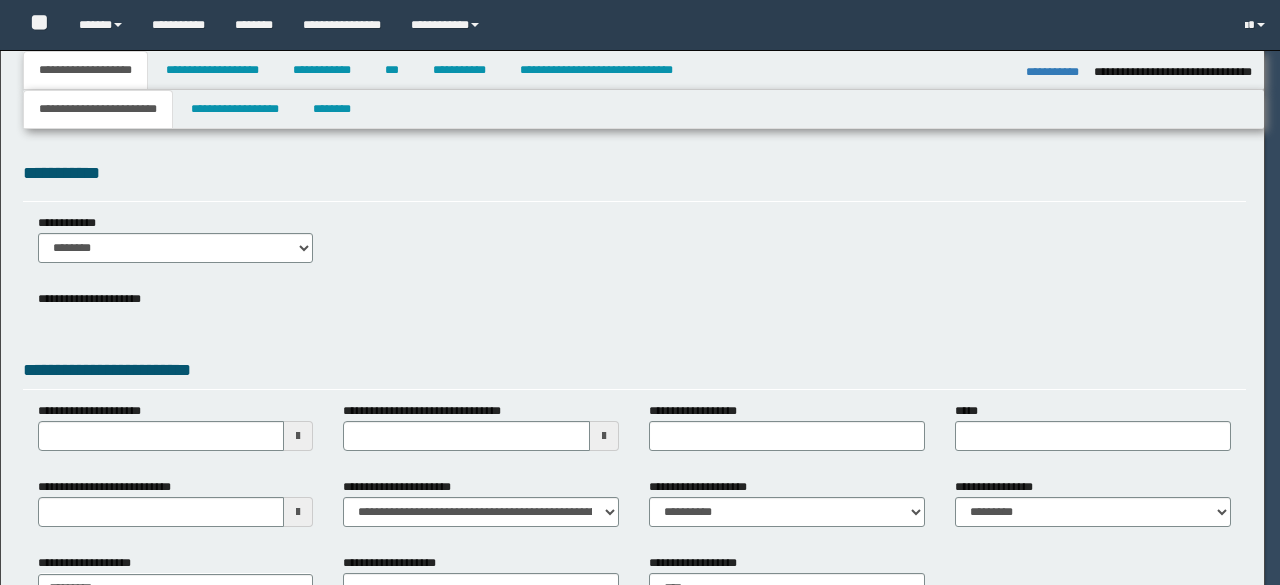 select on "*" 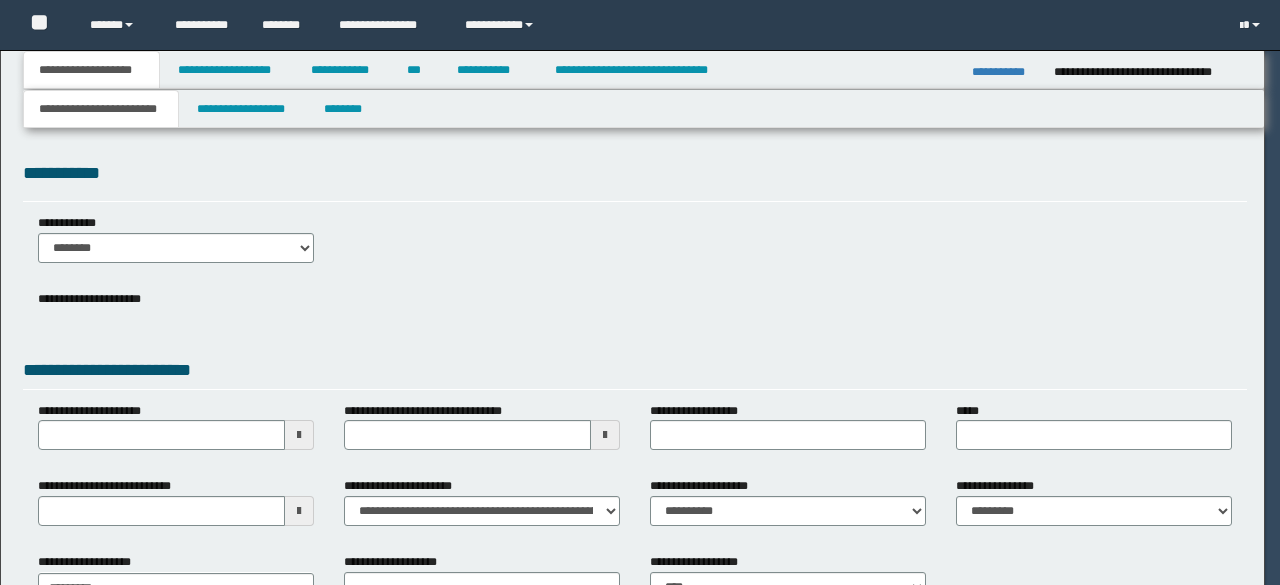 scroll, scrollTop: 0, scrollLeft: 0, axis: both 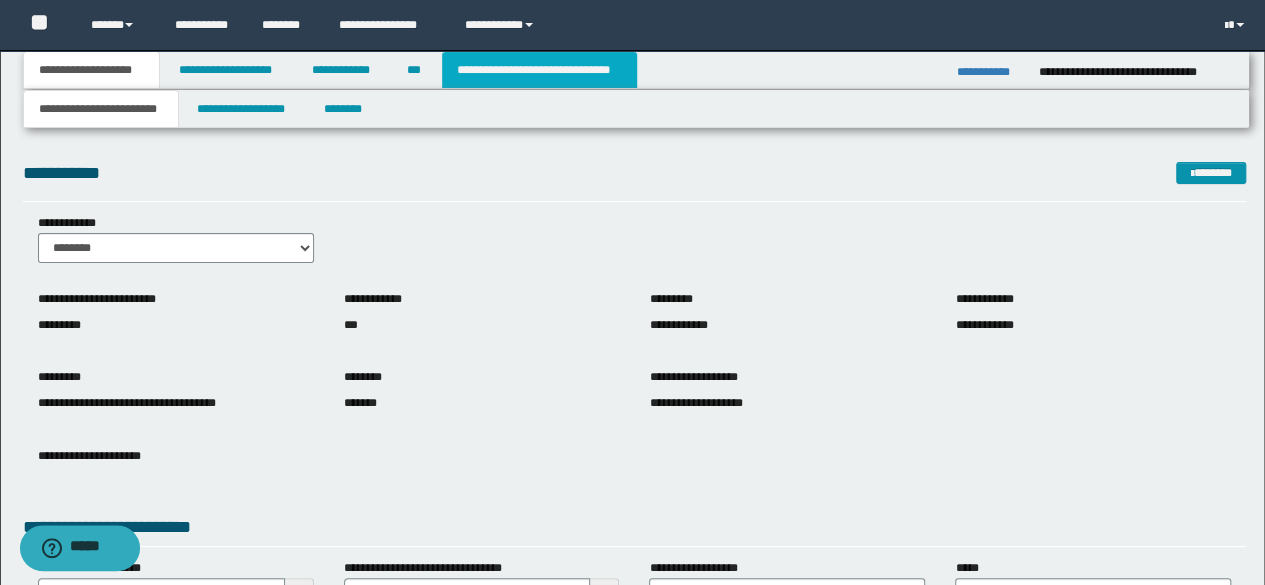 click on "**********" at bounding box center (539, 70) 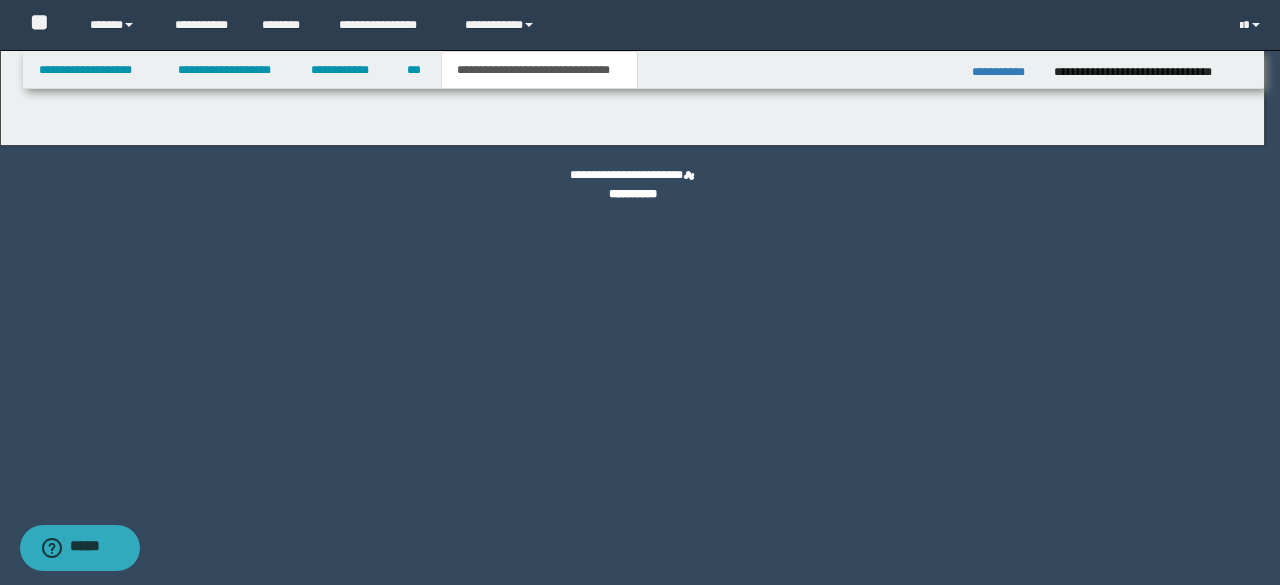 click on "**********" at bounding box center [640, 292] 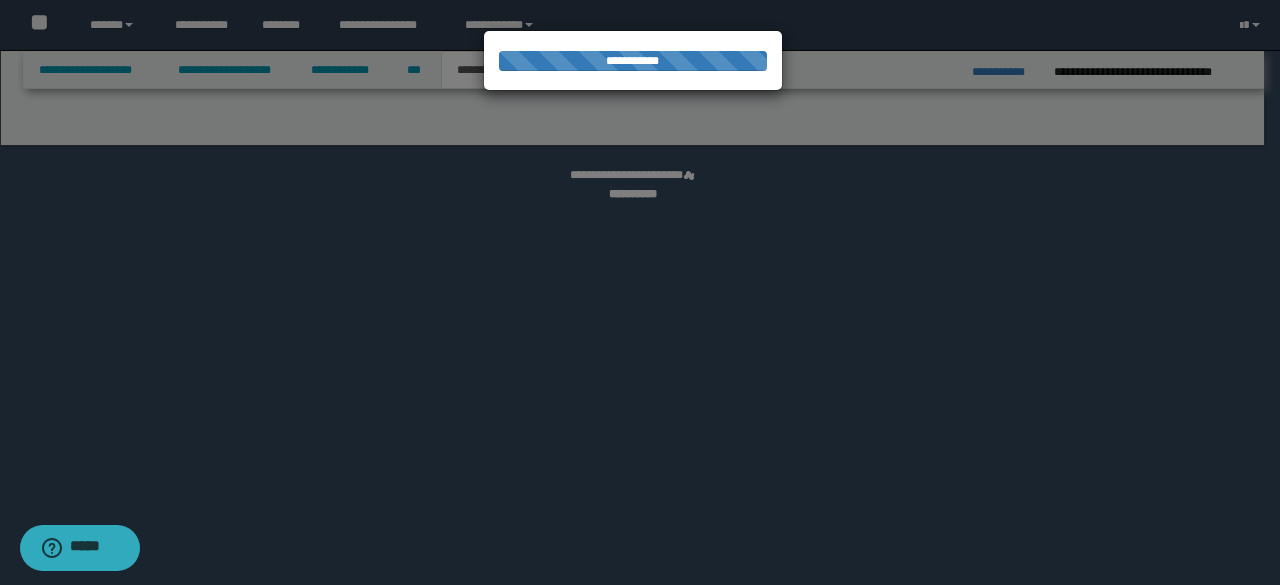 select on "*" 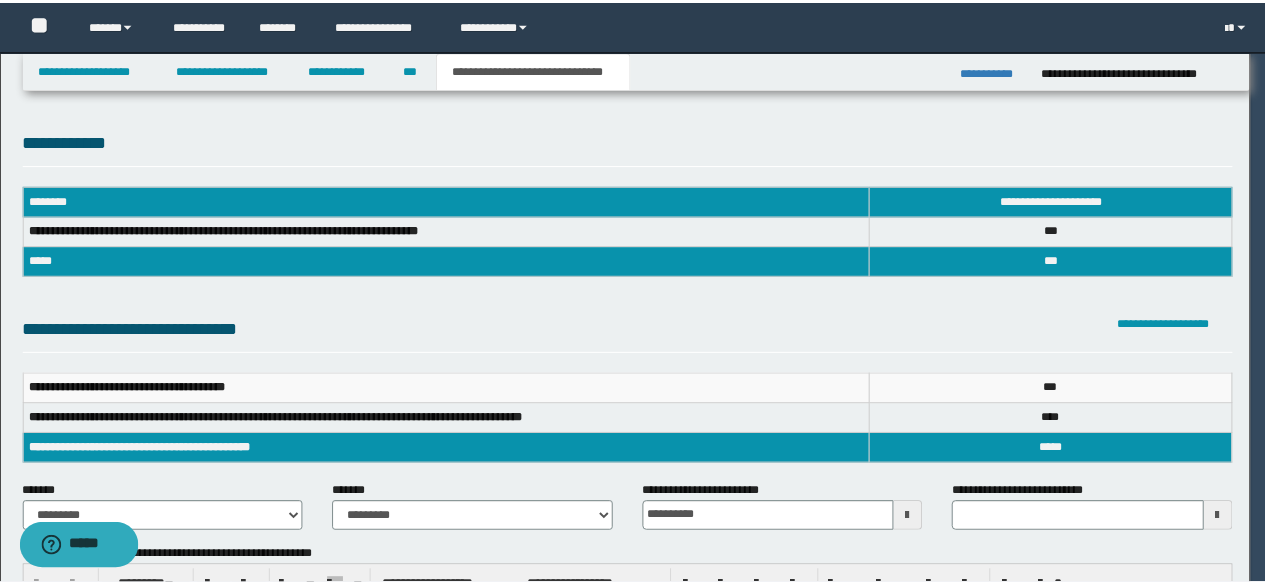 scroll, scrollTop: 0, scrollLeft: 0, axis: both 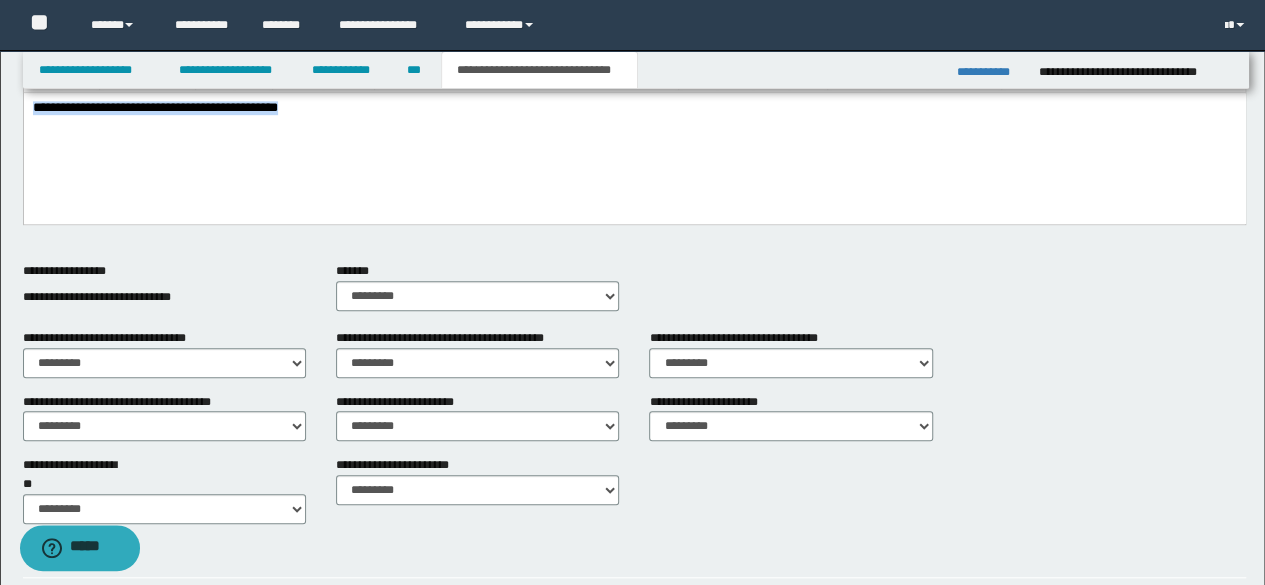 drag, startPoint x: 334, startPoint y: 124, endPoint x: 1, endPoint y: 117, distance: 333.07358 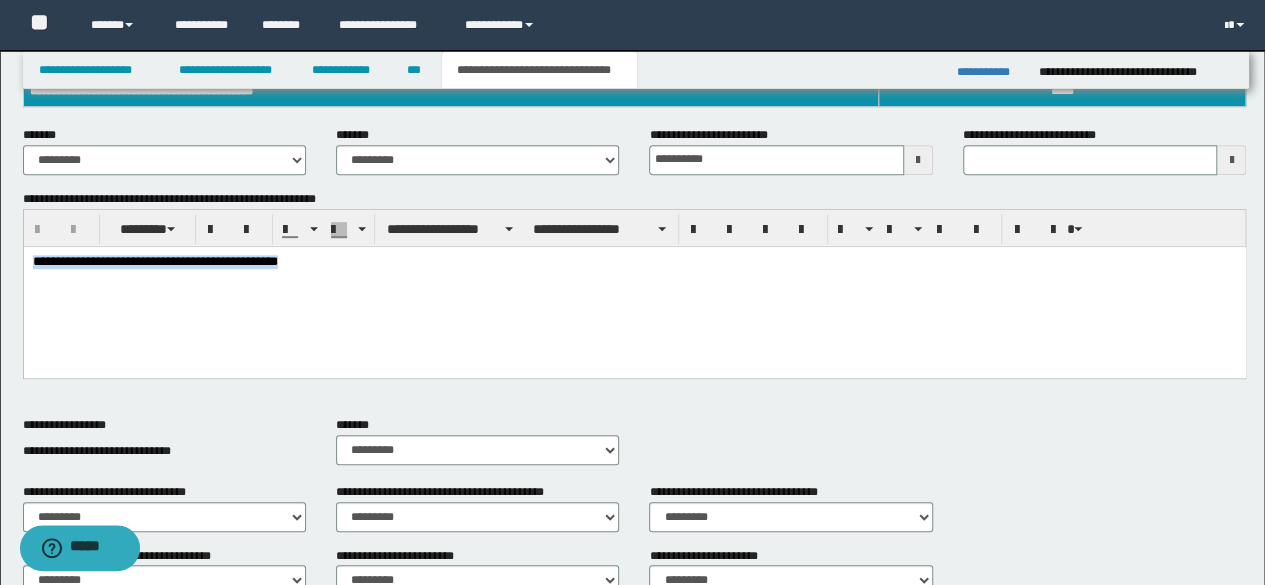 scroll, scrollTop: 352, scrollLeft: 0, axis: vertical 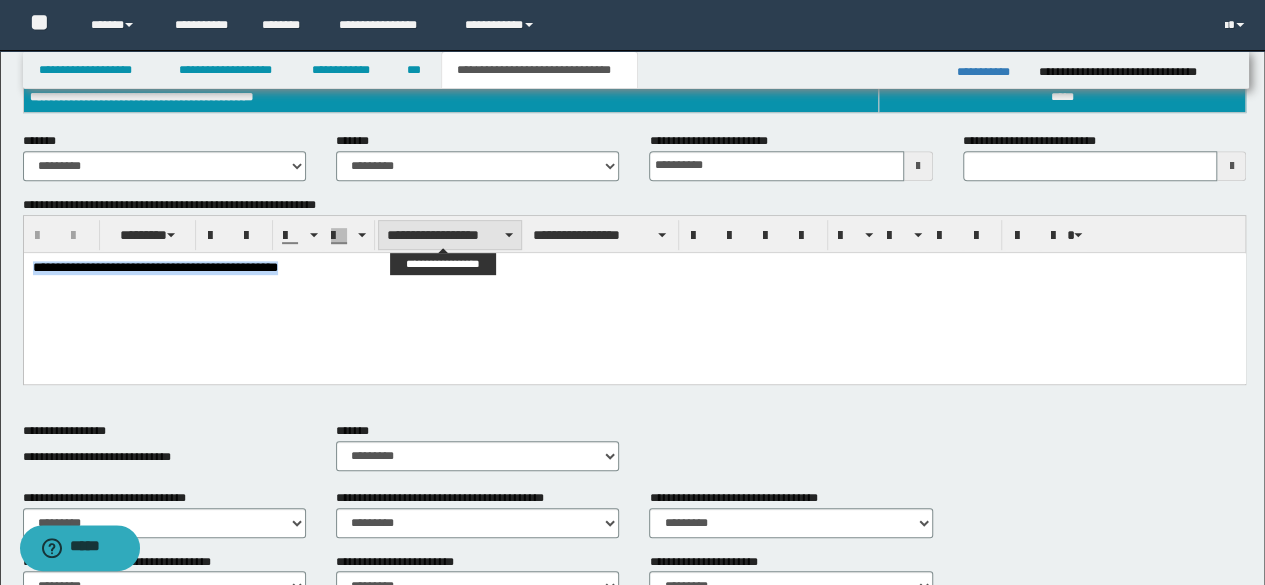 click on "**********" at bounding box center (450, 235) 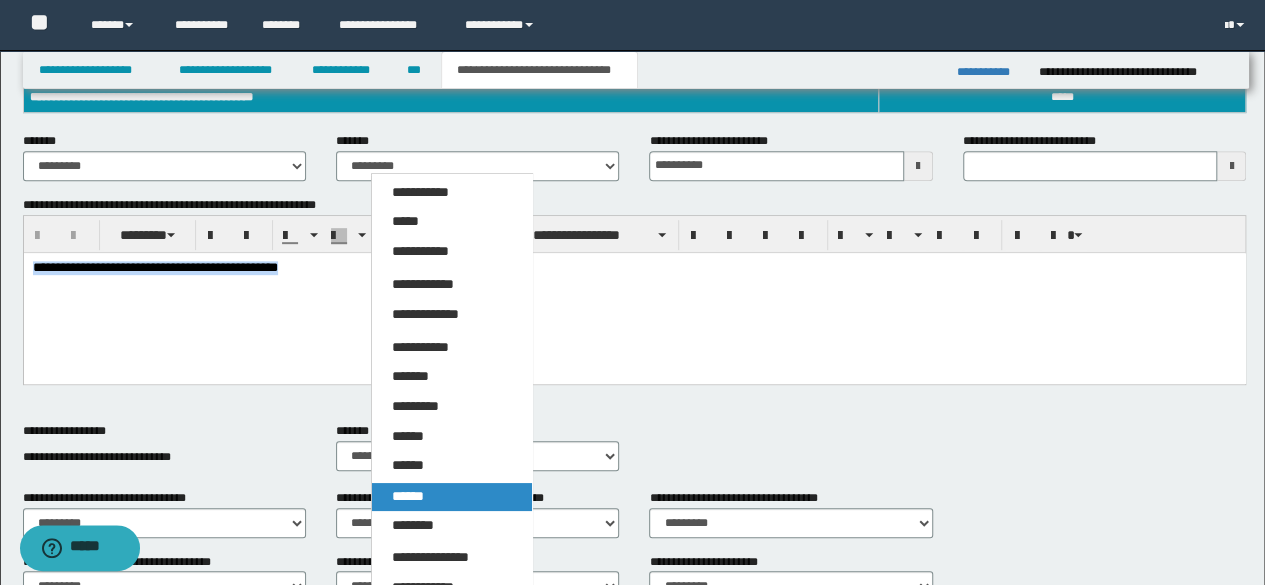 click on "******" at bounding box center [408, 496] 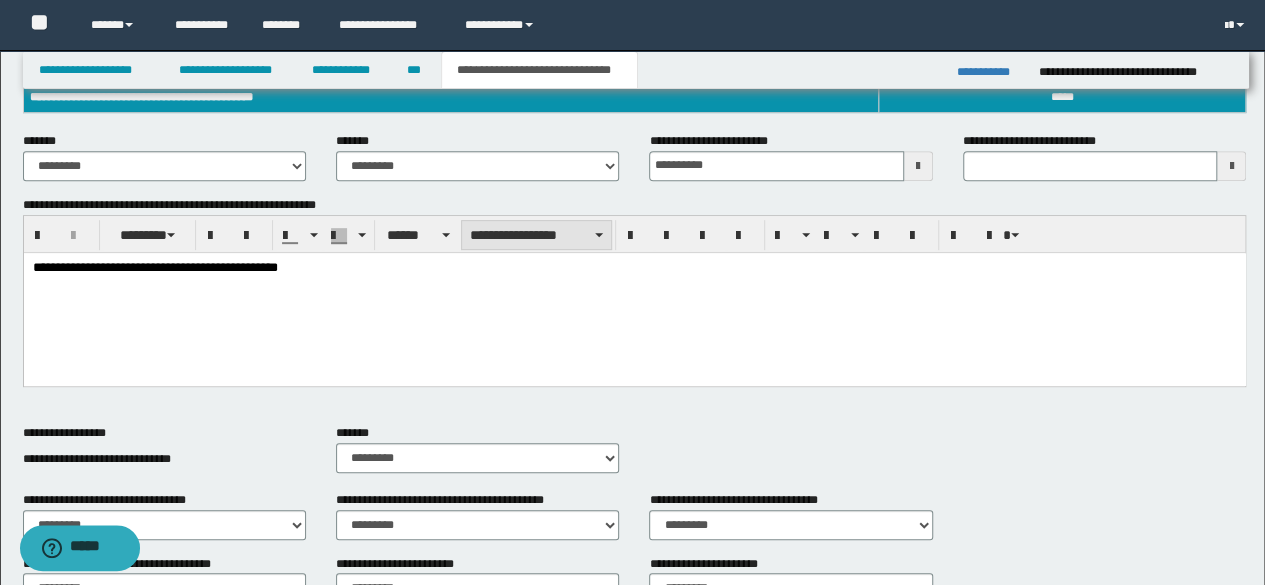 click on "**********" at bounding box center [536, 235] 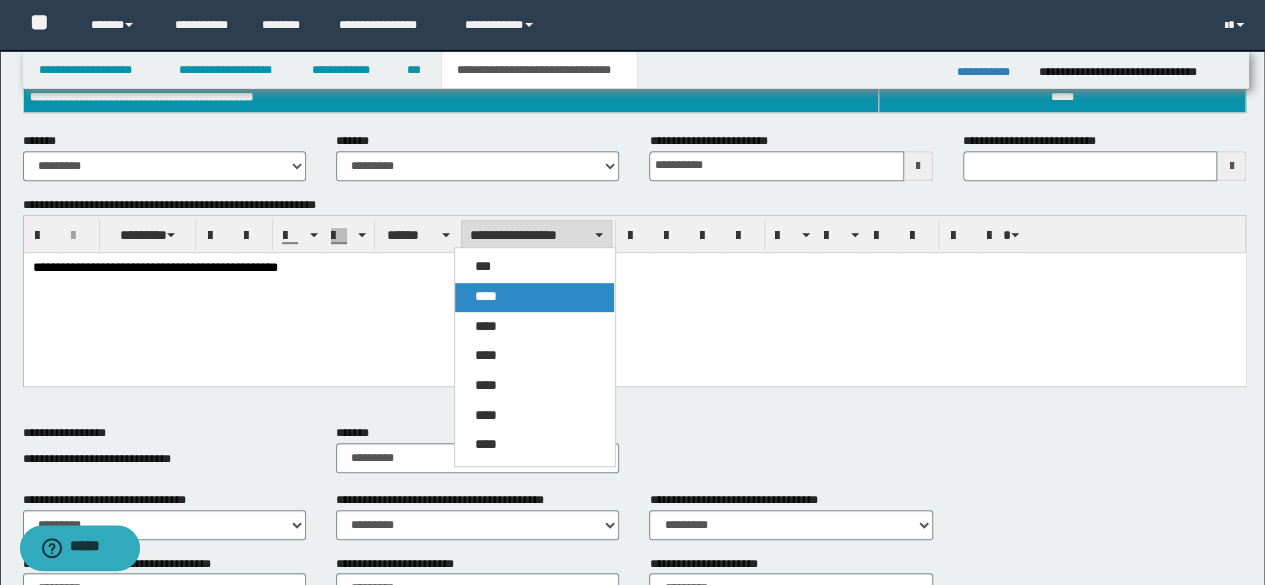 click on "****" at bounding box center (534, 297) 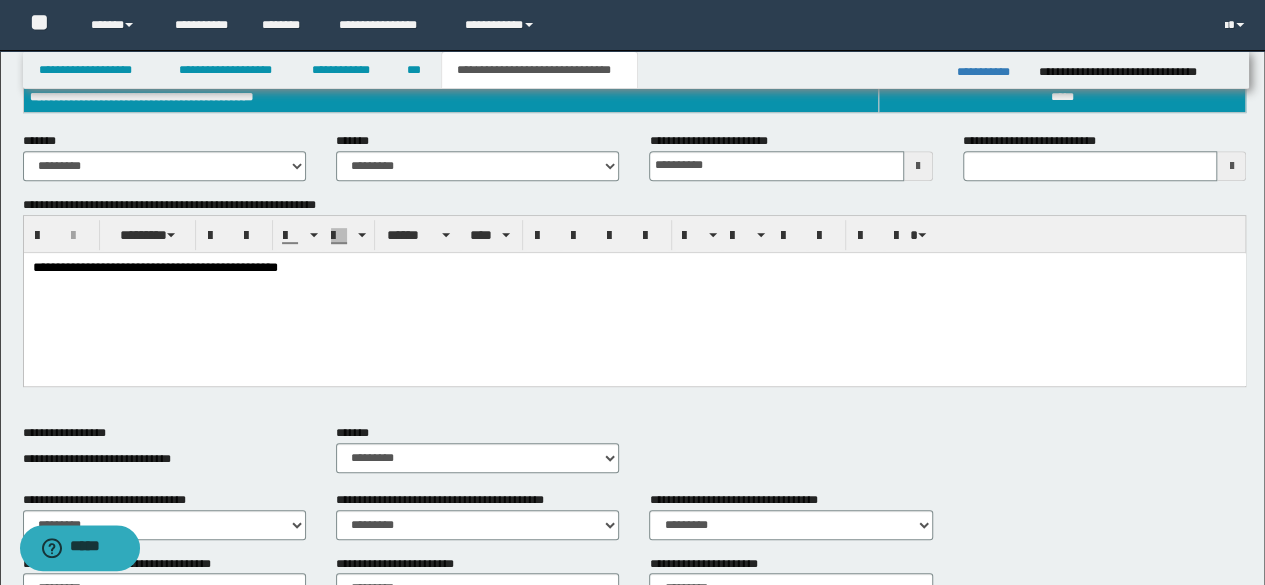 click on "**********" at bounding box center (154, 266) 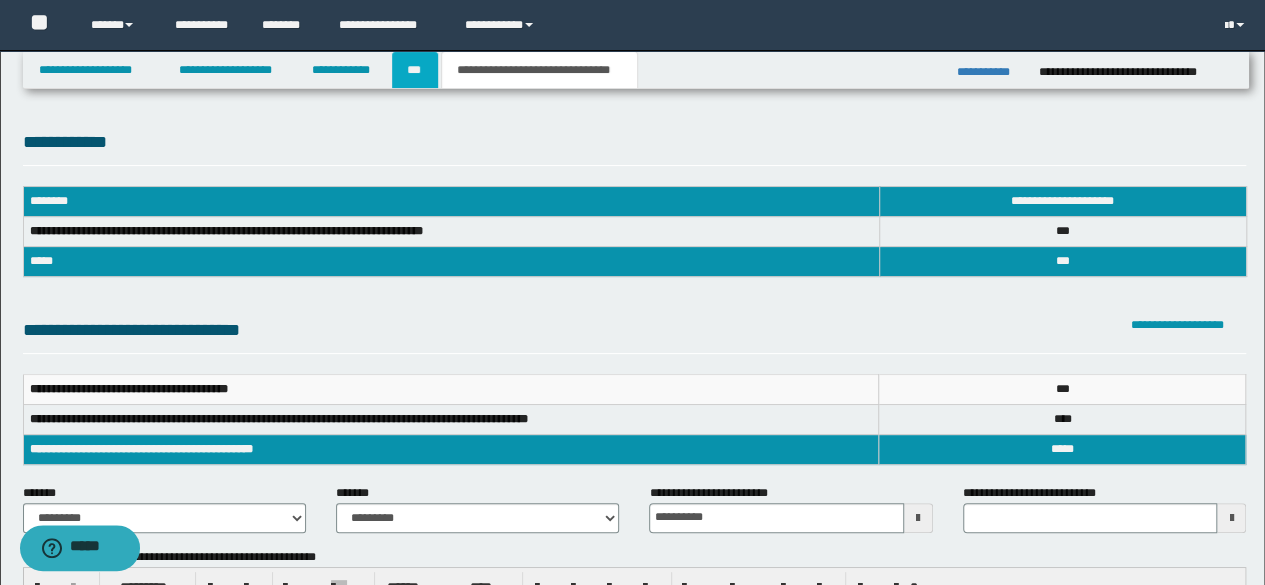 click on "***" at bounding box center [415, 70] 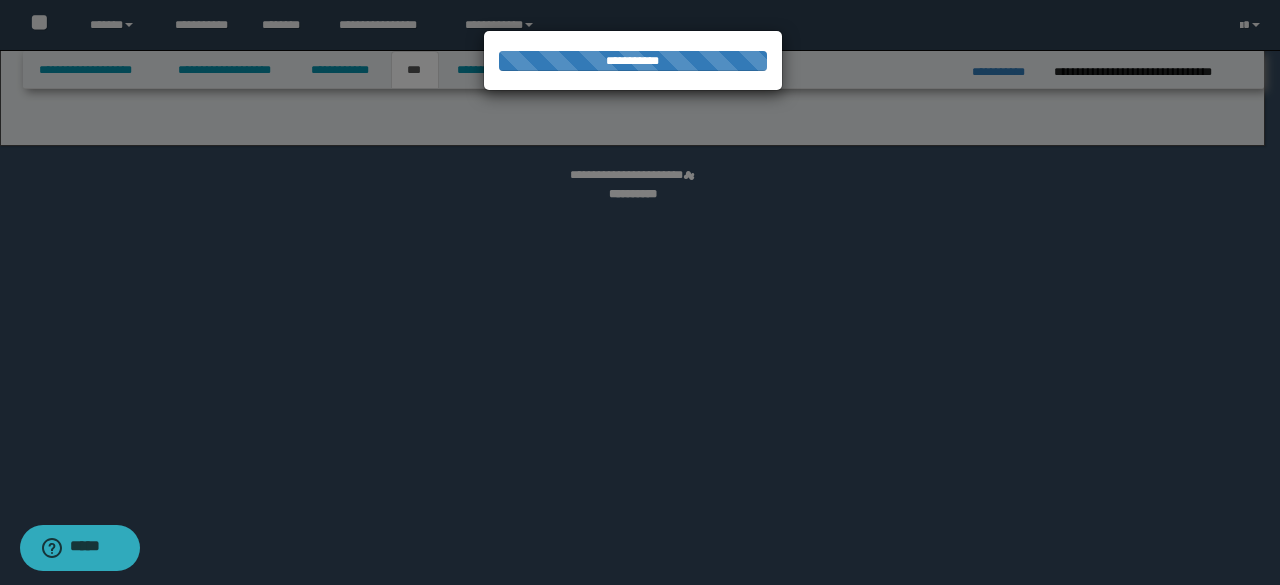 select on "*" 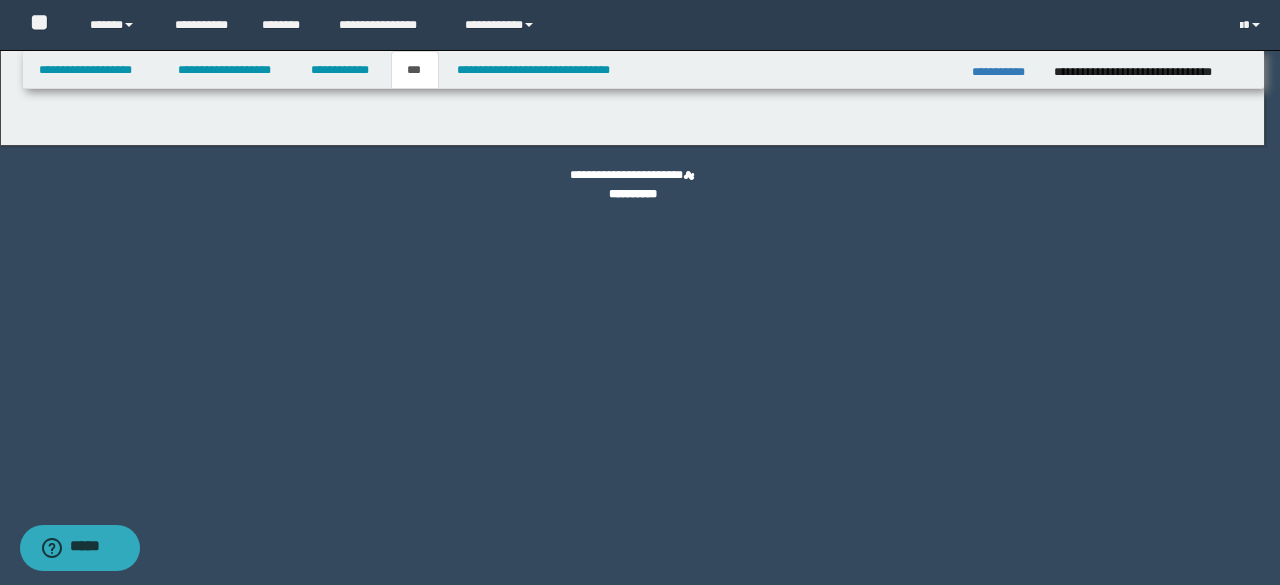select on "*" 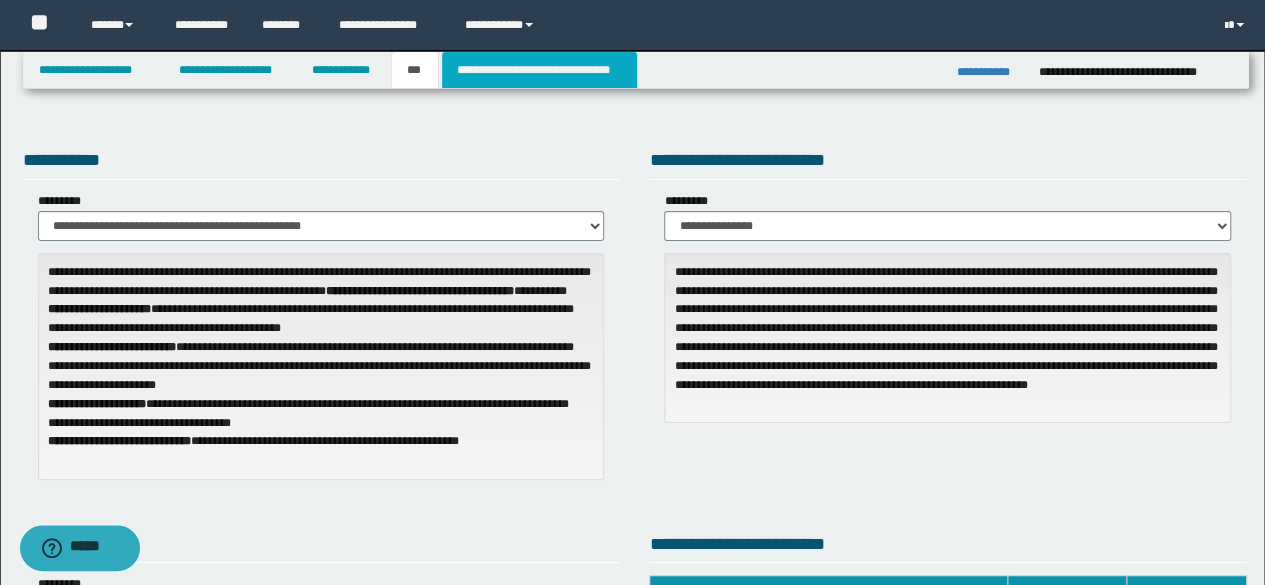 click on "**********" at bounding box center (539, 70) 